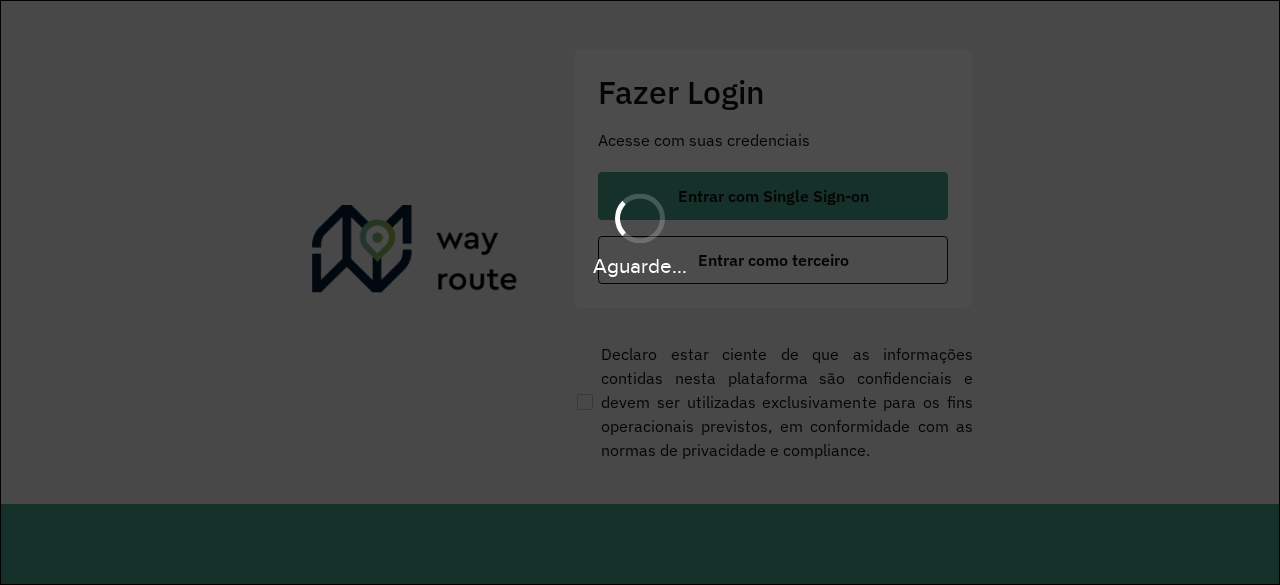 scroll, scrollTop: 0, scrollLeft: 0, axis: both 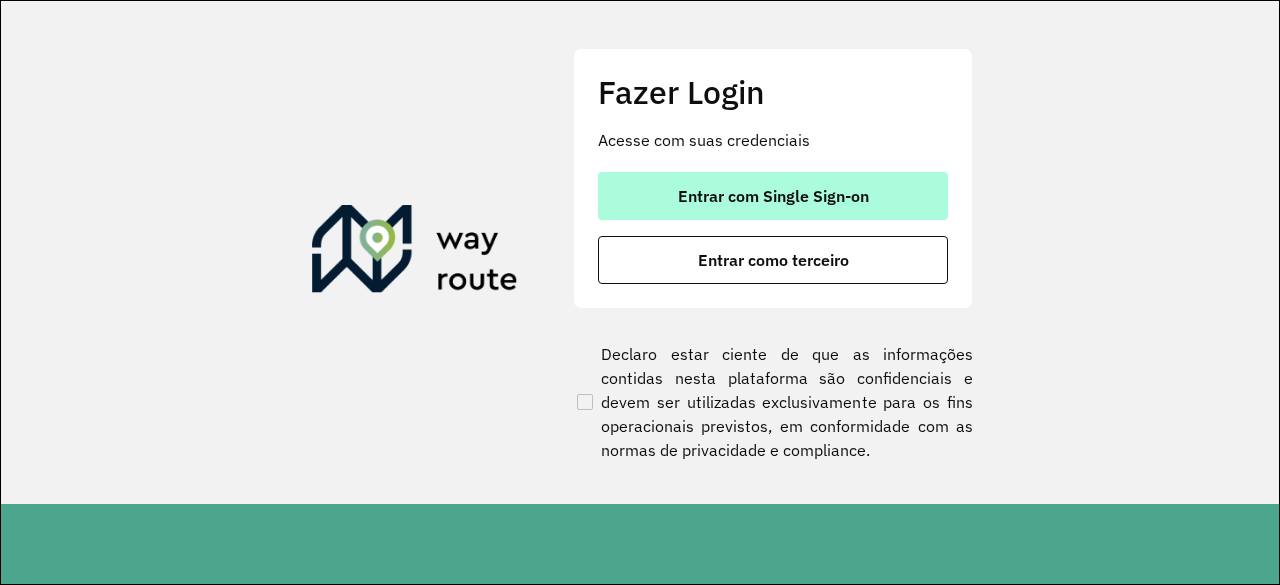 click on "Entrar com Single Sign-on" at bounding box center (773, 196) 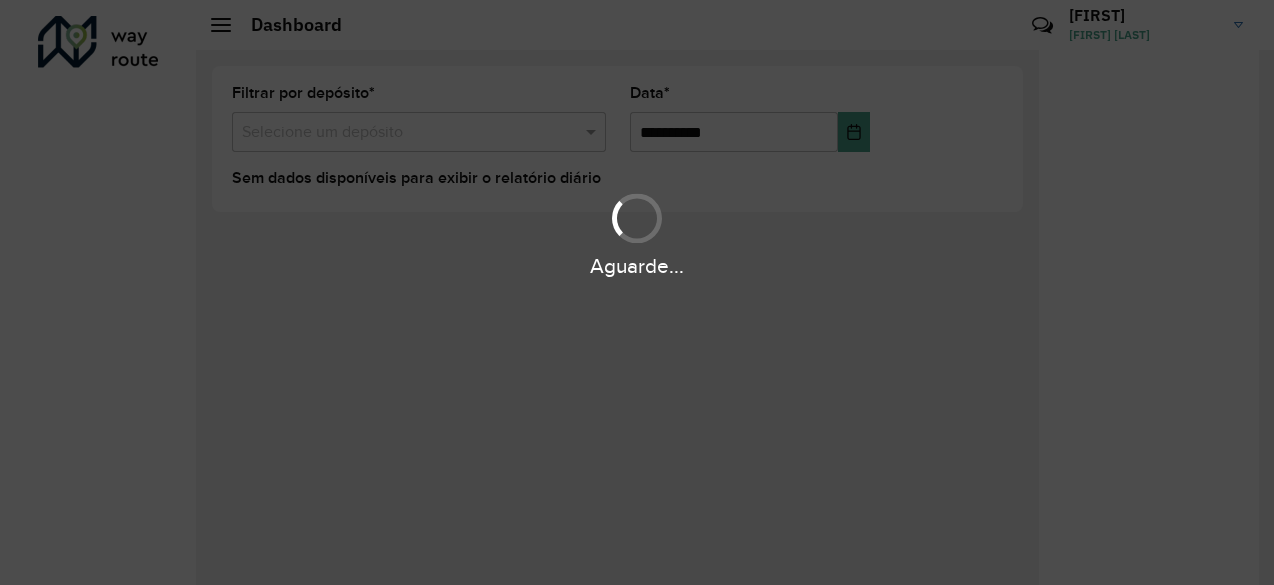 scroll, scrollTop: 0, scrollLeft: 0, axis: both 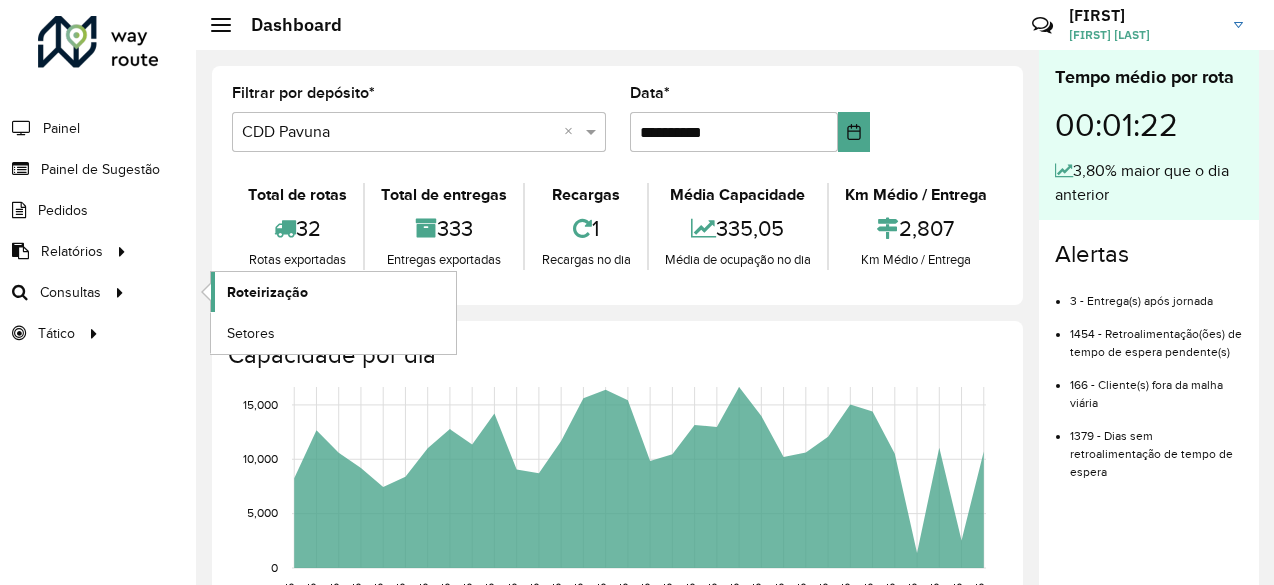 click on "Roteirização" 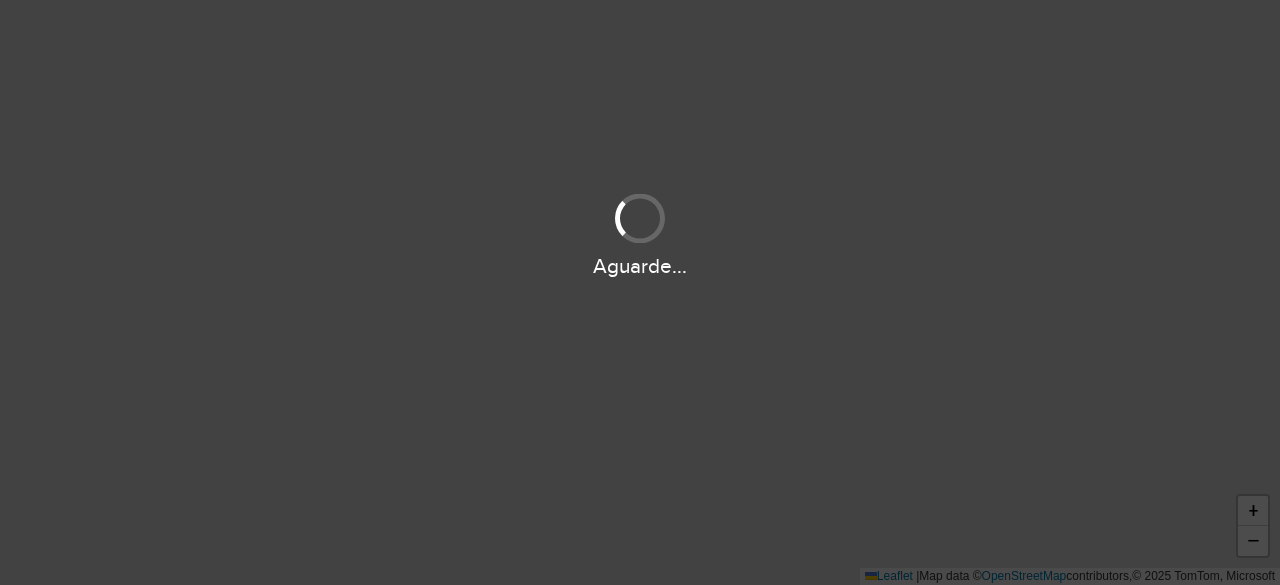 scroll, scrollTop: 0, scrollLeft: 0, axis: both 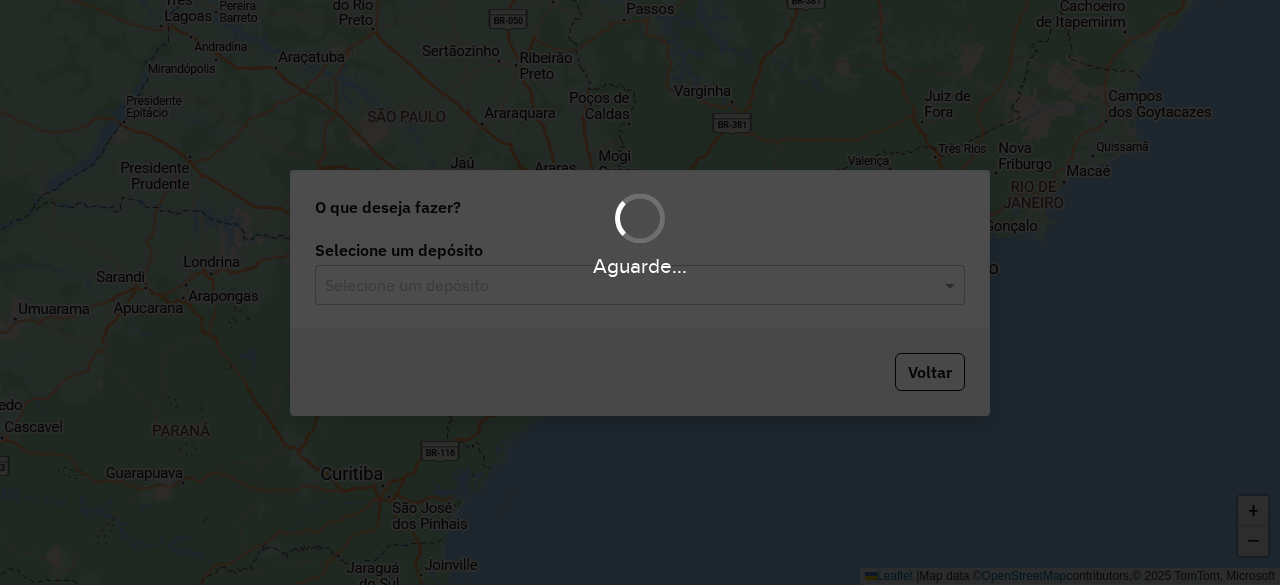 click on "Aguarde..." at bounding box center [640, 292] 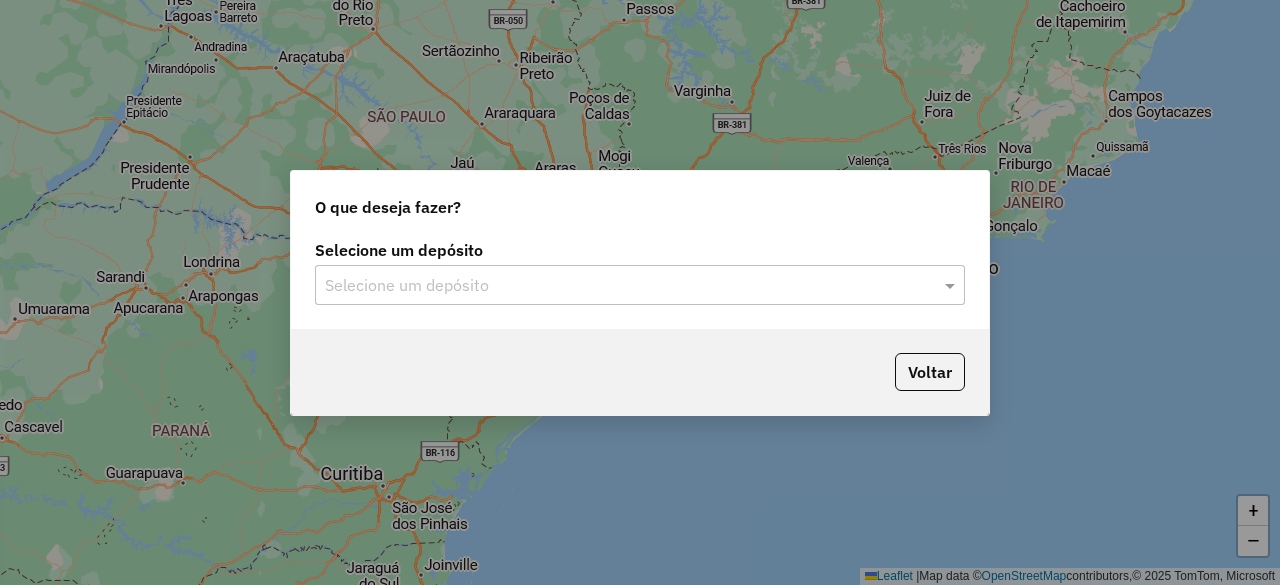 click 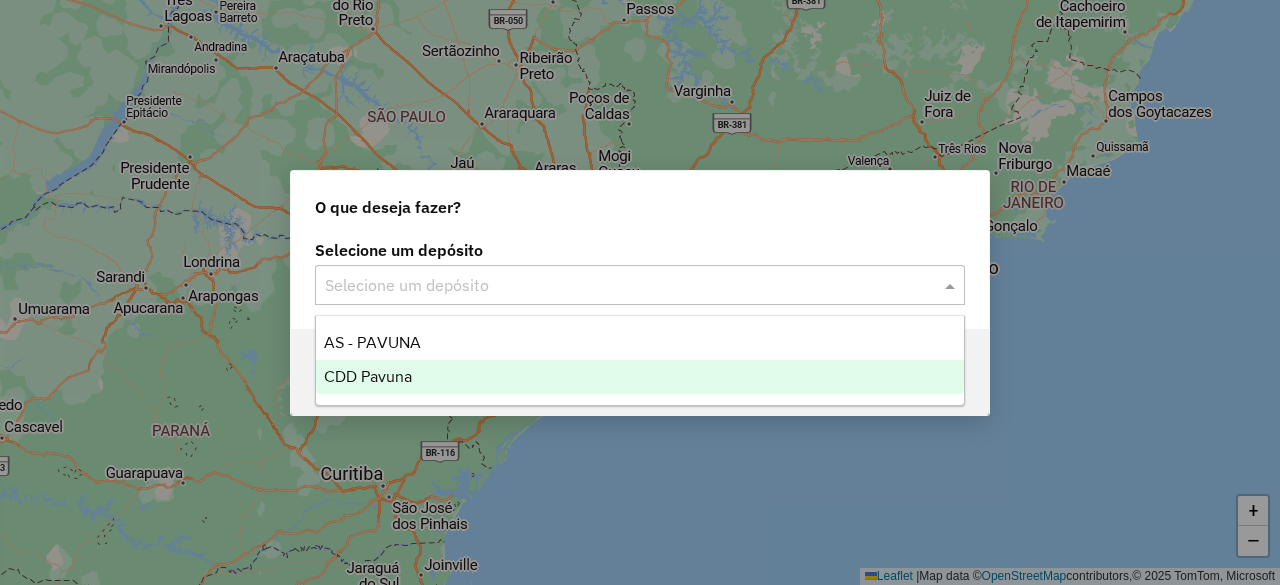 click on "CDD Pavuna" at bounding box center (368, 376) 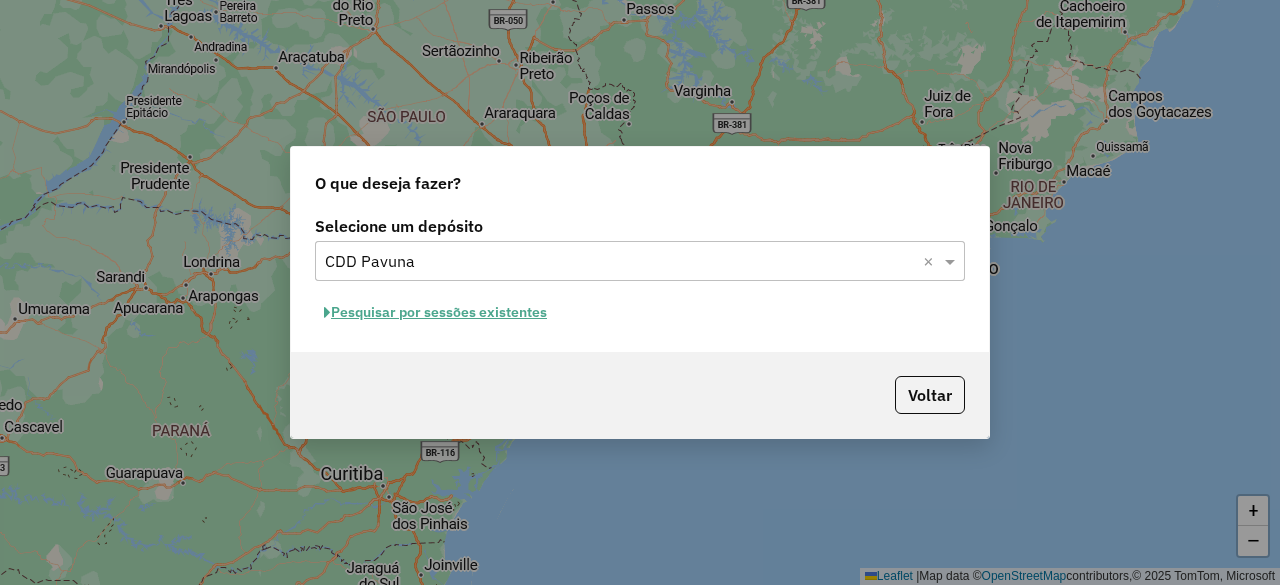 click on "Pesquisar por sessões existentes" 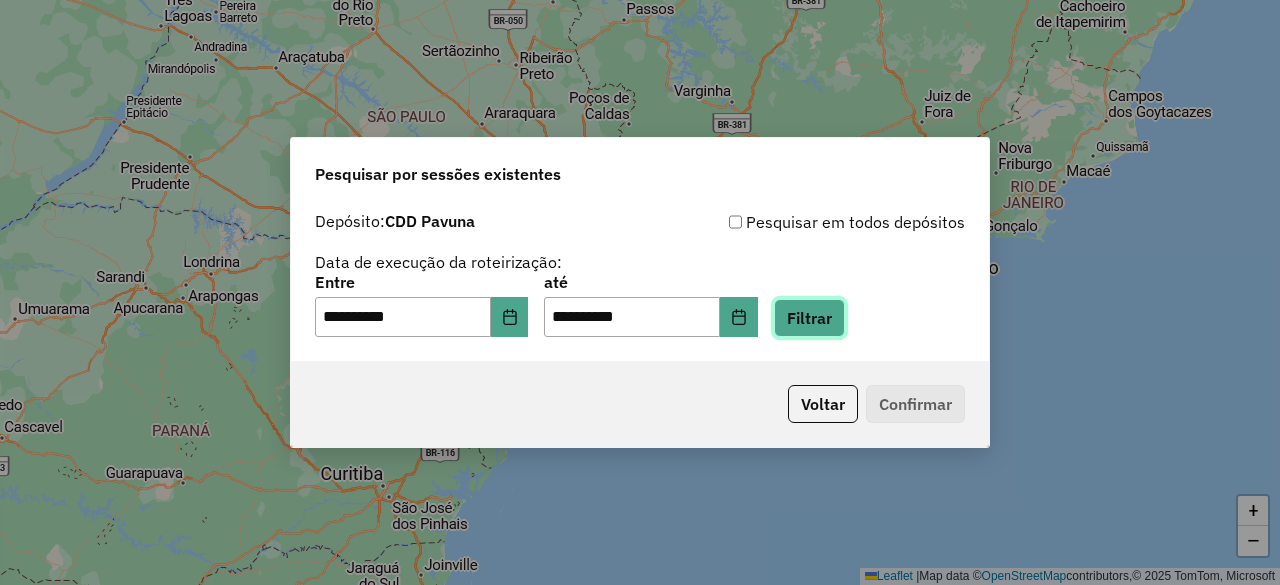 click on "Filtrar" 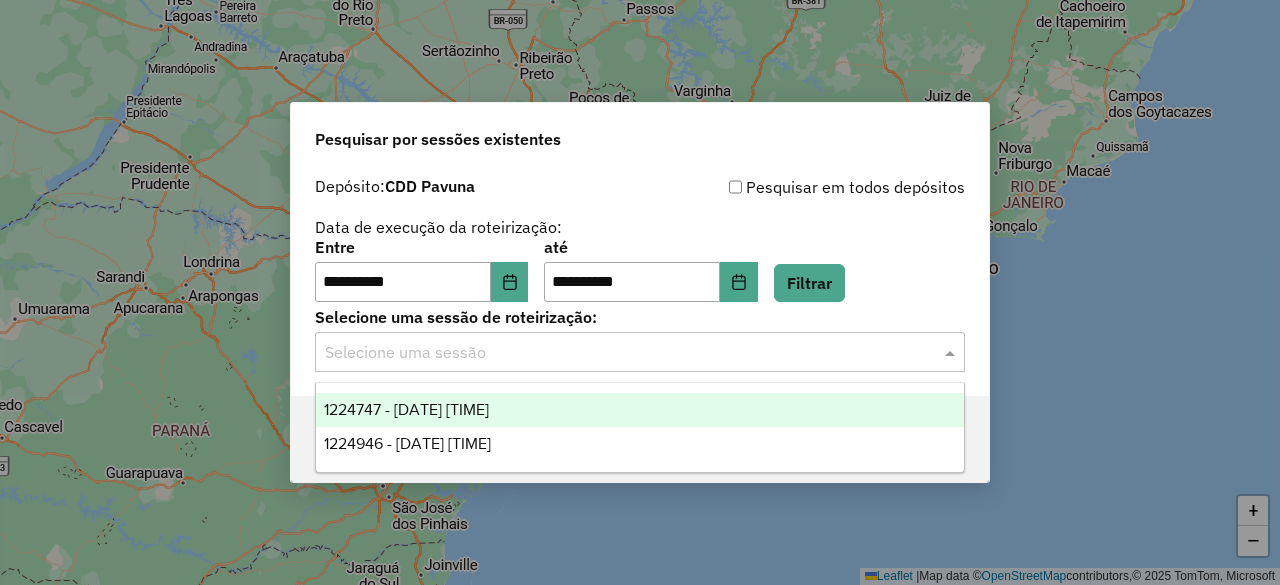 click 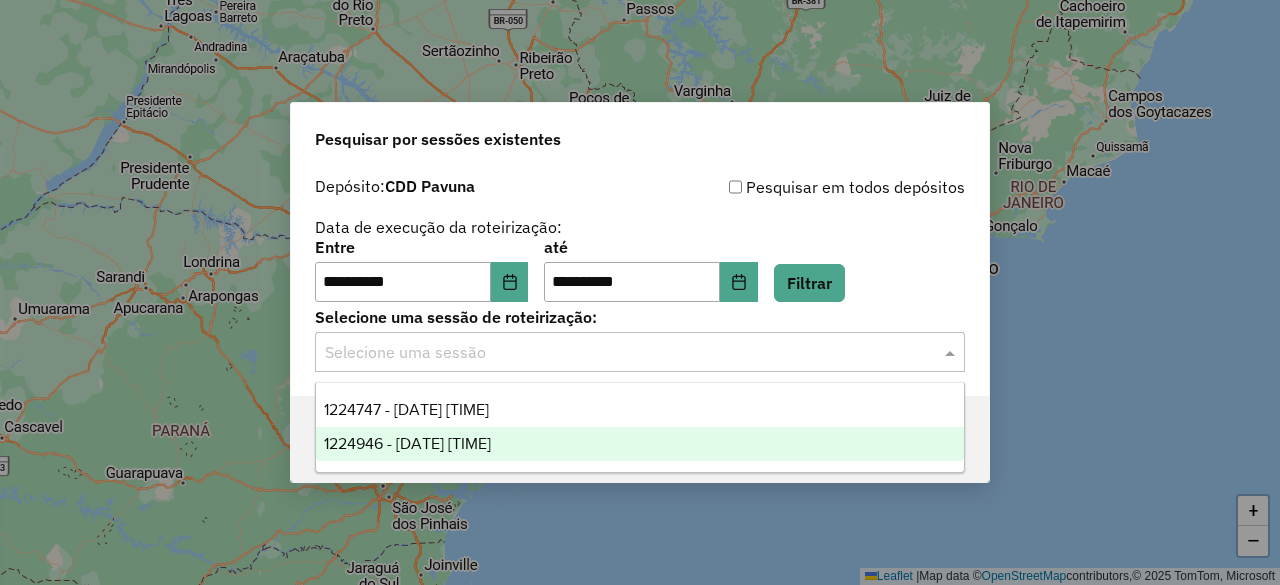 click on "1224946 - 06/08/2025 22:29" at bounding box center [407, 443] 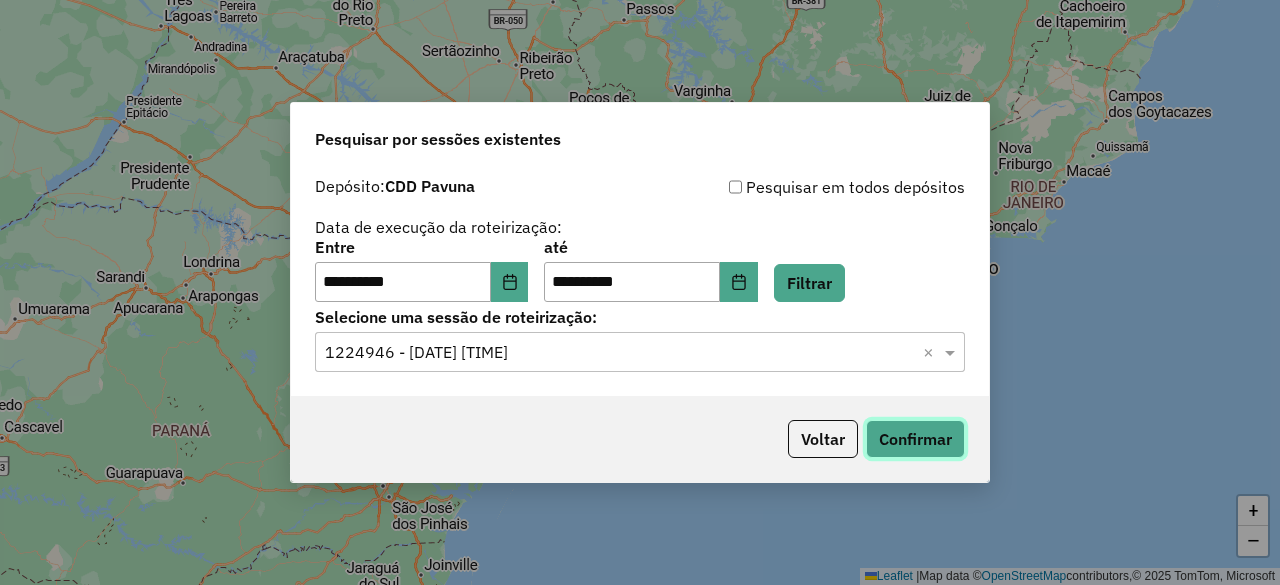 click on "Confirmar" 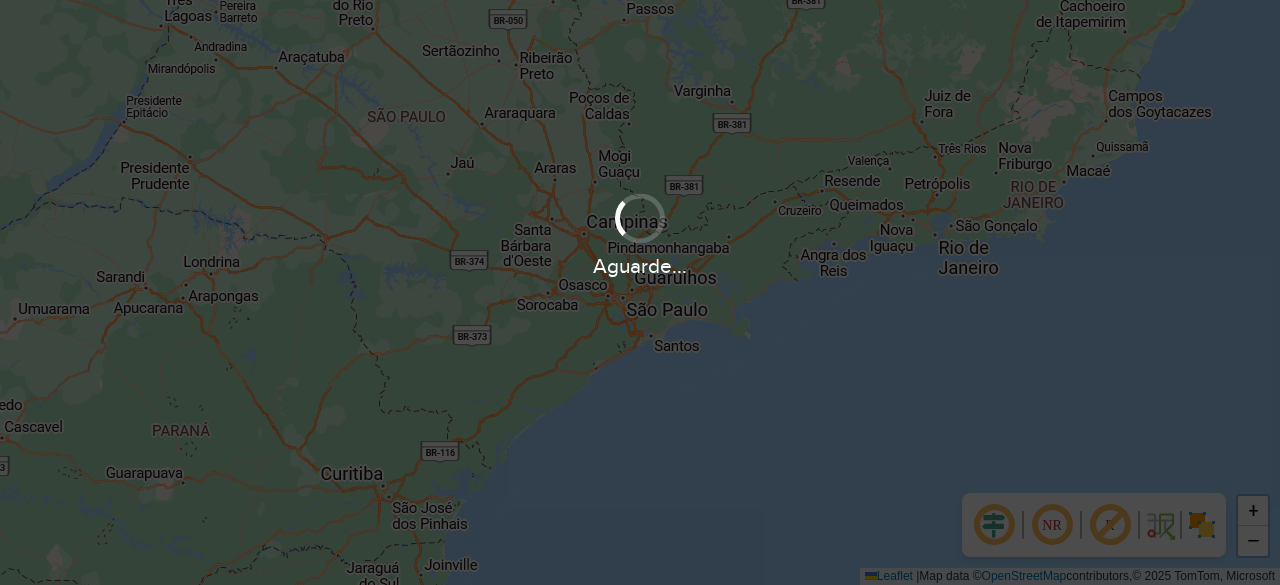 scroll, scrollTop: 0, scrollLeft: 0, axis: both 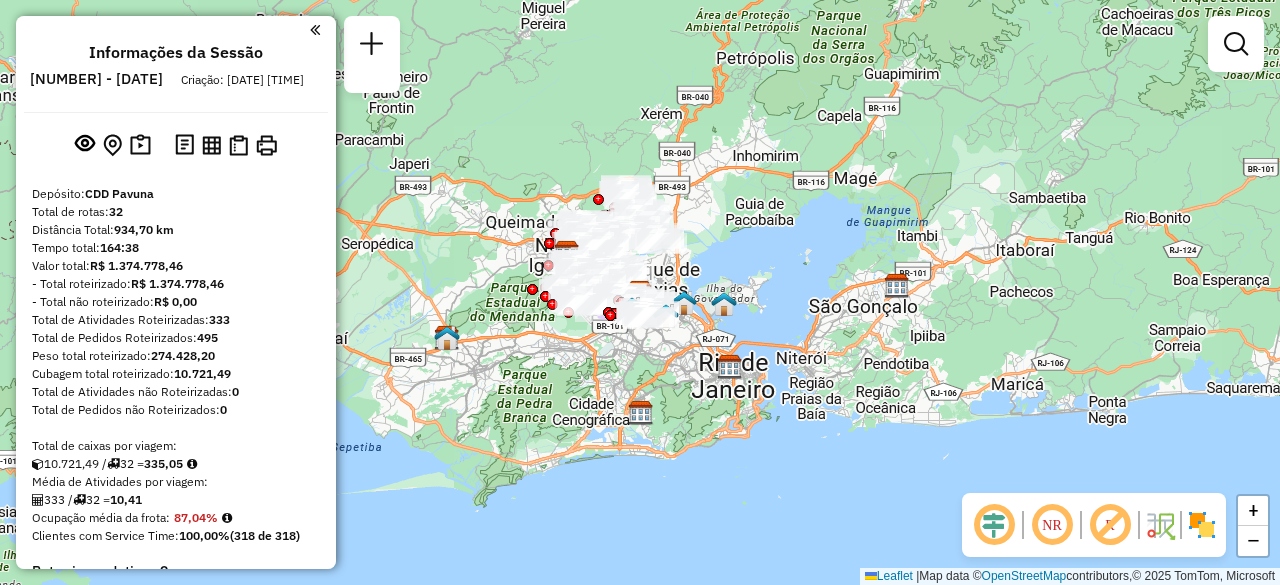 click at bounding box center (315, 30) 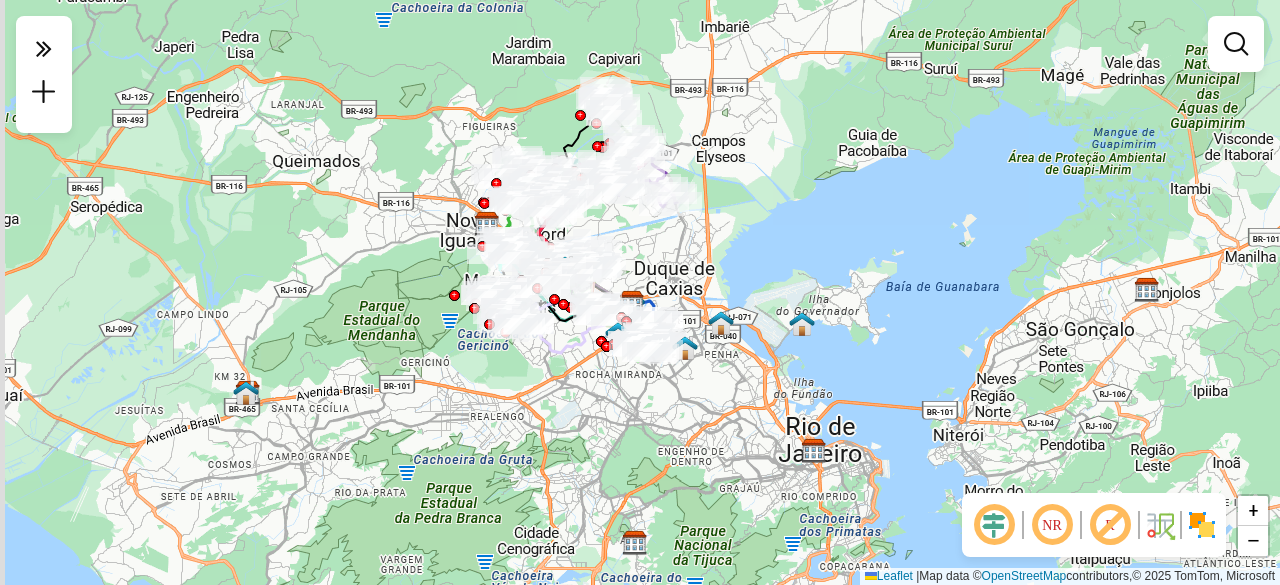drag, startPoint x: 573, startPoint y: 227, endPoint x: 632, endPoint y: 236, distance: 59.682495 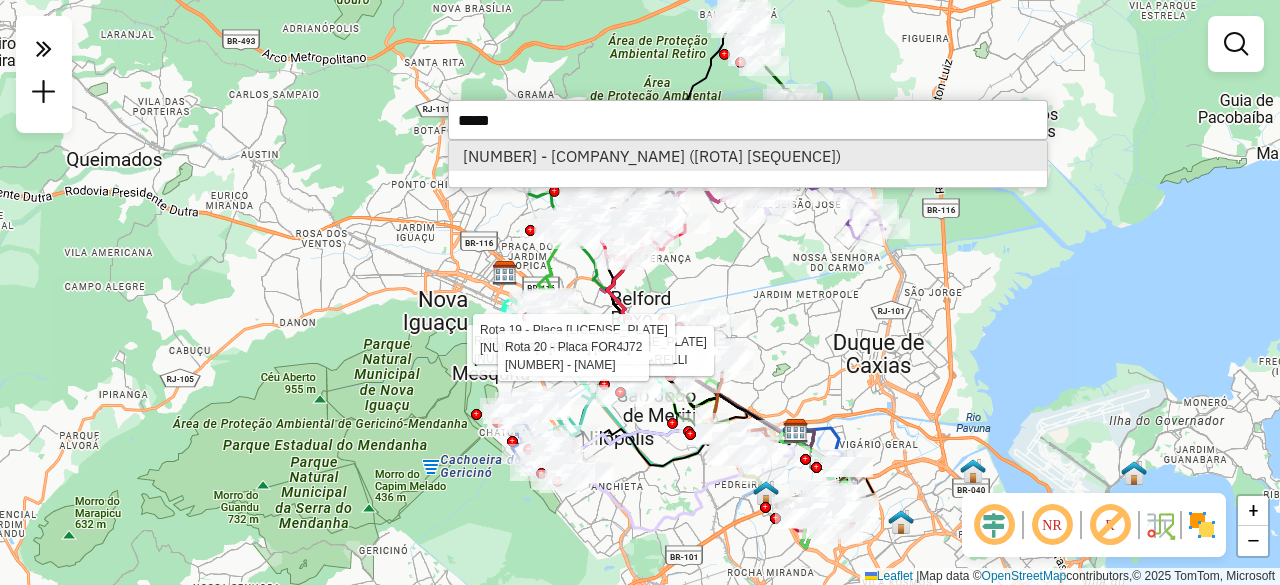 type on "*****" 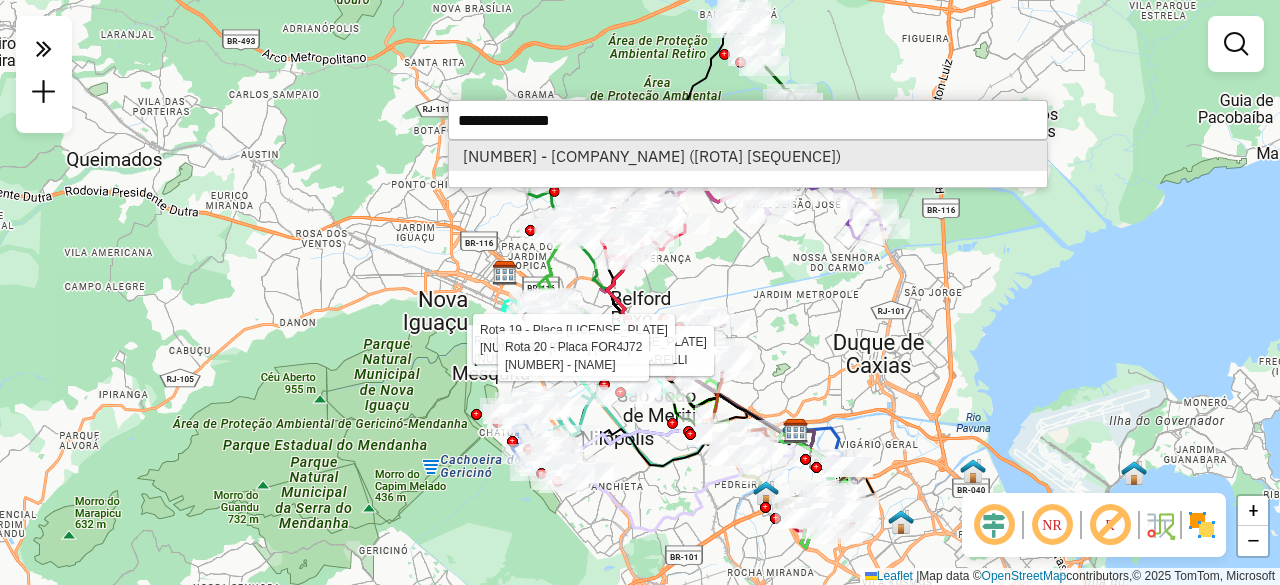 select on "**********" 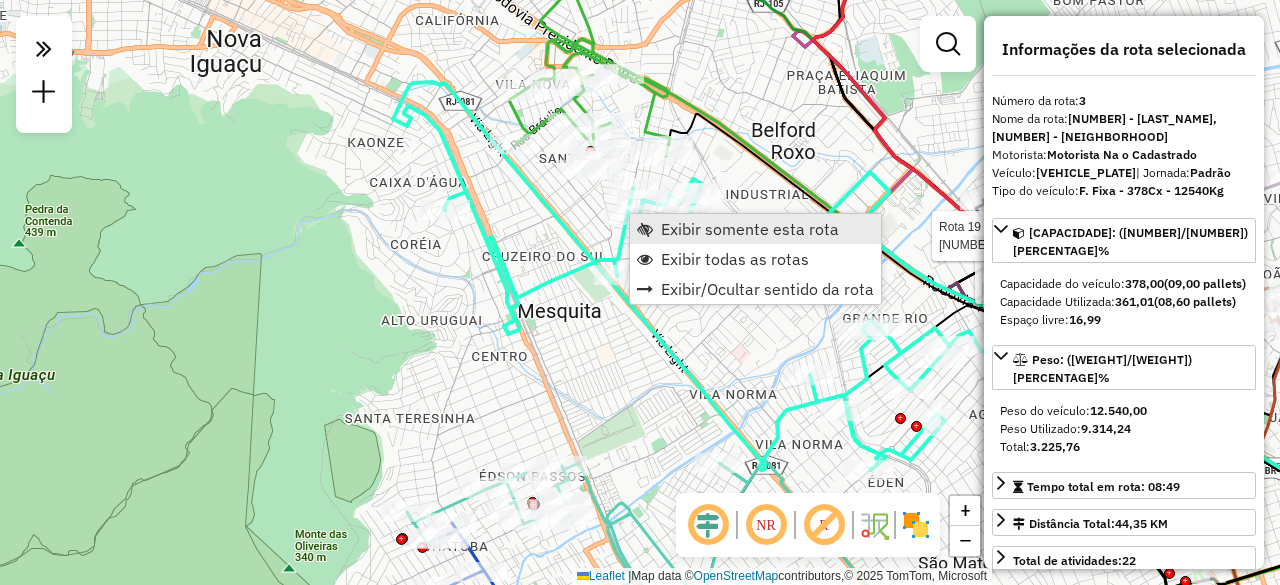 click on "Exibir somente esta rota" at bounding box center (750, 229) 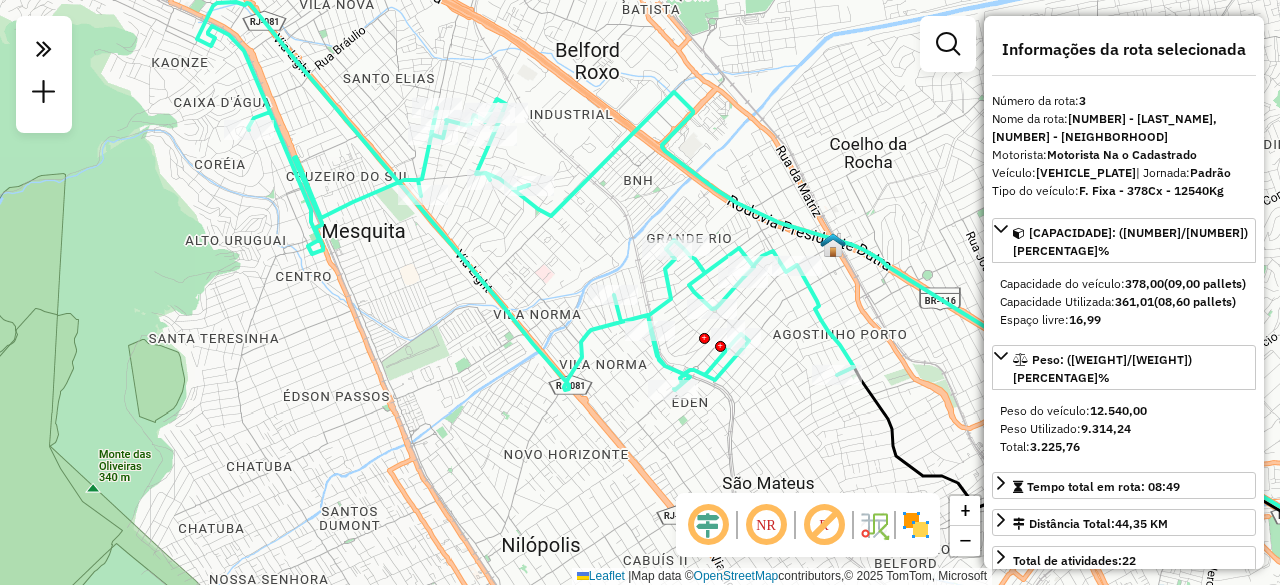 drag, startPoint x: 494, startPoint y: 243, endPoint x: 559, endPoint y: 198, distance: 79.05694 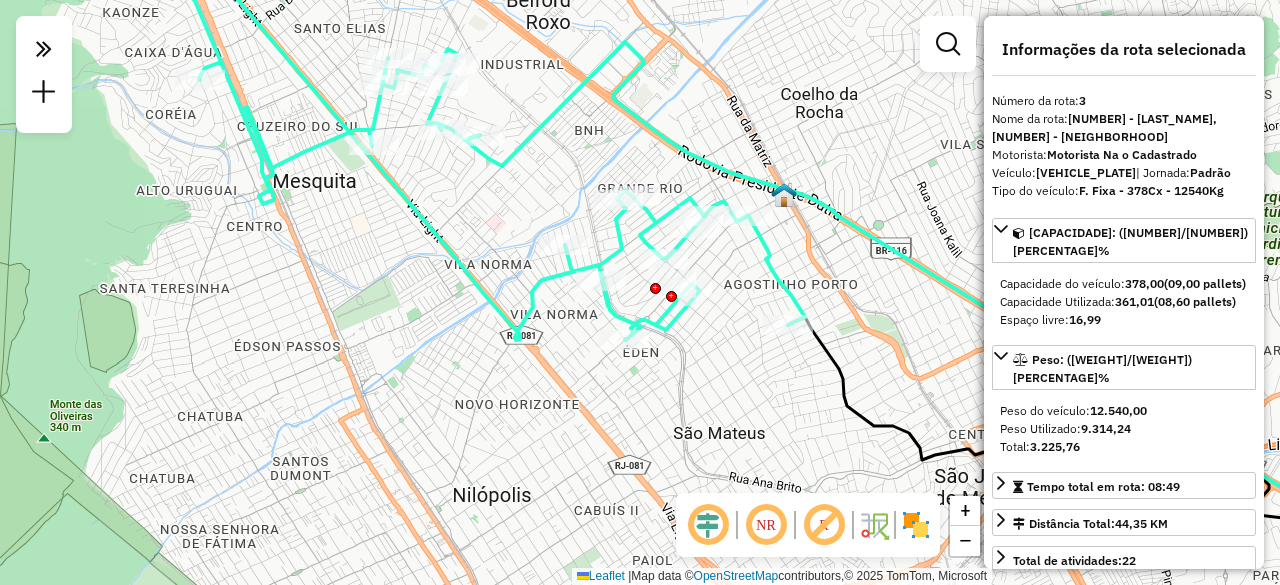 drag, startPoint x: 562, startPoint y: 226, endPoint x: 513, endPoint y: 185, distance: 63.89053 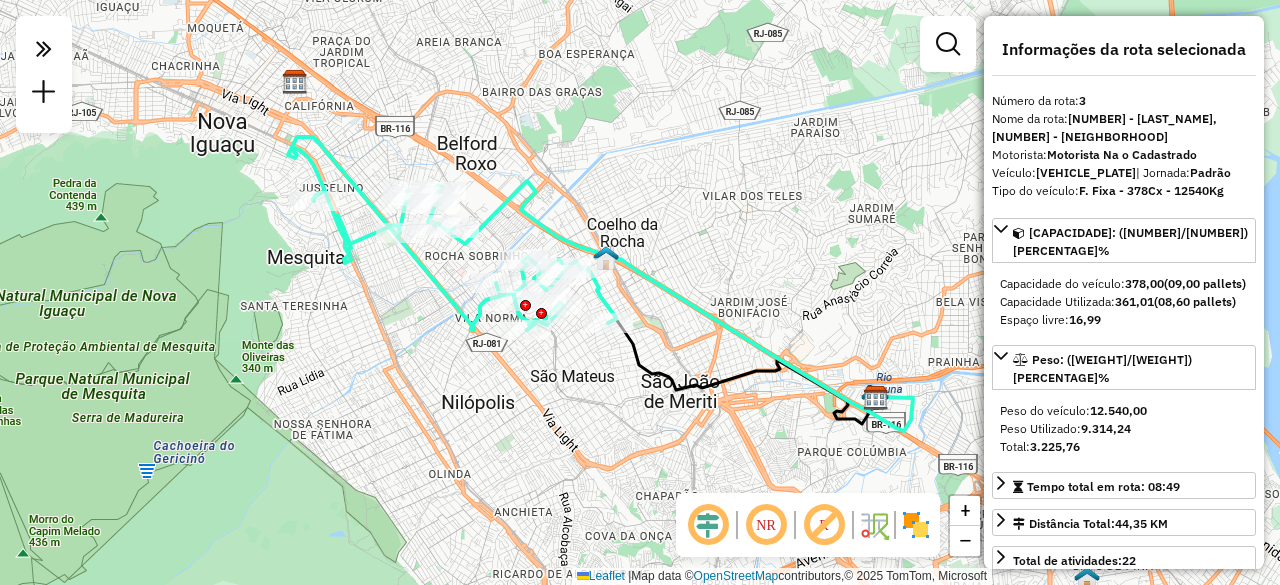 drag, startPoint x: 510, startPoint y: 215, endPoint x: 465, endPoint y: 276, distance: 75.802376 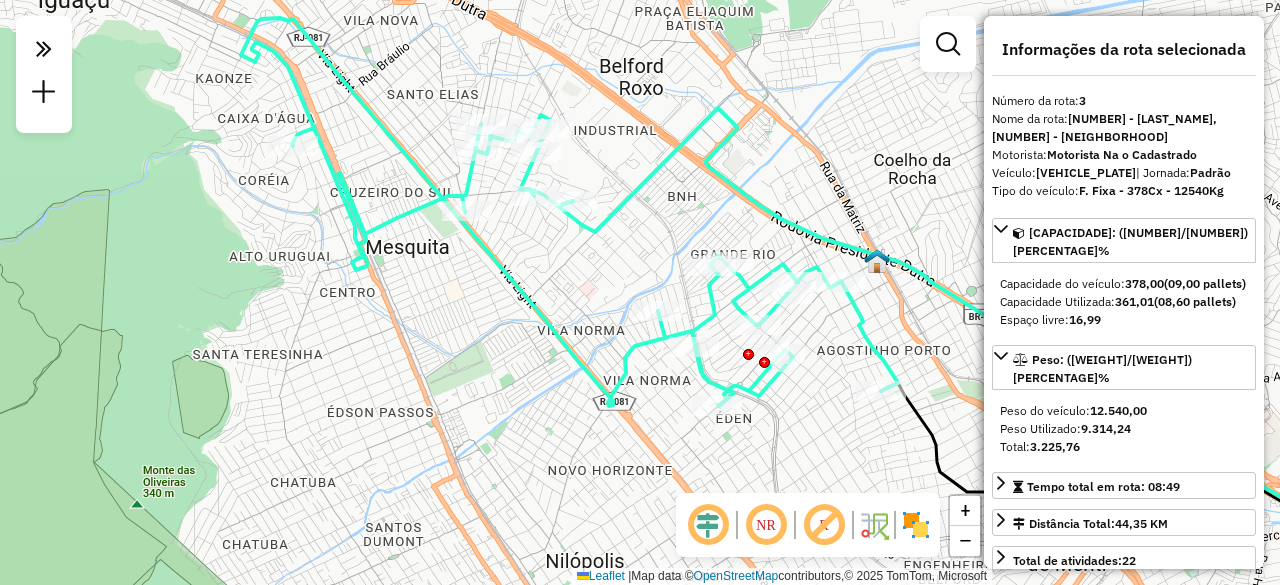 drag, startPoint x: 136, startPoint y: 216, endPoint x: 269, endPoint y: 223, distance: 133.18408 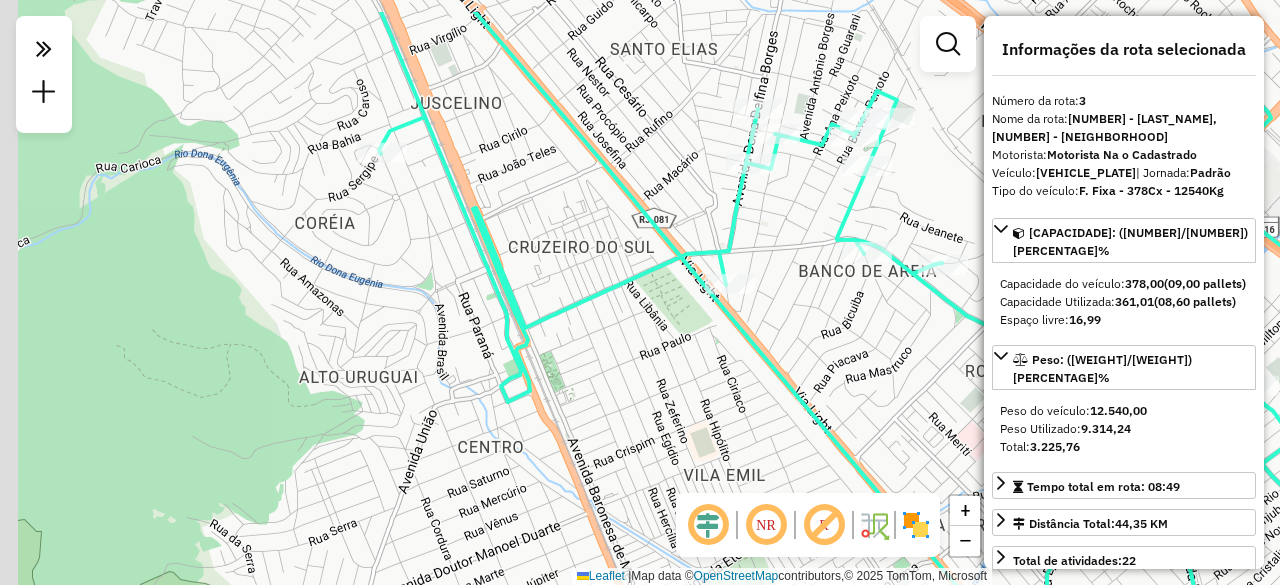 drag, startPoint x: 306, startPoint y: 109, endPoint x: 340, endPoint y: 185, distance: 83.25864 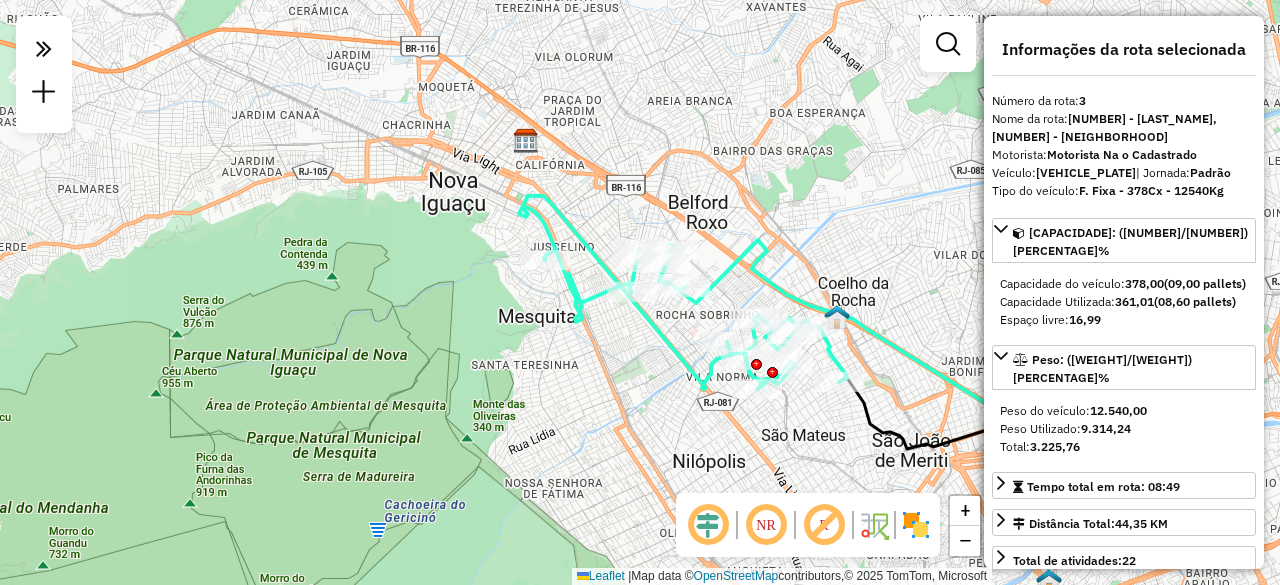 drag, startPoint x: 797, startPoint y: 401, endPoint x: 658, endPoint y: 337, distance: 153.02614 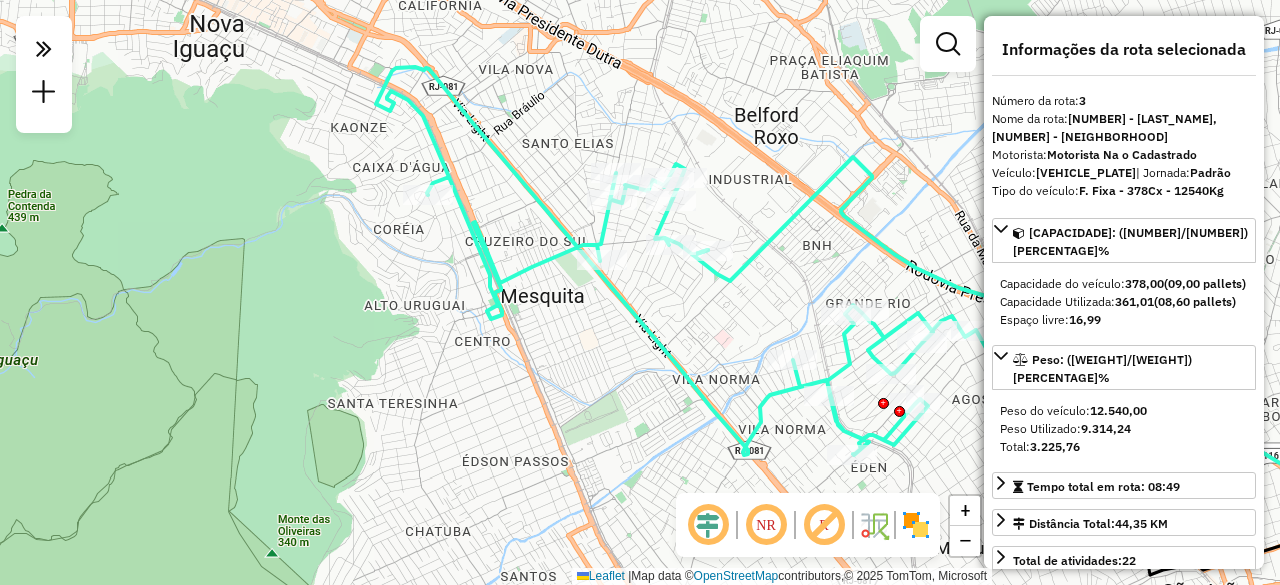 drag, startPoint x: 661, startPoint y: 357, endPoint x: 493, endPoint y: 209, distance: 223.89284 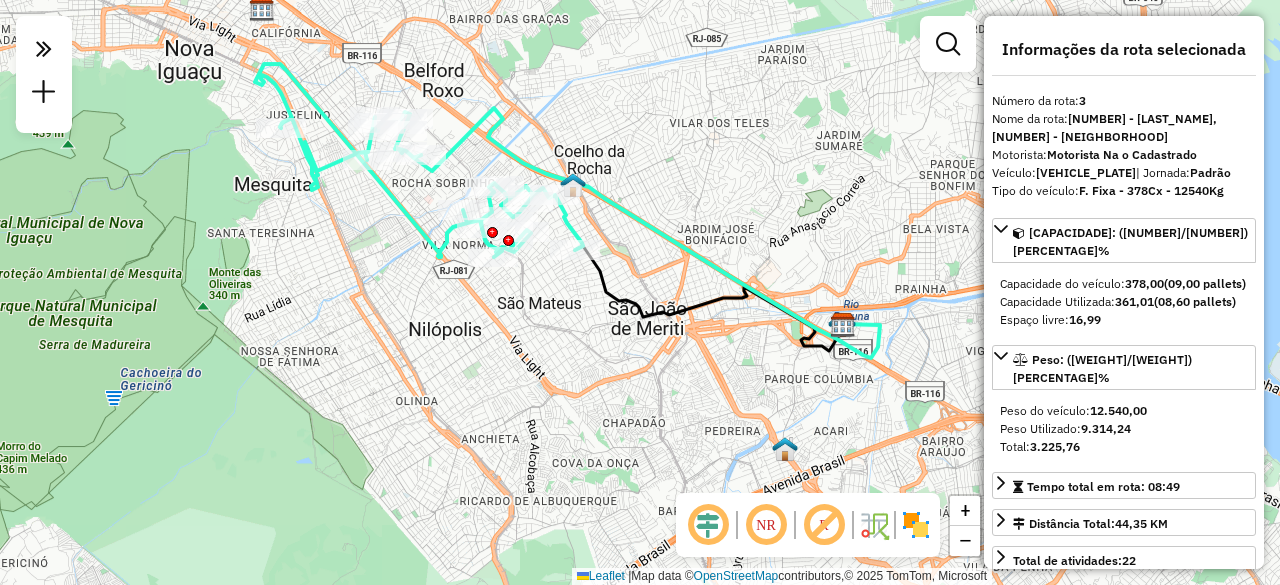 drag, startPoint x: 752, startPoint y: 353, endPoint x: 600, endPoint y: 346, distance: 152.1611 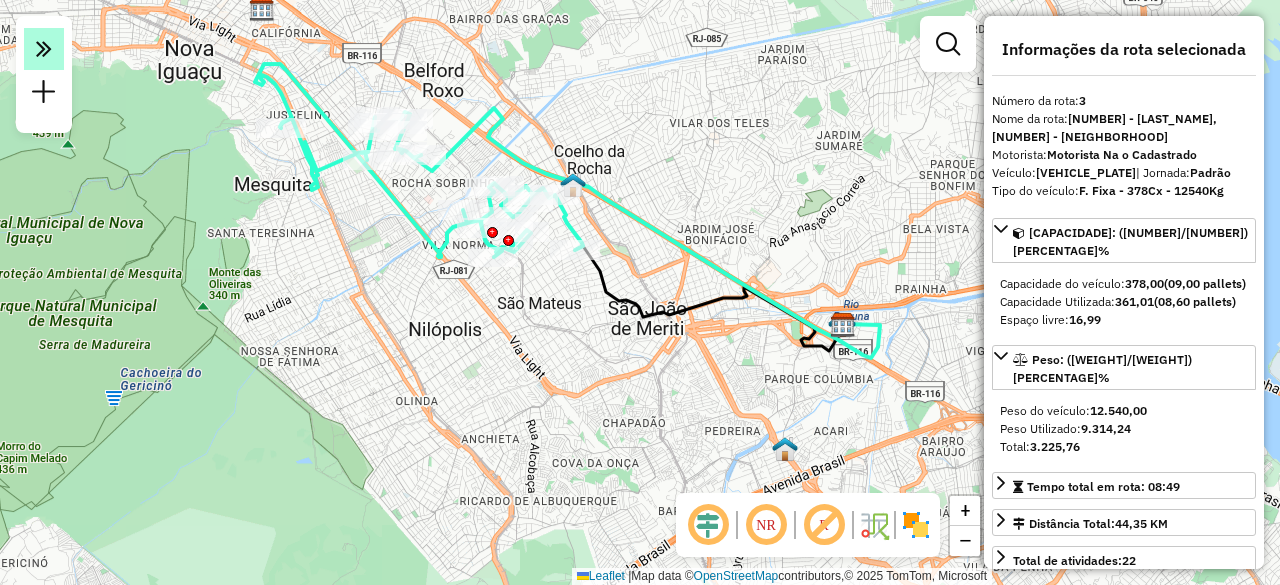 click 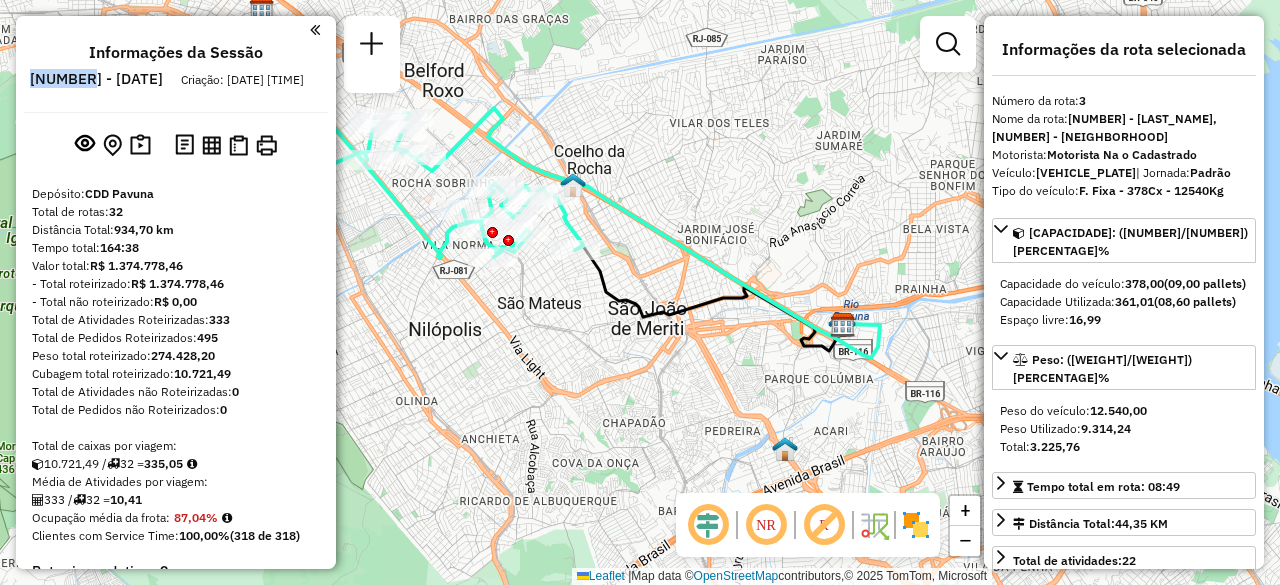 drag, startPoint x: 153, startPoint y: 79, endPoint x: 94, endPoint y: 79, distance: 59 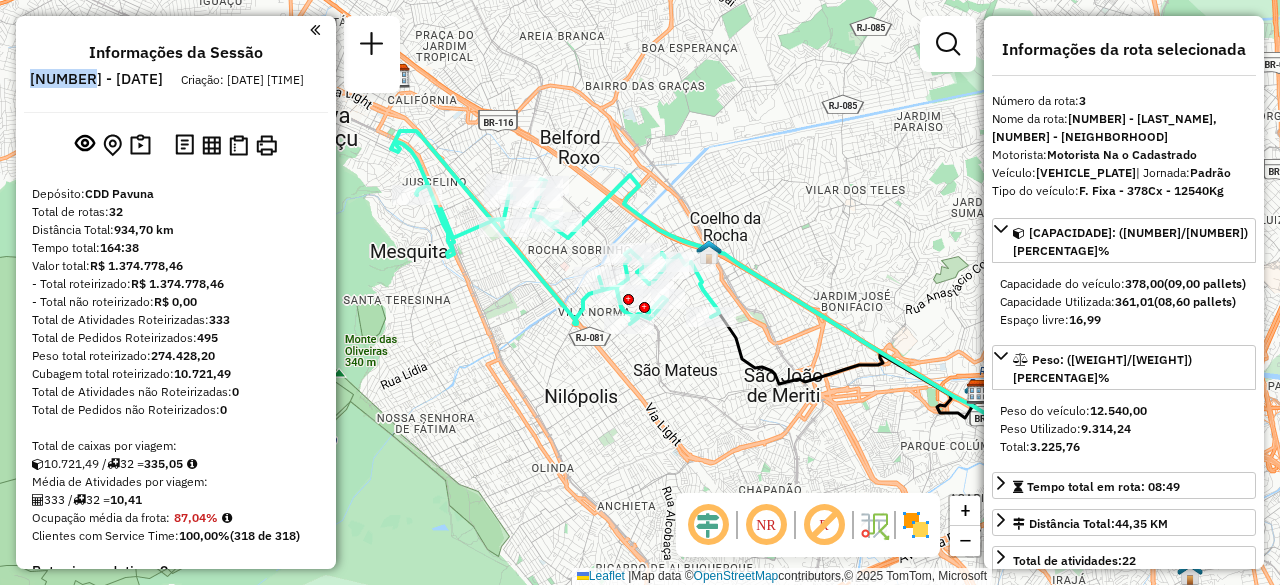 drag, startPoint x: 394, startPoint y: 238, endPoint x: 557, endPoint y: 311, distance: 178.60011 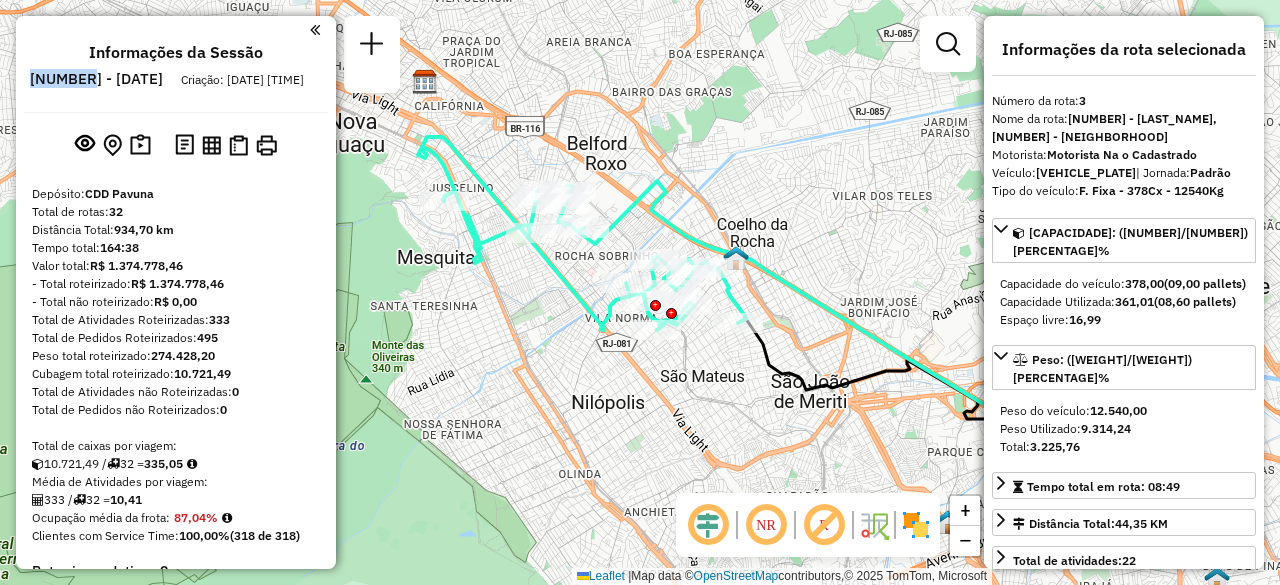 click at bounding box center [315, 30] 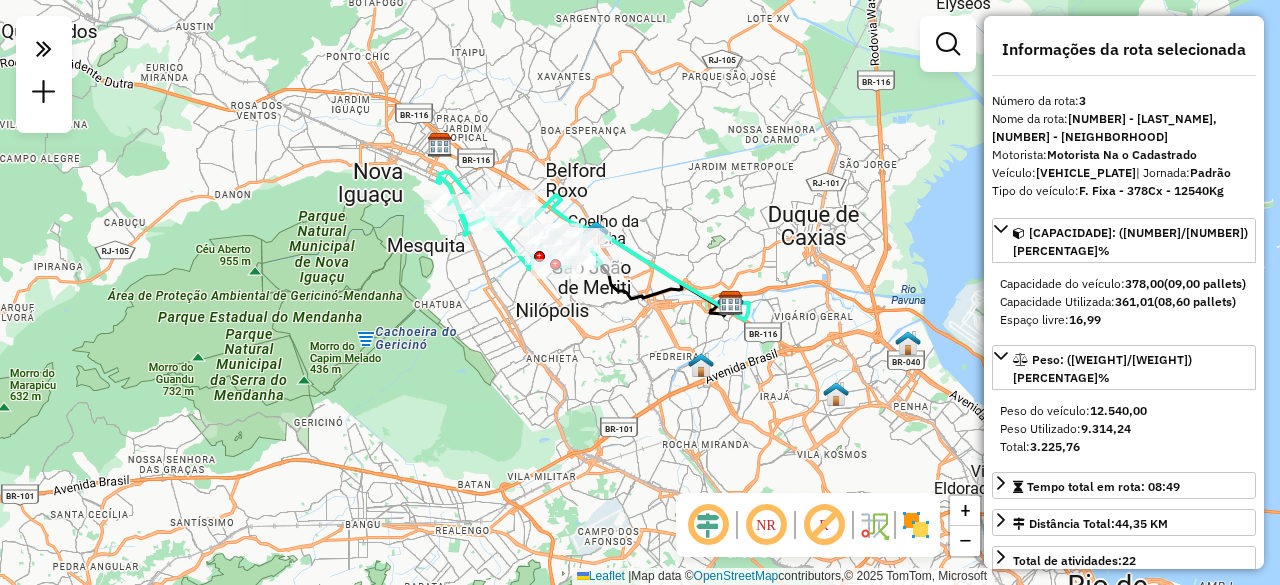 drag, startPoint x: 454, startPoint y: 244, endPoint x: 460, endPoint y: 268, distance: 24.738634 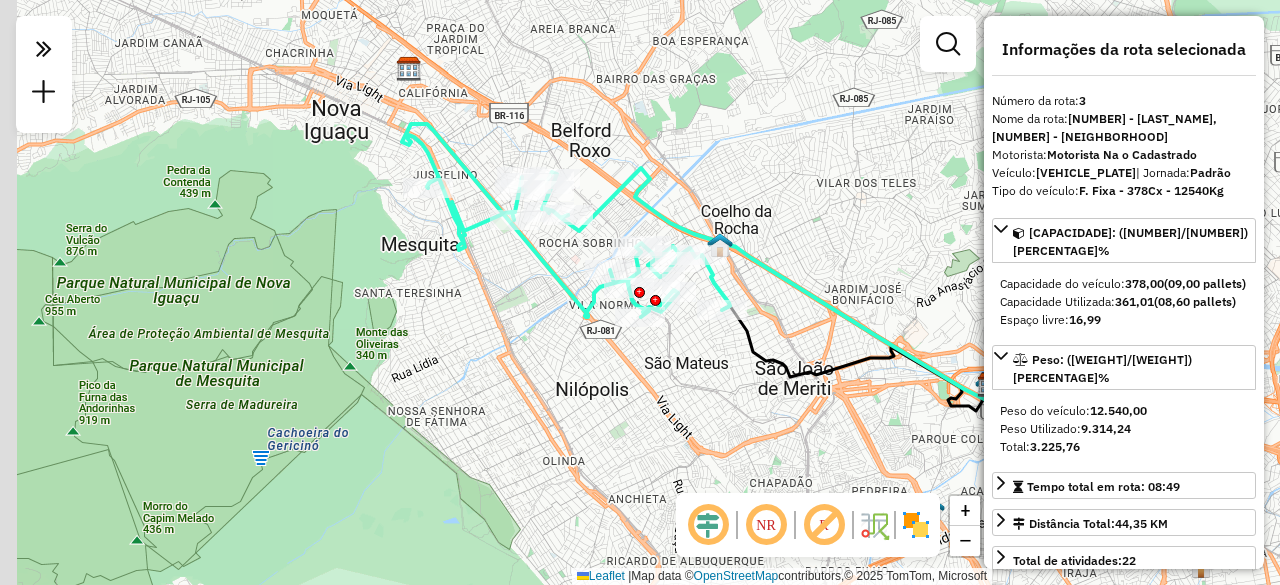 drag, startPoint x: 446, startPoint y: 231, endPoint x: 495, endPoint y: 262, distance: 57.982758 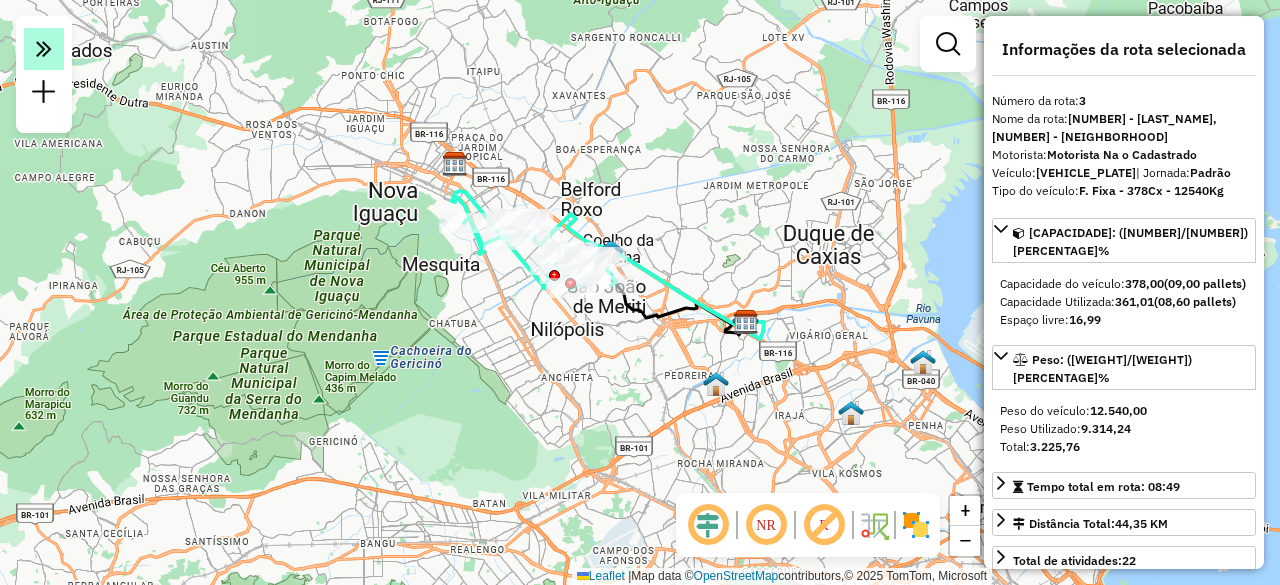 click 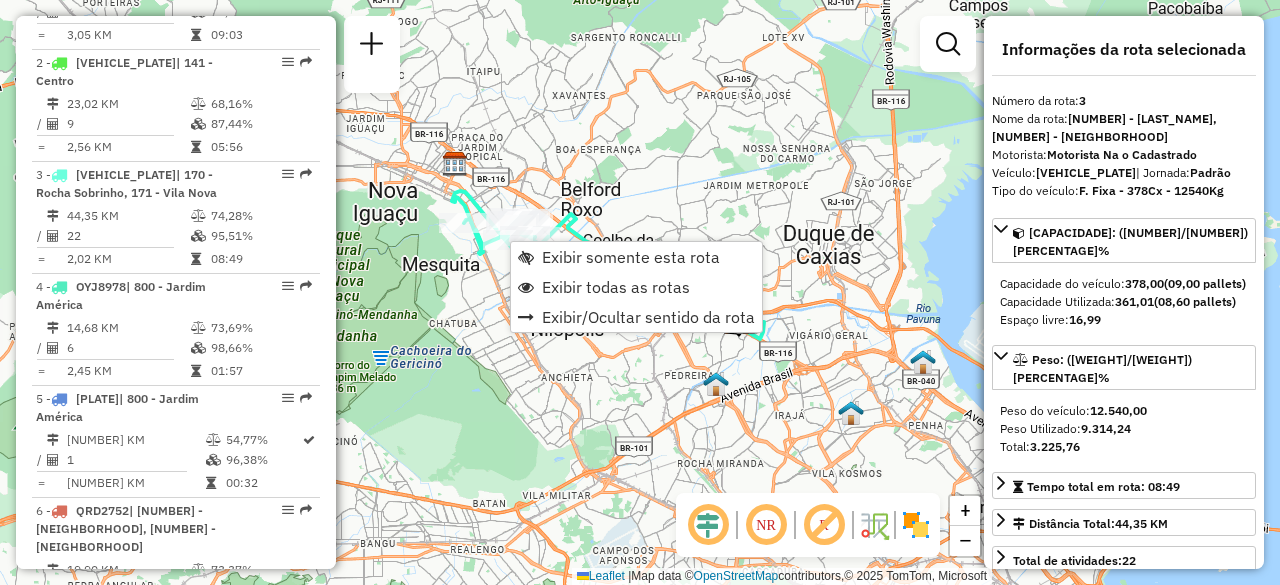 scroll, scrollTop: 964, scrollLeft: 0, axis: vertical 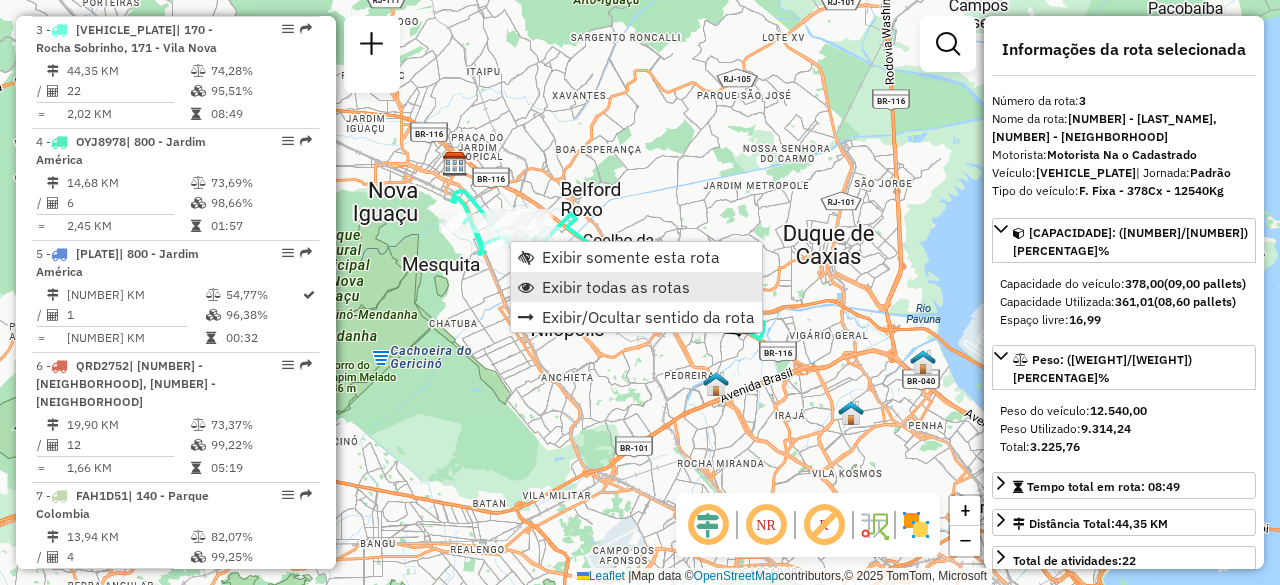 click on "Exibir todas as rotas" at bounding box center [616, 287] 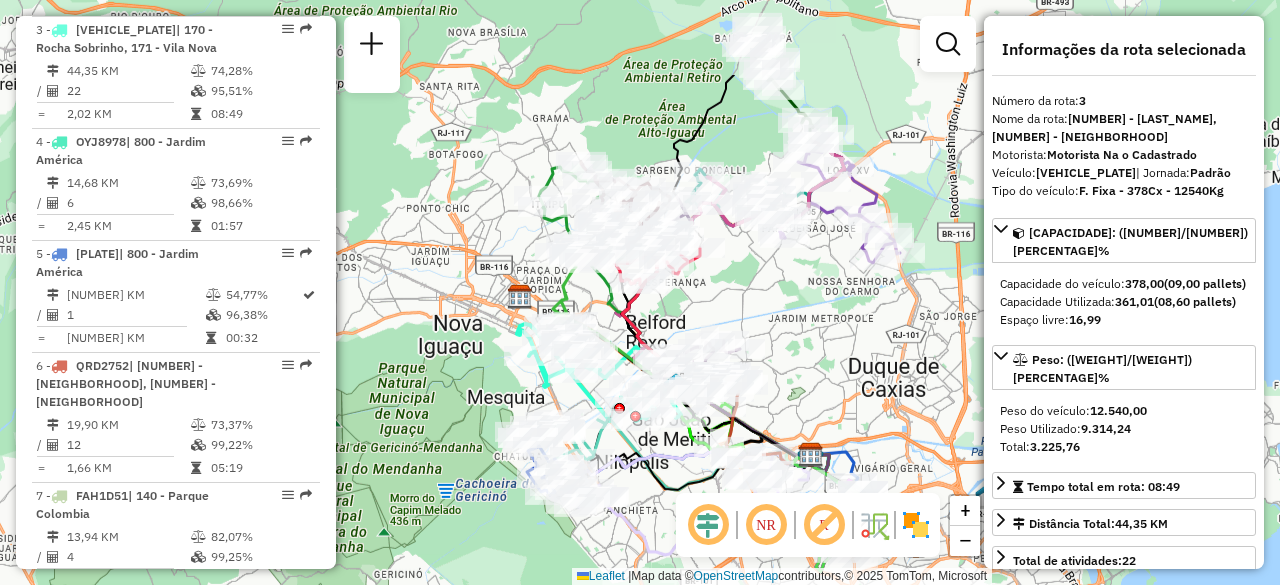 drag, startPoint x: 458, startPoint y: 146, endPoint x: 523, endPoint y: 279, distance: 148.03378 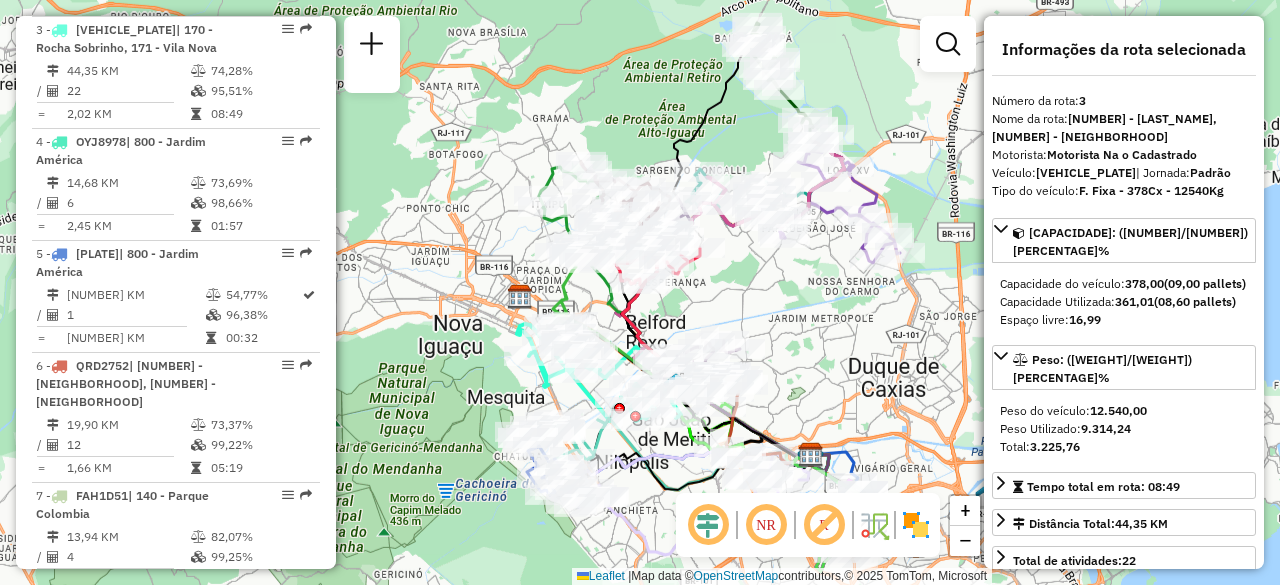 click on "Informações da Sessão 1224946 - 06/08/2025  Criação: 05/08/2025 22:29   Depósito:  CDD Pavuna  Total de rotas:  32  Distância Total:  934,70 km  Tempo total:  164:38  Valor total:  R$ 1.374.778,46  - Total roteirizado:  R$ 1.374.778,46  - Total não roteirizado:  R$ 0,00  Total de Atividades Roteirizadas:  333  Total de Pedidos Roteirizados:  495  Peso total roteirizado:  274.428,20  Cubagem total roteirizado:  10.721,49  Total de Atividades não Roteirizadas:  0  Total de Pedidos não Roteirizados:  0 Total de caixas por viagem:  10.721,49 /   32 =  335,05 Média de Atividades por viagem:  333 /   32 =  10,41 Ocupação média da frota:  87,04%  Clientes com Service Time:  100,00%   (318 de 318)   Rotas improdutivas:  9  Rotas vários dias:  0  Clientes Priorizados NR:  0  Transportadoras  Rotas  Recargas: 1   Ver rotas   Ver veículos   1 -       GAG1D04   | 242 - Amapa  64,00 KM   46,17%  /  21   58,23%     =  3,05 KM   09:03   2 -       QRE0A94   | 141 - Centro  23,02 KM   68,16%  /  9   87,44%" at bounding box center [176, 292] 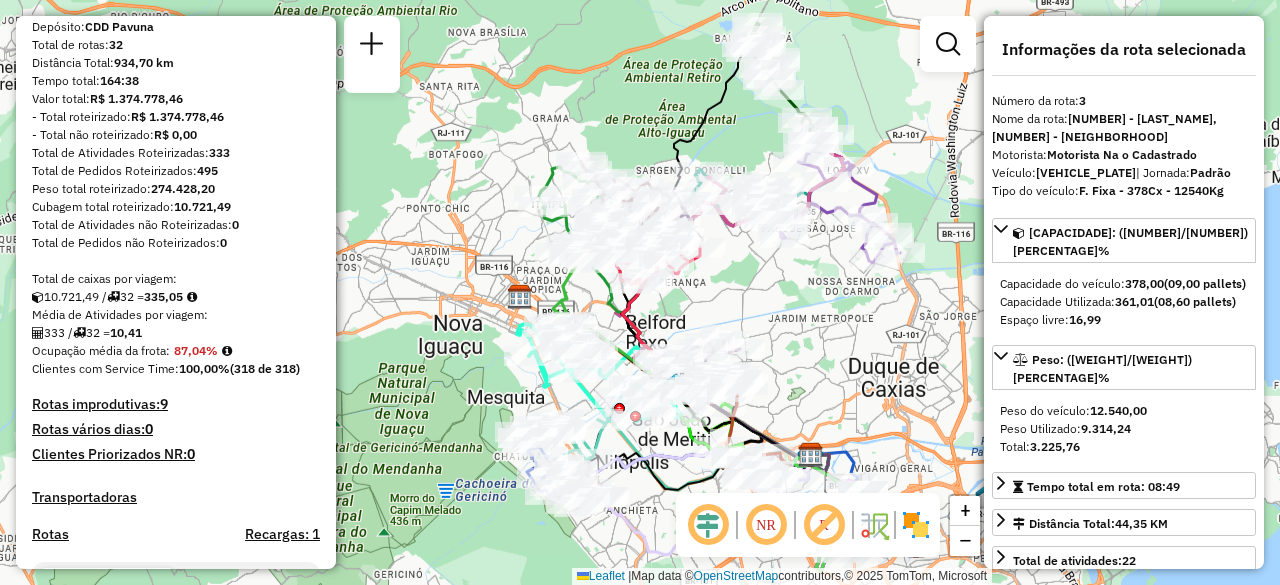 scroll, scrollTop: 0, scrollLeft: 0, axis: both 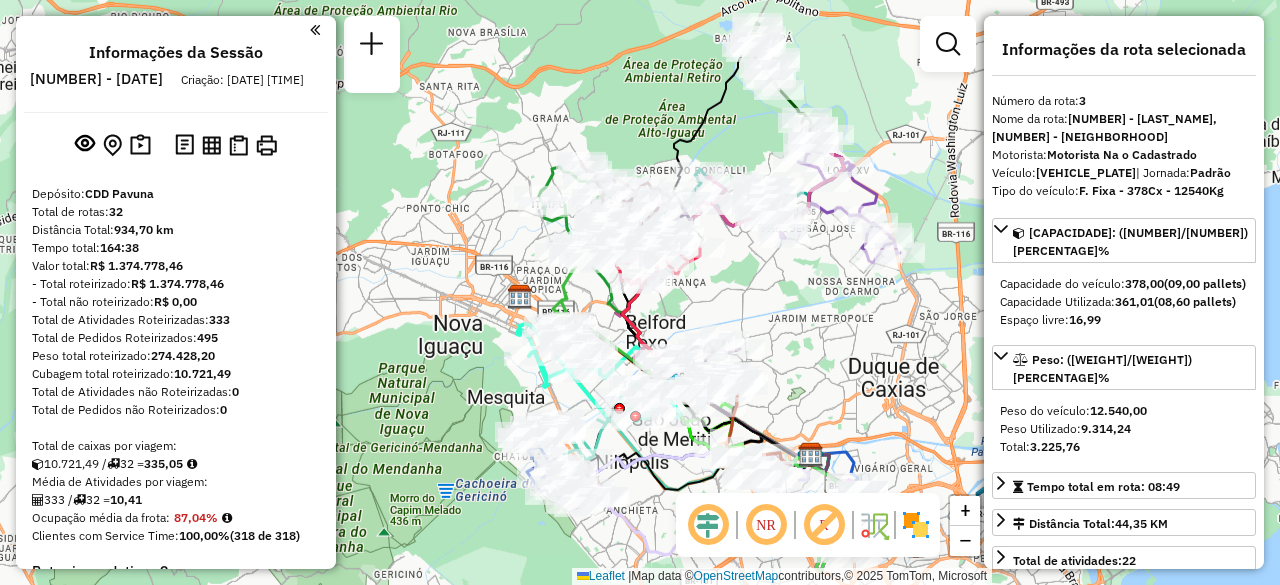 click on "Informações da Sessão 1224946 - 06/08/2025  Criação: 05/08/2025 22:29   Depósito:  CDD Pavuna  Total de rotas:  32  Distância Total:  934,70 km  Tempo total:  164:38  Valor total:  R$ 1.374.778,46  - Total roteirizado:  R$ 1.374.778,46  - Total não roteirizado:  R$ 0,00  Total de Atividades Roteirizadas:  333  Total de Pedidos Roteirizados:  495  Peso total roteirizado:  274.428,20  Cubagem total roteirizado:  10.721,49  Total de Atividades não Roteirizadas:  0  Total de Pedidos não Roteirizados:  0 Total de caixas por viagem:  10.721,49 /   32 =  335,05 Média de Atividades por viagem:  333 /   32 =  10,41 Ocupação média da frota:  87,04%  Clientes com Service Time:  100,00%   (318 de 318)   Rotas improdutivas:  9  Rotas vários dias:  0  Clientes Priorizados NR:  0  Transportadoras  Rotas  Recargas: 1   Ver rotas   Ver veículos   1 -       GAG1D04   | 242 - Amapa  64,00 KM   46,17%  /  21   58,23%     =  3,05 KM   09:03   2 -       QRE0A94   | 141 - Centro  23,02 KM   68,16%  /  9   87,44%" at bounding box center [176, 292] 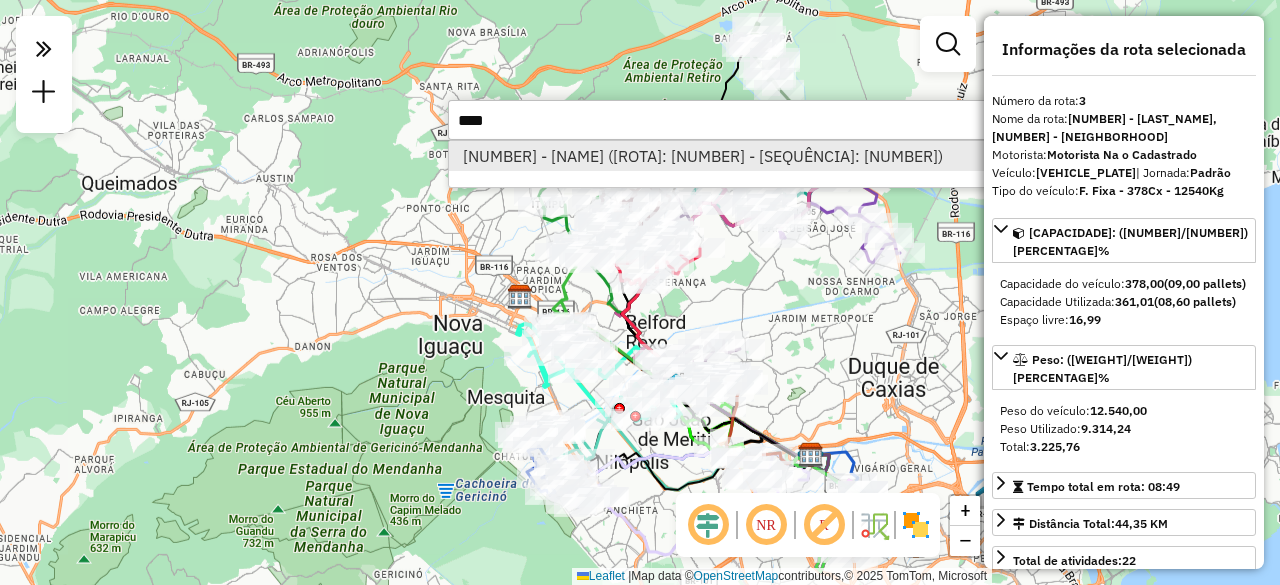 type on "****" 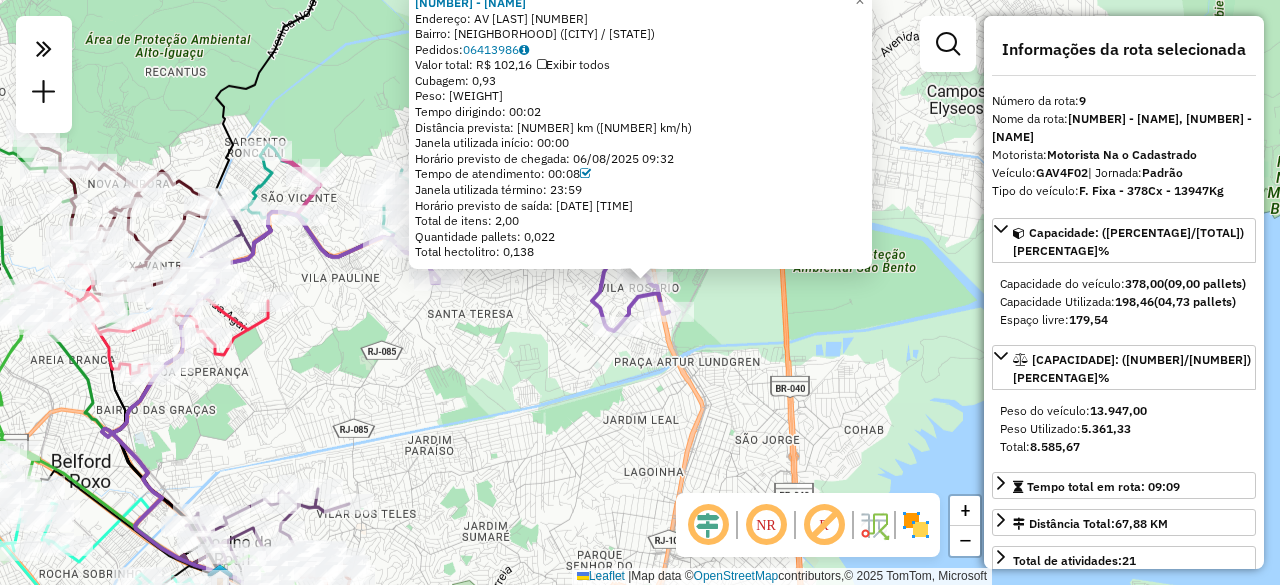 drag, startPoint x: 648, startPoint y: 277, endPoint x: 500, endPoint y: 359, distance: 169.1981 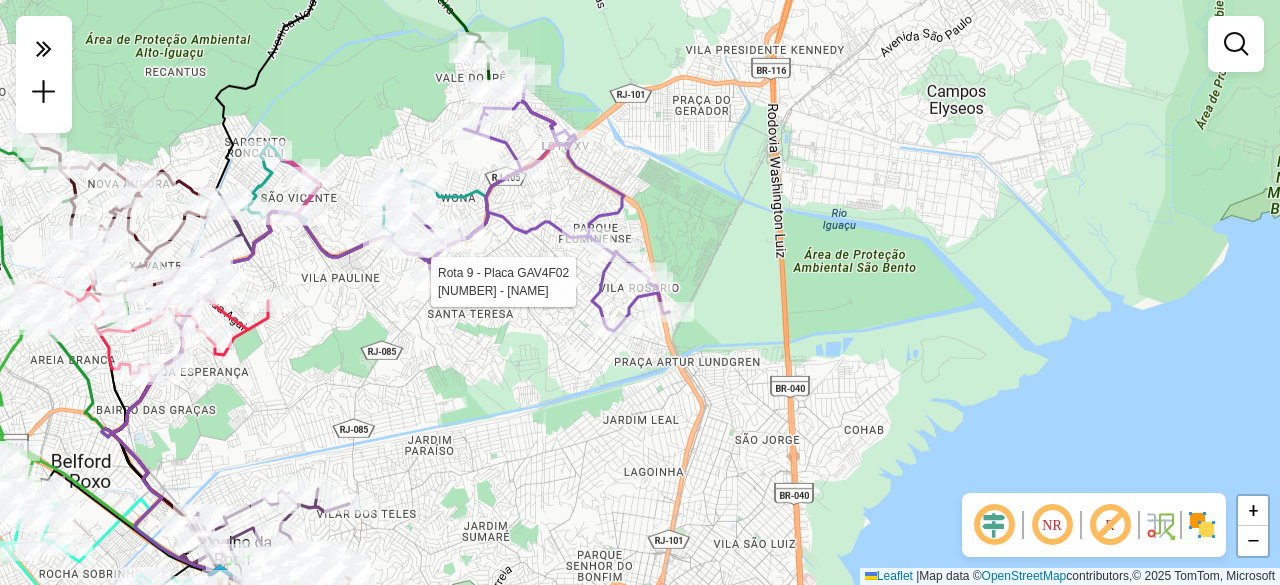select on "**********" 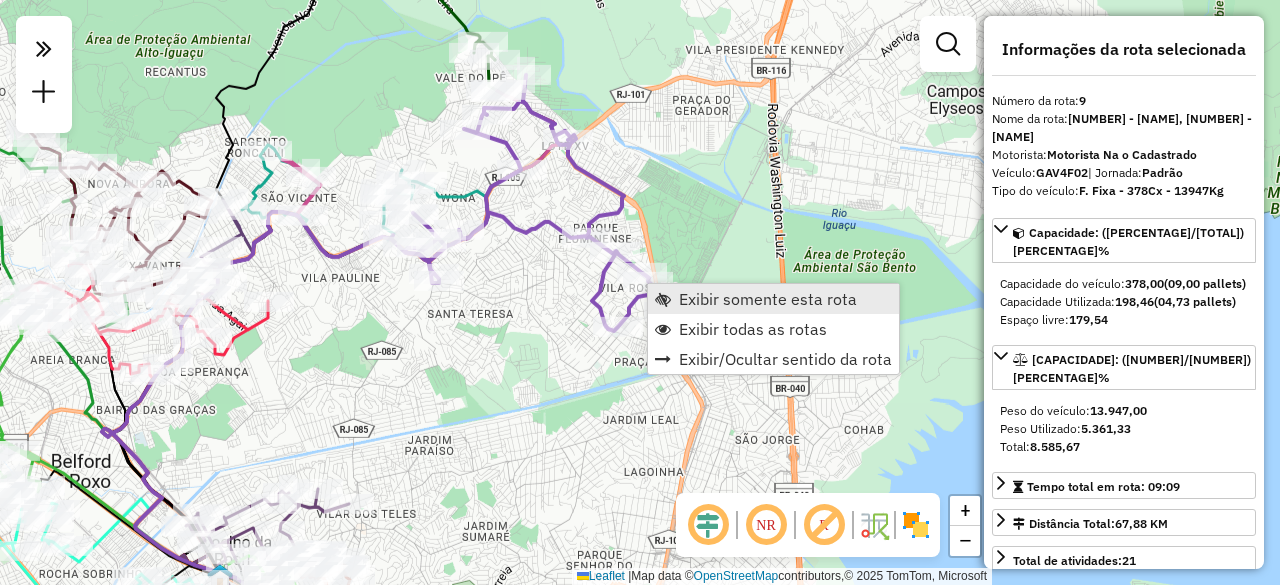 click on "Exibir somente esta rota" at bounding box center [768, 299] 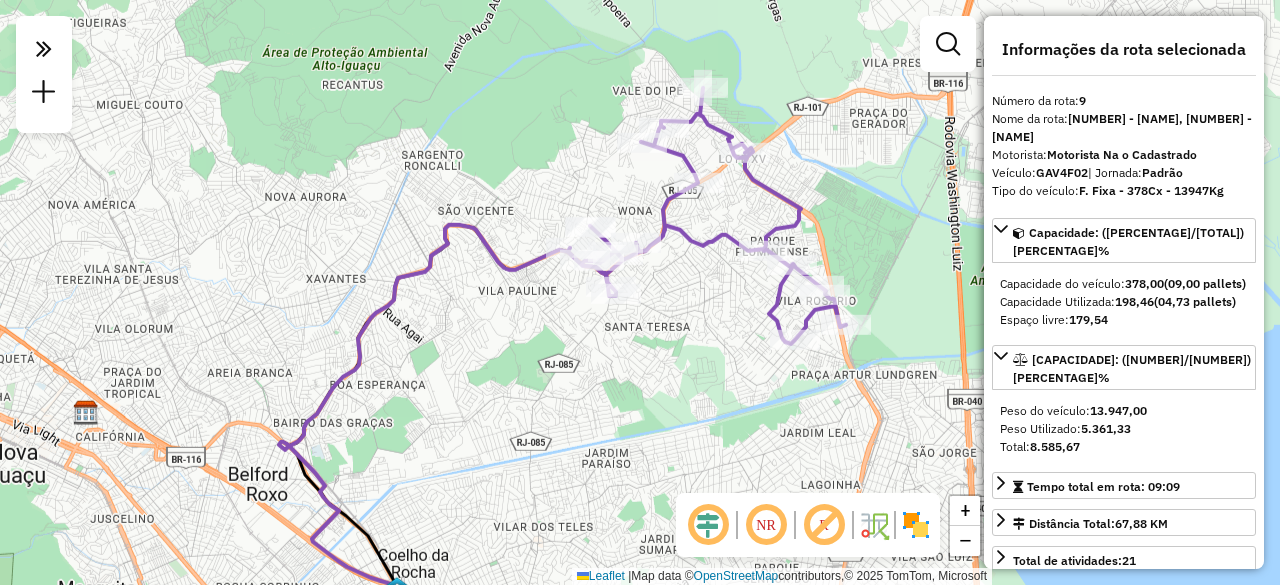 drag, startPoint x: 728, startPoint y: 161, endPoint x: 686, endPoint y: 299, distance: 144.24979 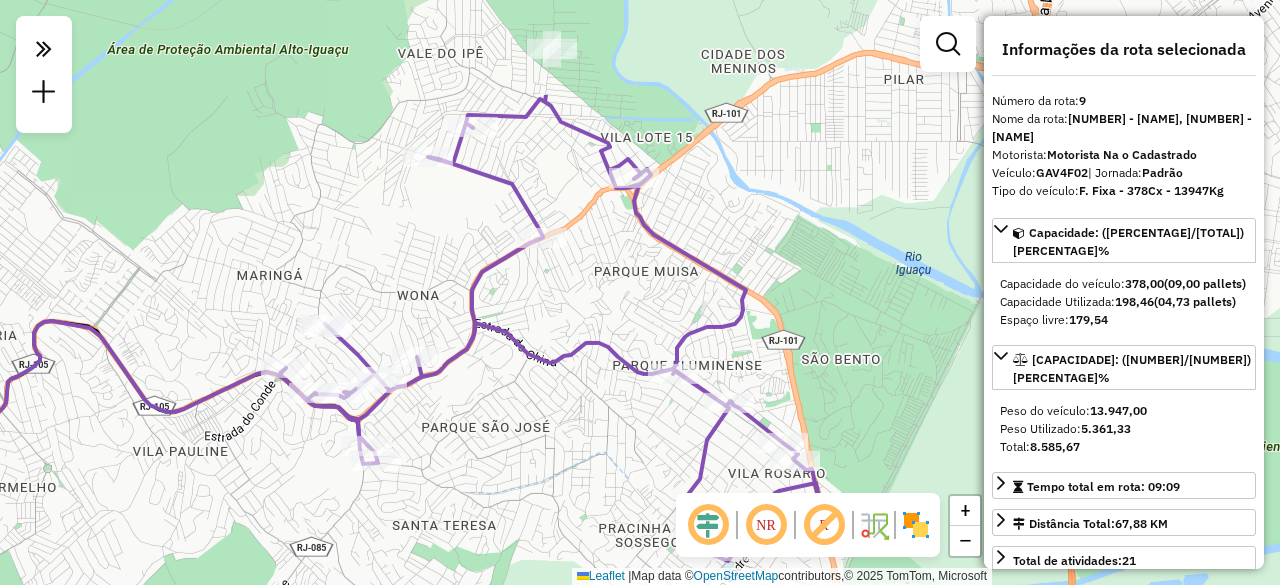 drag, startPoint x: 731, startPoint y: 171, endPoint x: 550, endPoint y: 301, distance: 222.84749 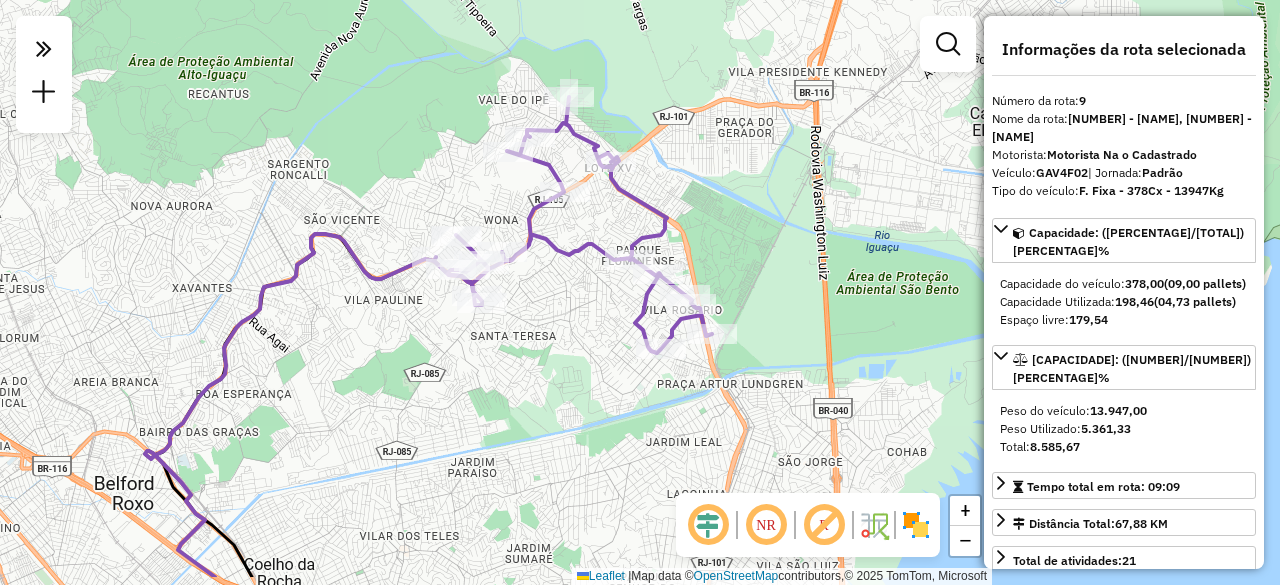 drag, startPoint x: 550, startPoint y: 372, endPoint x: 575, endPoint y: 305, distance: 71.51224 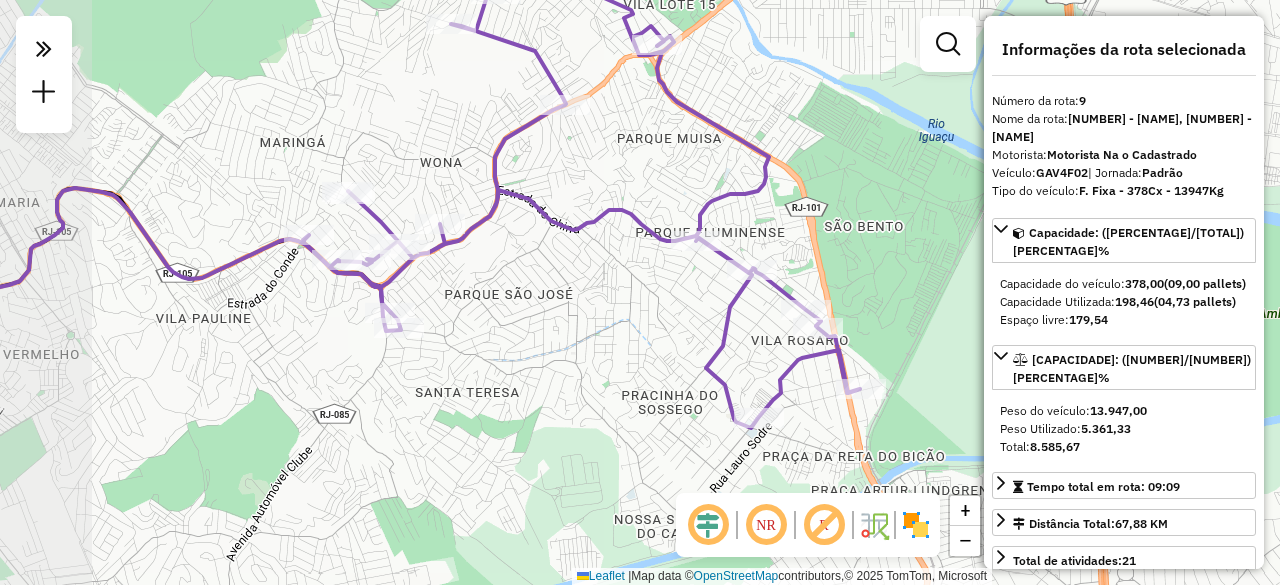 drag, startPoint x: 424, startPoint y: 284, endPoint x: 526, endPoint y: 303, distance: 103.75452 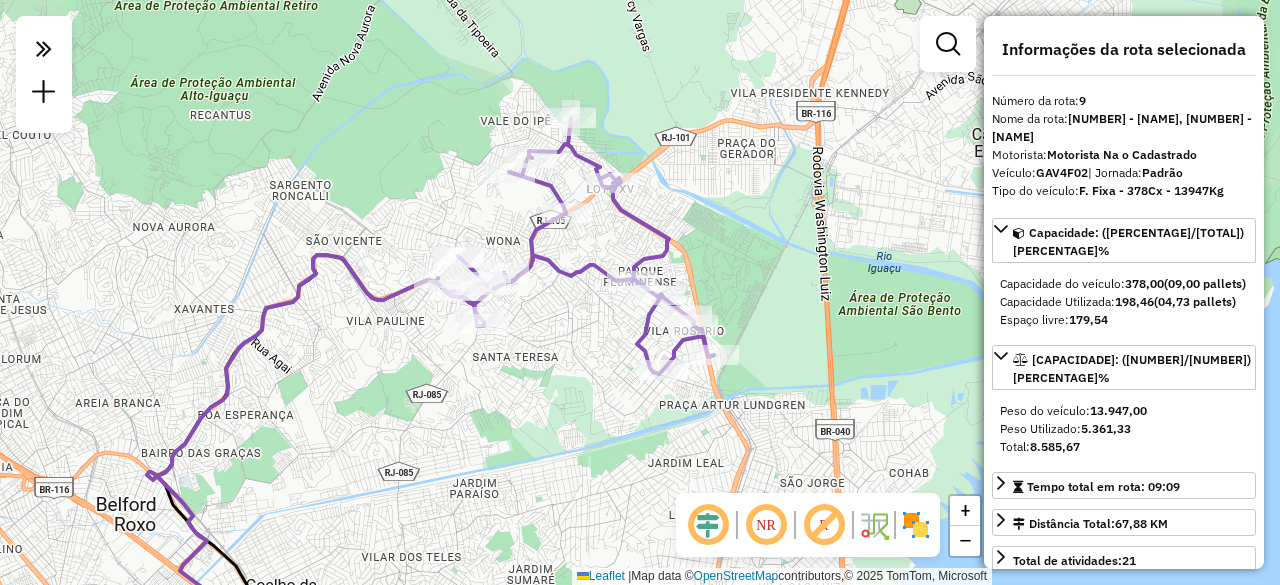 drag, startPoint x: 558, startPoint y: 332, endPoint x: 573, endPoint y: 331, distance: 15.033297 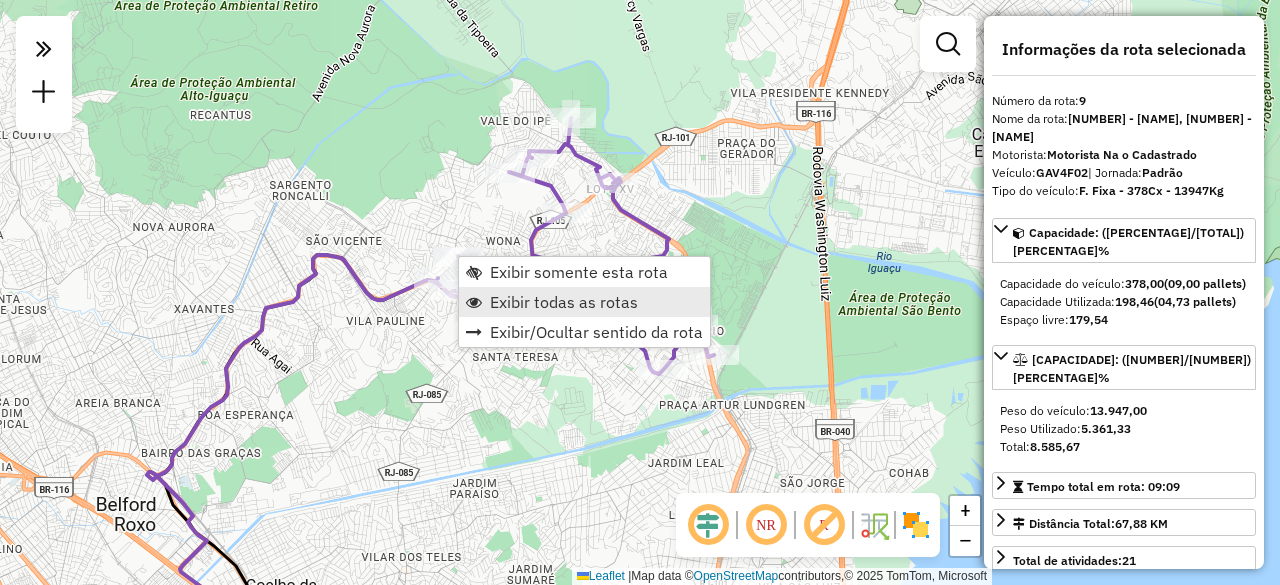 click on "Exibir todas as rotas" at bounding box center [564, 302] 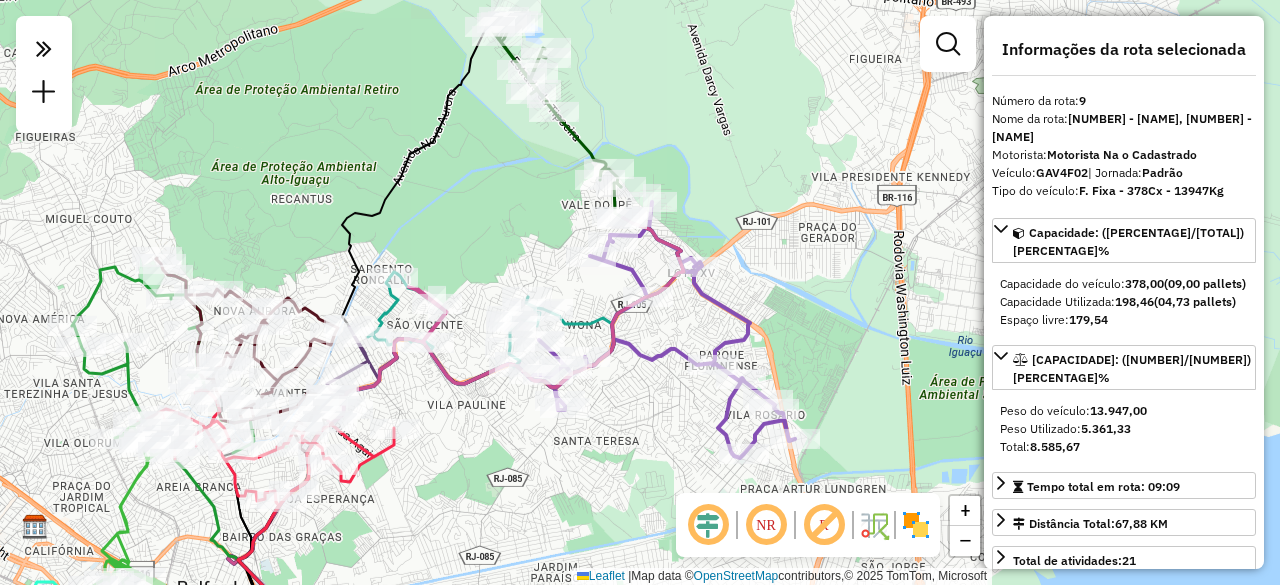 drag, startPoint x: 441, startPoint y: 145, endPoint x: 522, endPoint y: 229, distance: 116.6919 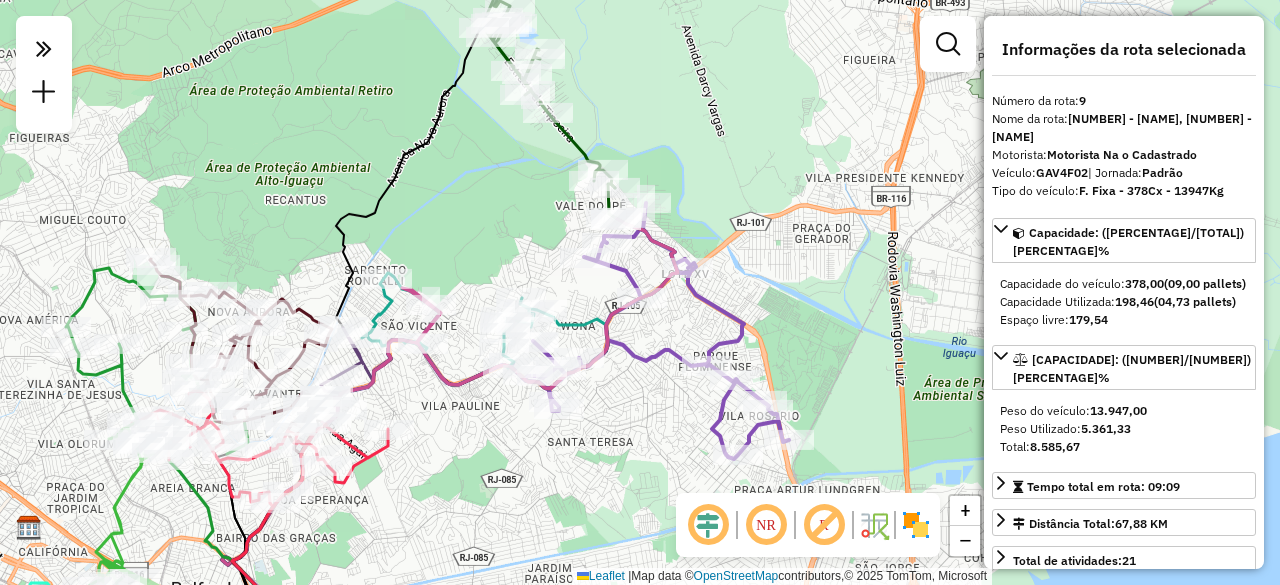 click on "Janela de atendimento Grade de atendimento Capacidade Transportadoras Veículos Cliente Pedidos  Rotas Selecione os dias de semana para filtrar as janelas de atendimento  Seg   Ter   Qua   Qui   Sex   Sáb   Dom  Informe o período da janela de atendimento: De: Até:  Filtrar exatamente a janela do cliente  Considerar janela de atendimento padrão  Selecione os dias de semana para filtrar as grades de atendimento  Seg   Ter   Qua   Qui   Sex   Sáb   Dom   Considerar clientes sem dia de atendimento cadastrado  Clientes fora do dia de atendimento selecionado Filtrar as atividades entre os valores definidos abaixo:  Peso mínimo:   Peso máximo:   Cubagem mínima:   Cubagem máxima:   De:   Até:  Filtrar as atividades entre o tempo de atendimento definido abaixo:  De:   Até:   Considerar capacidade total dos clientes não roteirizados Transportadora: Selecione um ou mais itens Tipo de veículo: Selecione um ou mais itens Veículo: Selecione um ou mais itens Motorista: Selecione um ou mais itens Nome: Rótulo:" 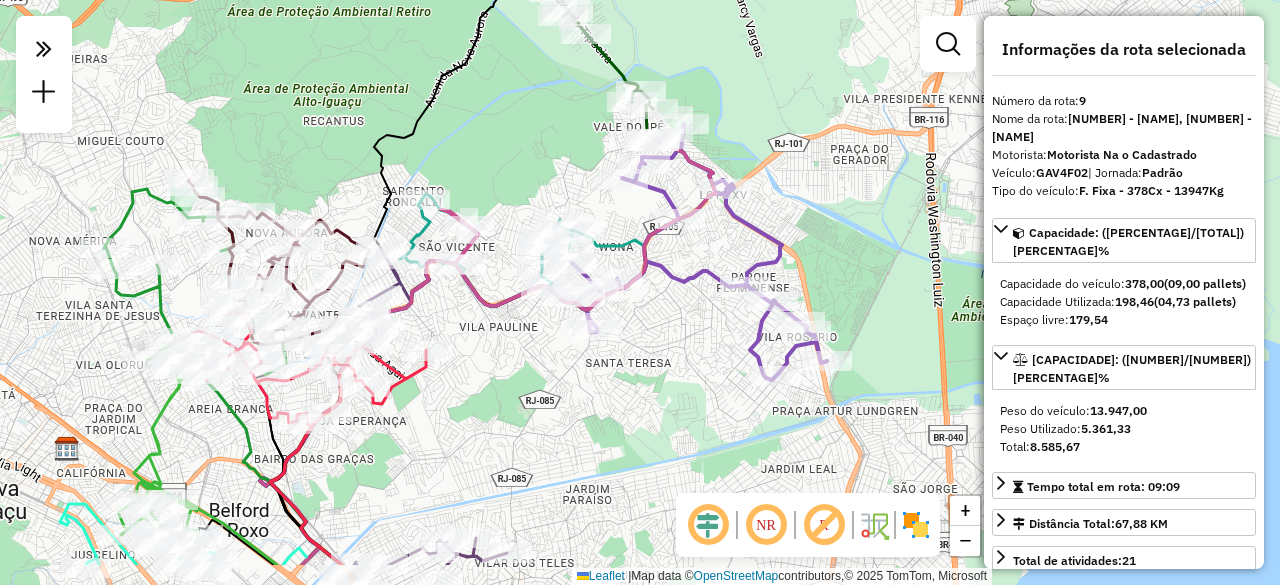 drag, startPoint x: 466, startPoint y: 241, endPoint x: 480, endPoint y: 212, distance: 32.202484 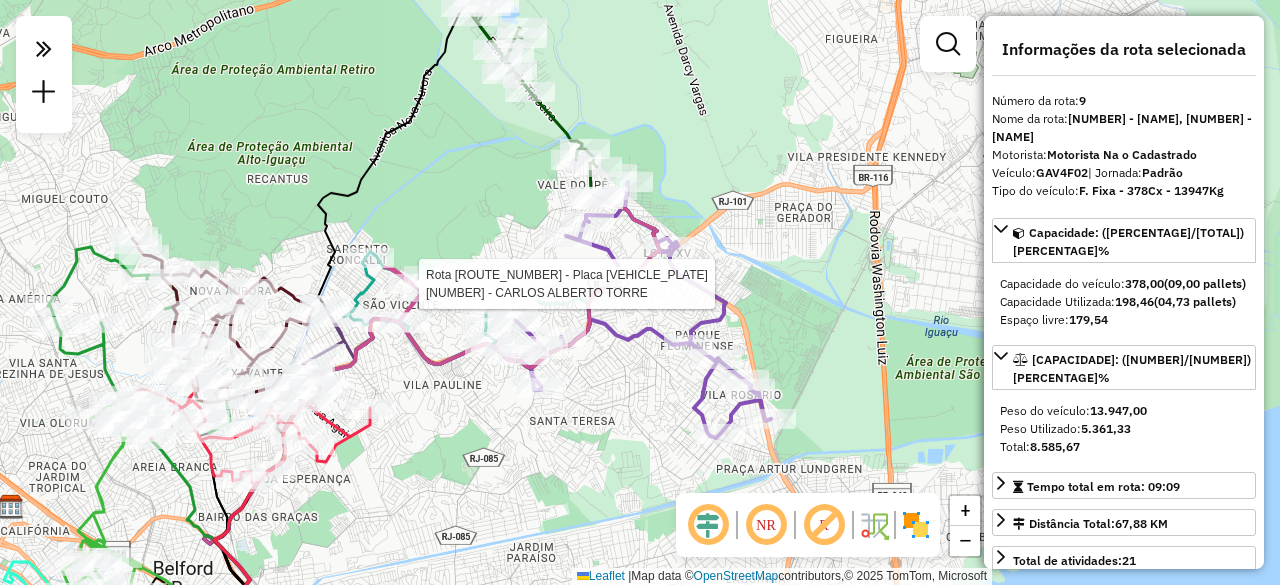 drag, startPoint x: 508, startPoint y: 175, endPoint x: 455, endPoint y: 233, distance: 78.56844 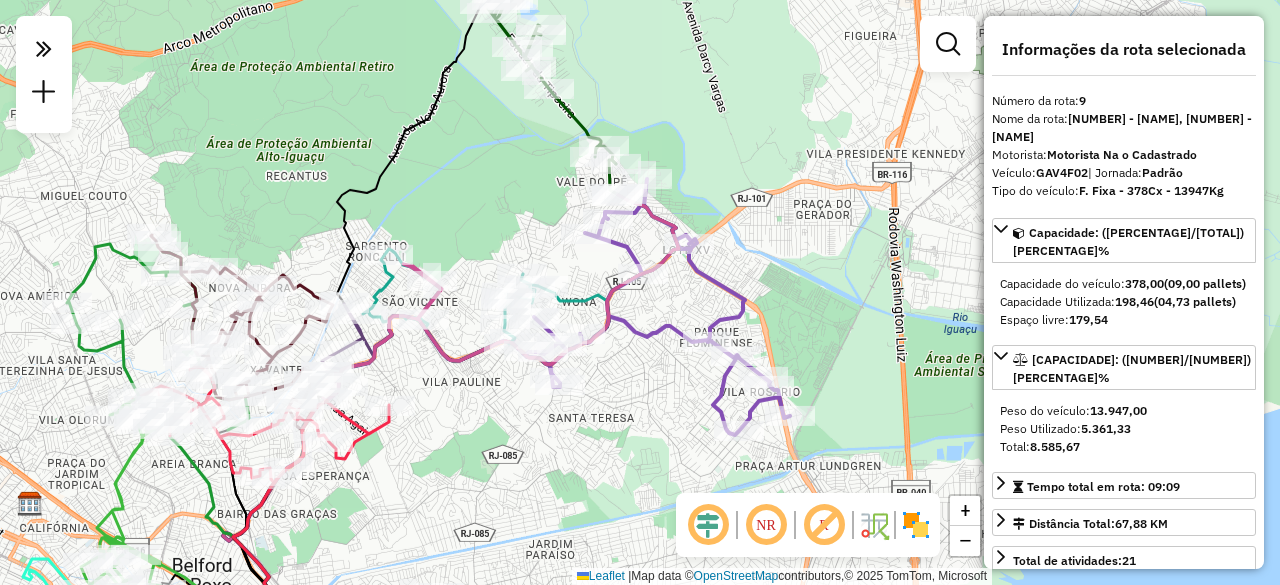 drag, startPoint x: 300, startPoint y: 191, endPoint x: 336, endPoint y: 186, distance: 36.345562 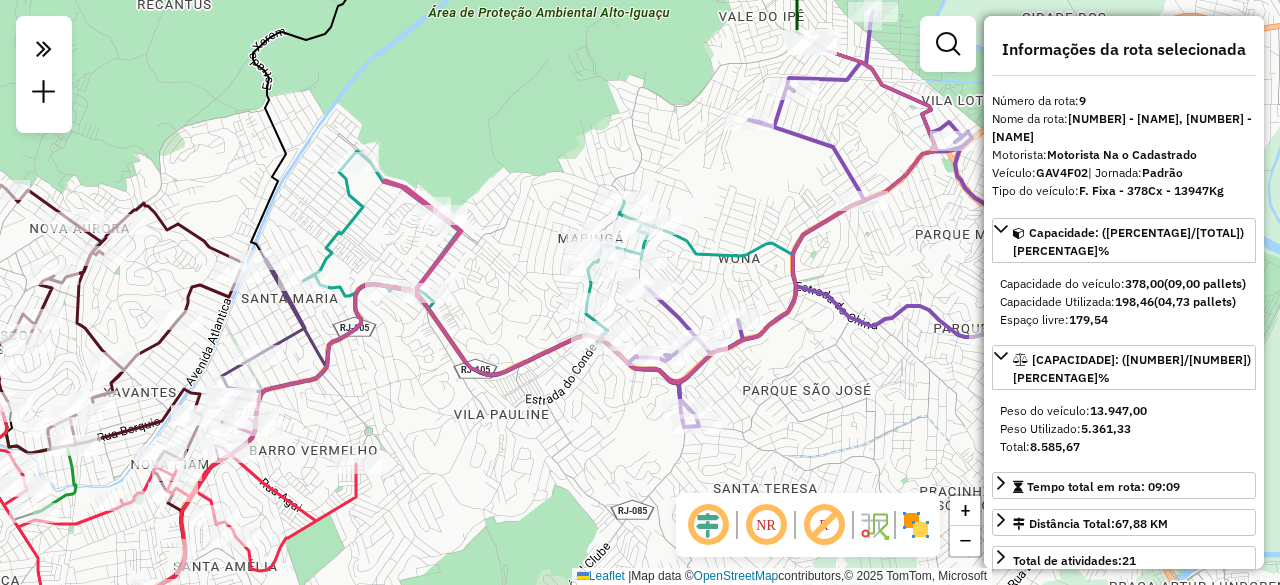 drag, startPoint x: 482, startPoint y: 443, endPoint x: 367, endPoint y: 403, distance: 121.75796 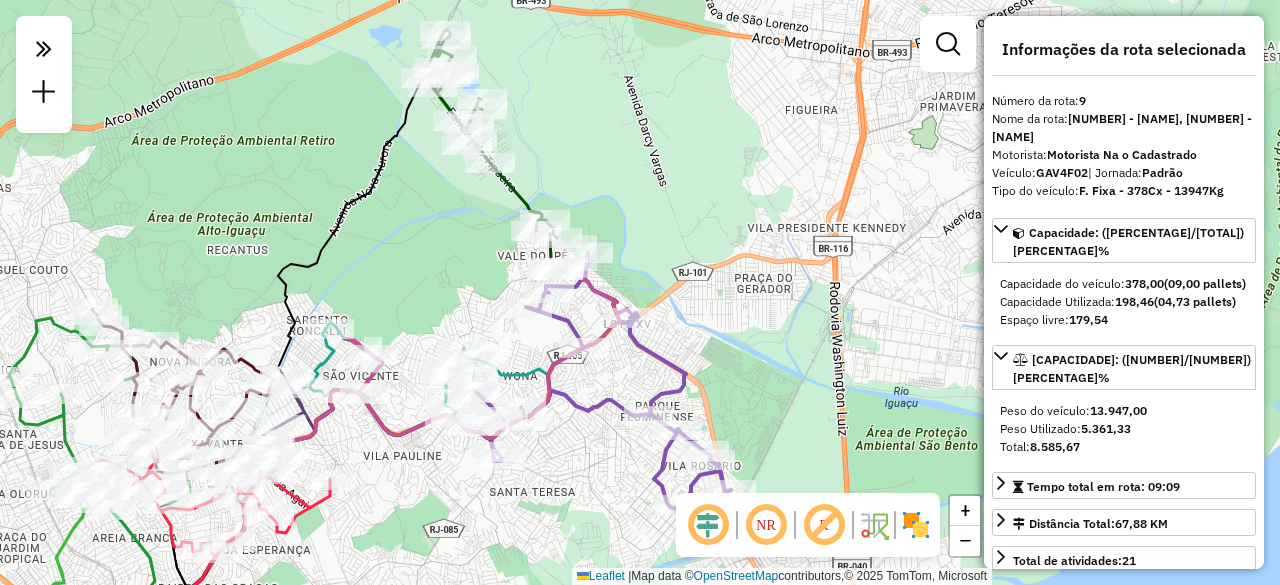 drag, startPoint x: 616, startPoint y: 382, endPoint x: 586, endPoint y: 429, distance: 55.758408 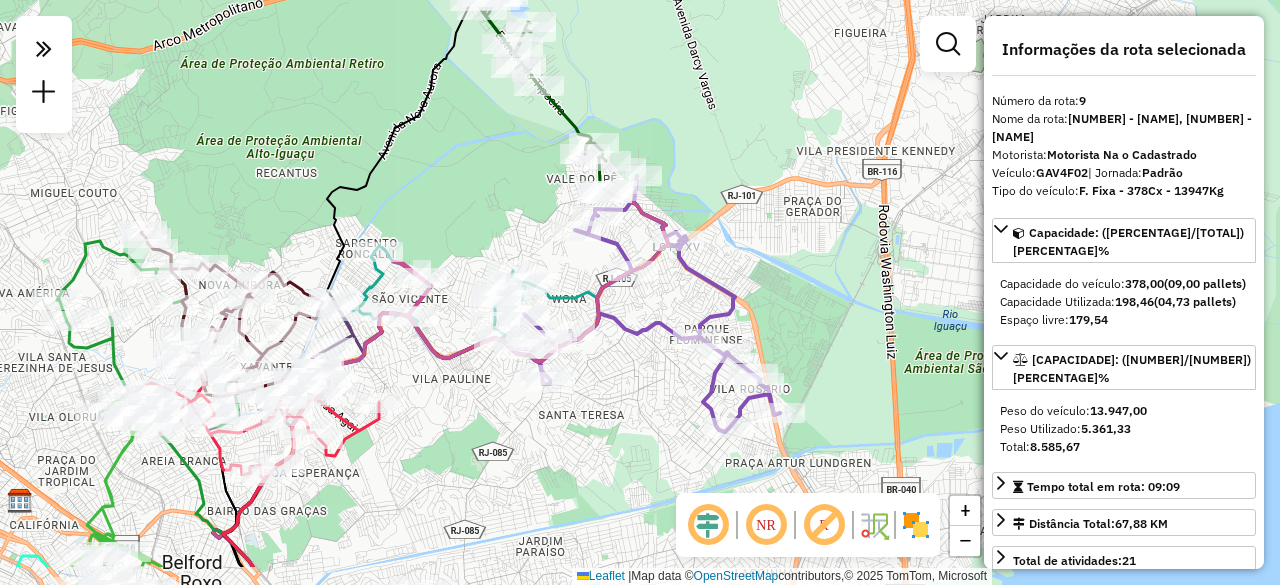 drag, startPoint x: 430, startPoint y: 275, endPoint x: 479, endPoint y: 198, distance: 91.26884 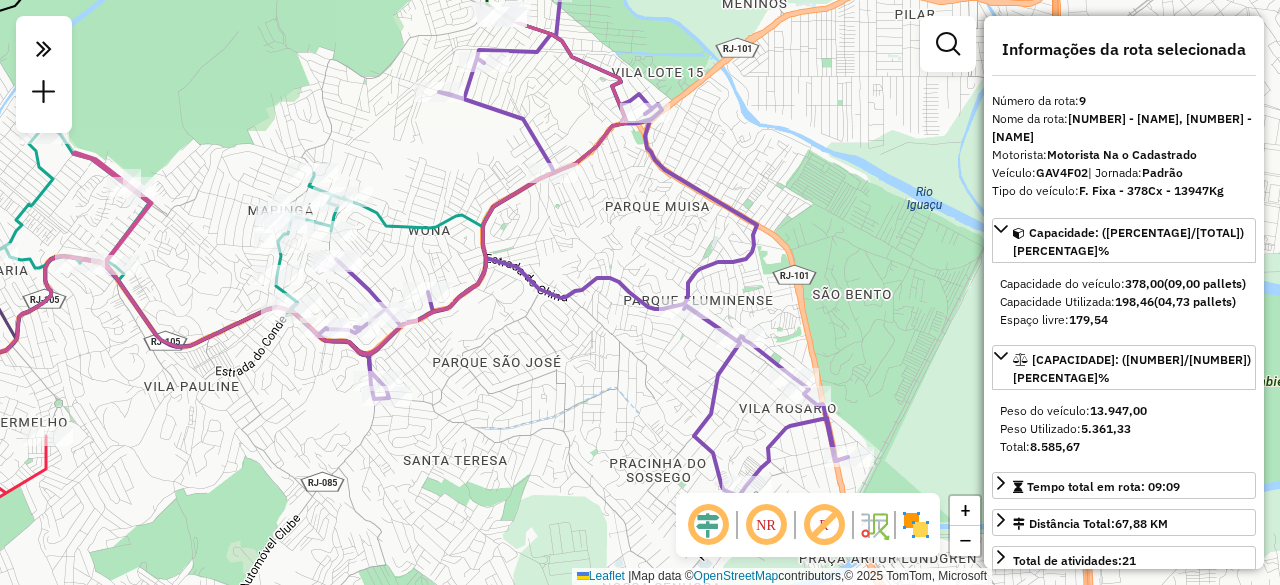 drag, startPoint x: 586, startPoint y: 200, endPoint x: 618, endPoint y: 213, distance: 34.539833 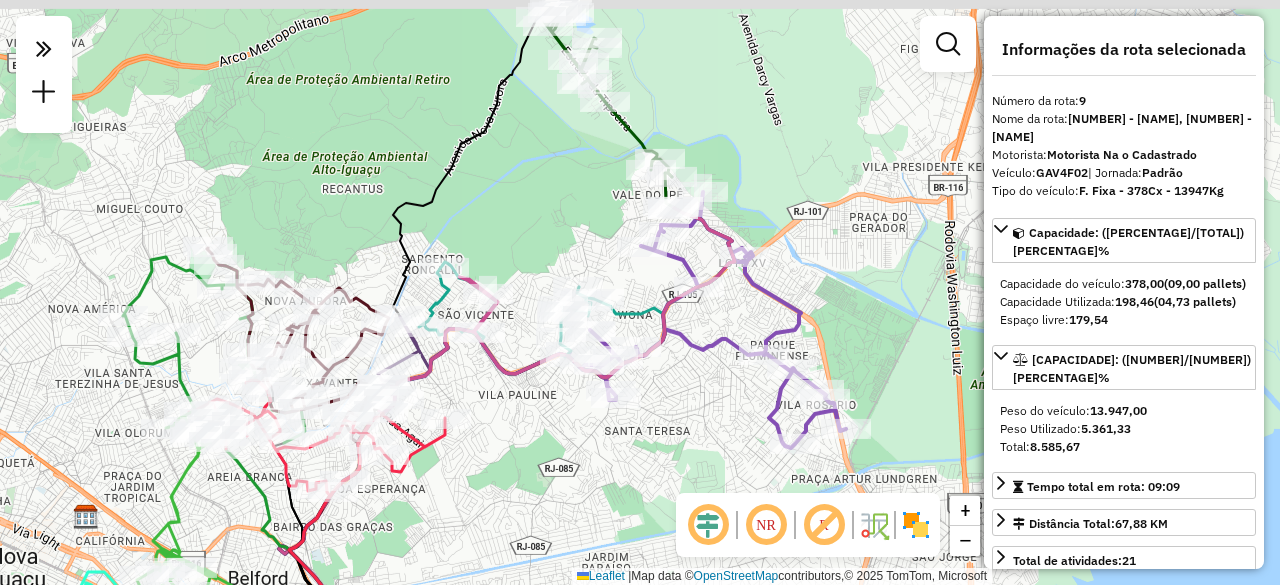 drag, startPoint x: 522, startPoint y: 205, endPoint x: 637, endPoint y: 274, distance: 134.1119 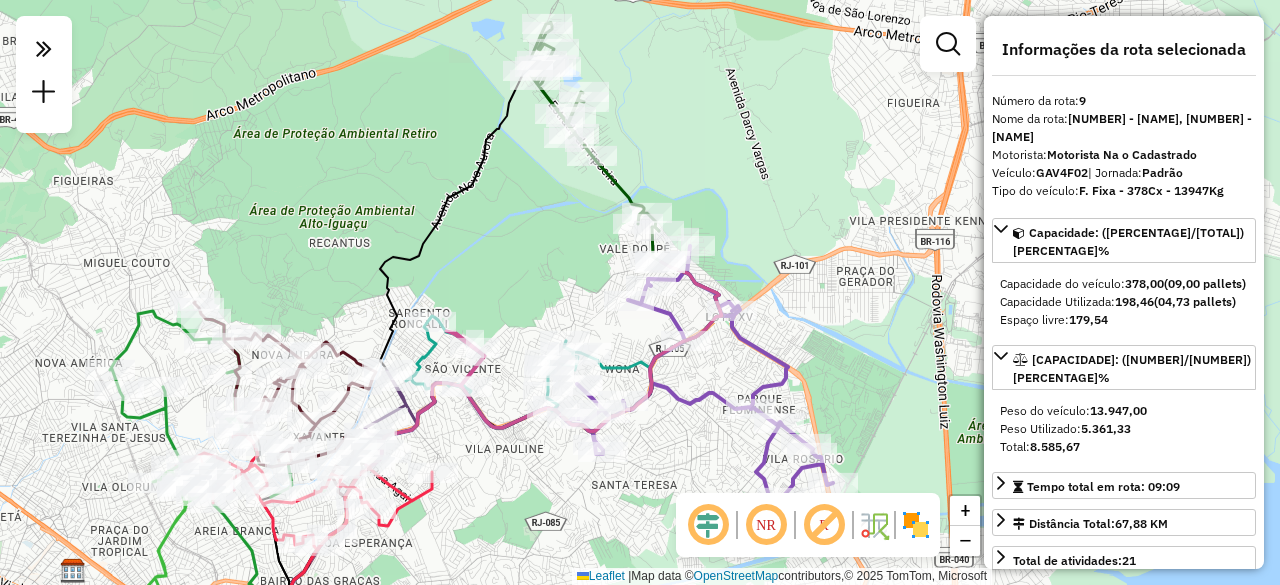 drag, startPoint x: 569, startPoint y: 172, endPoint x: 556, endPoint y: 226, distance: 55.542778 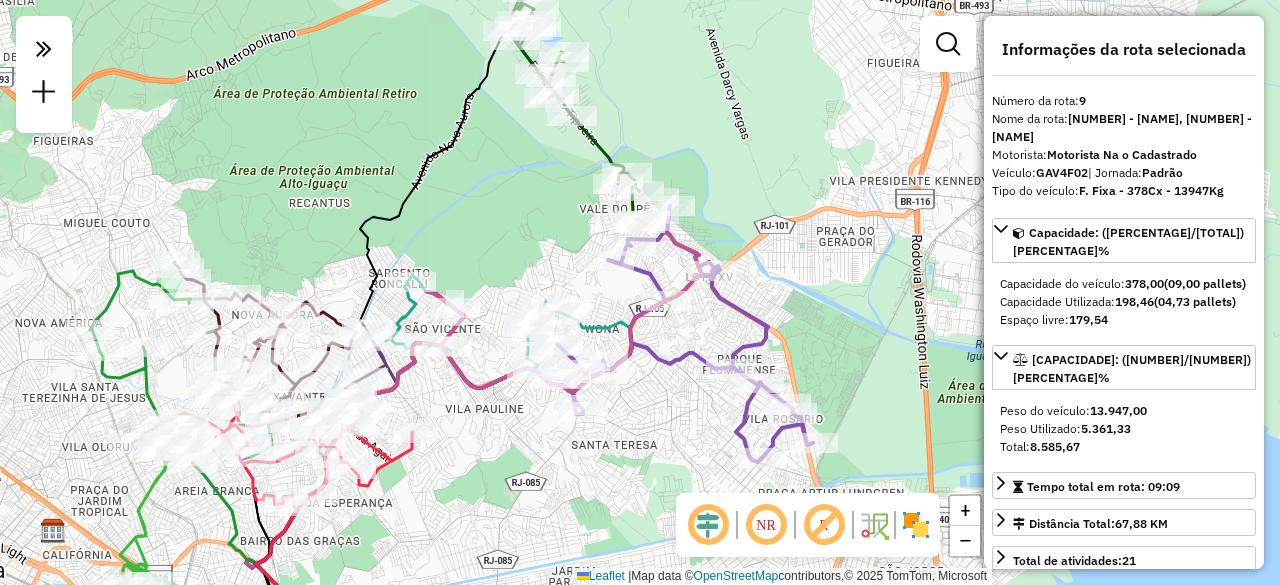 drag, startPoint x: 562, startPoint y: 296, endPoint x: 542, endPoint y: 257, distance: 43.829212 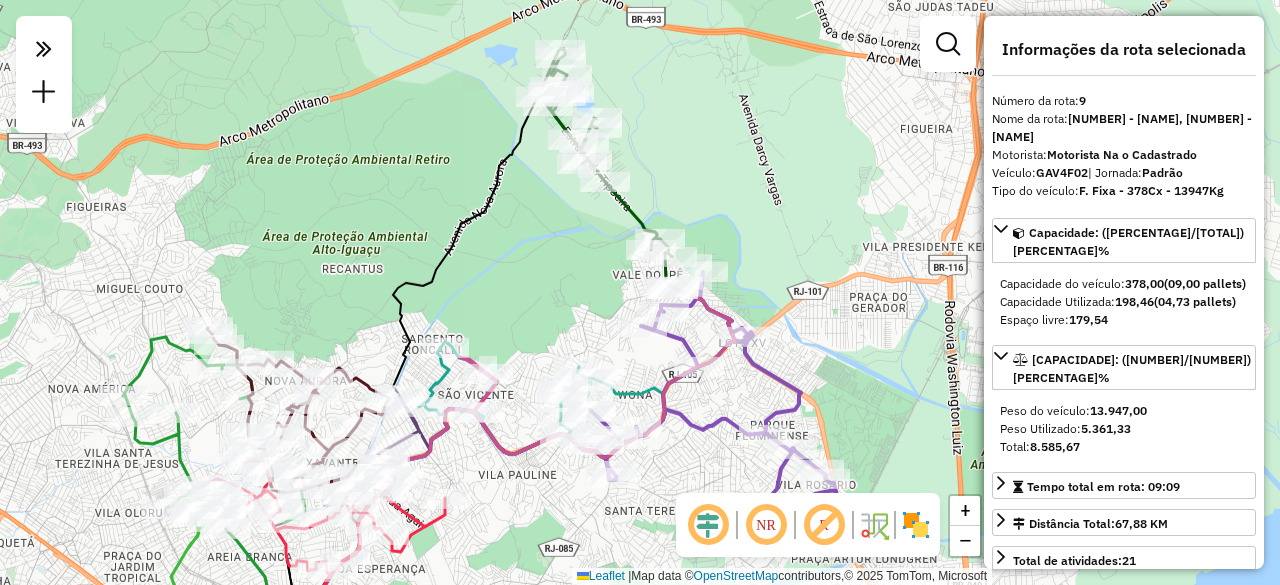 drag, startPoint x: 506, startPoint y: 188, endPoint x: 549, endPoint y: 257, distance: 81.3019 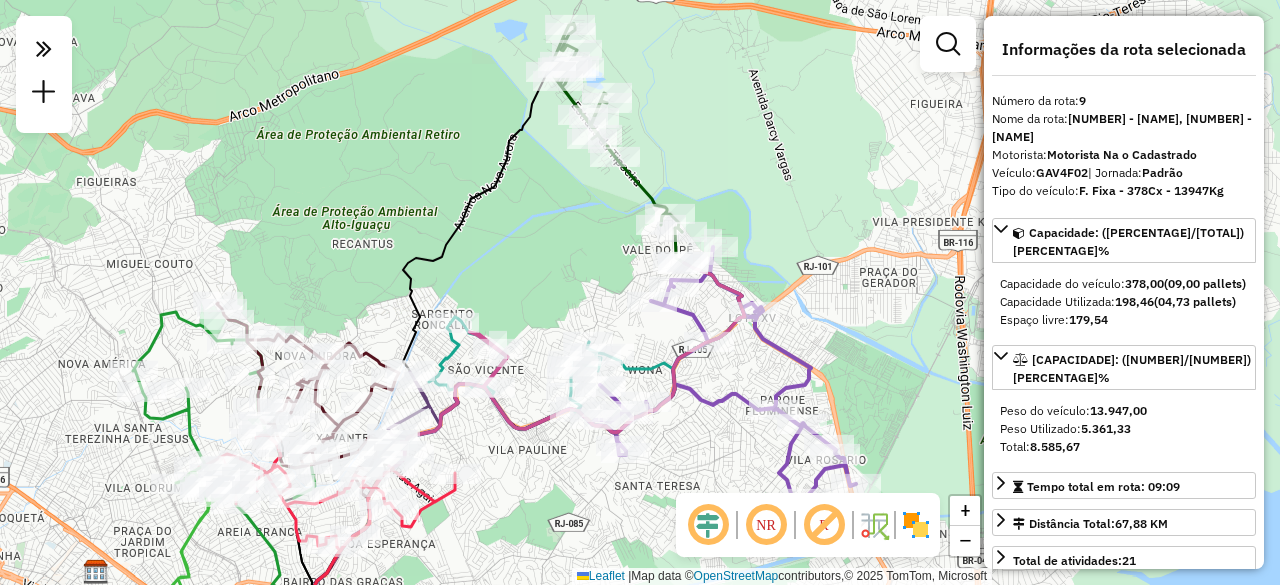 drag, startPoint x: 554, startPoint y: 343, endPoint x: 564, endPoint y: 317, distance: 27.856777 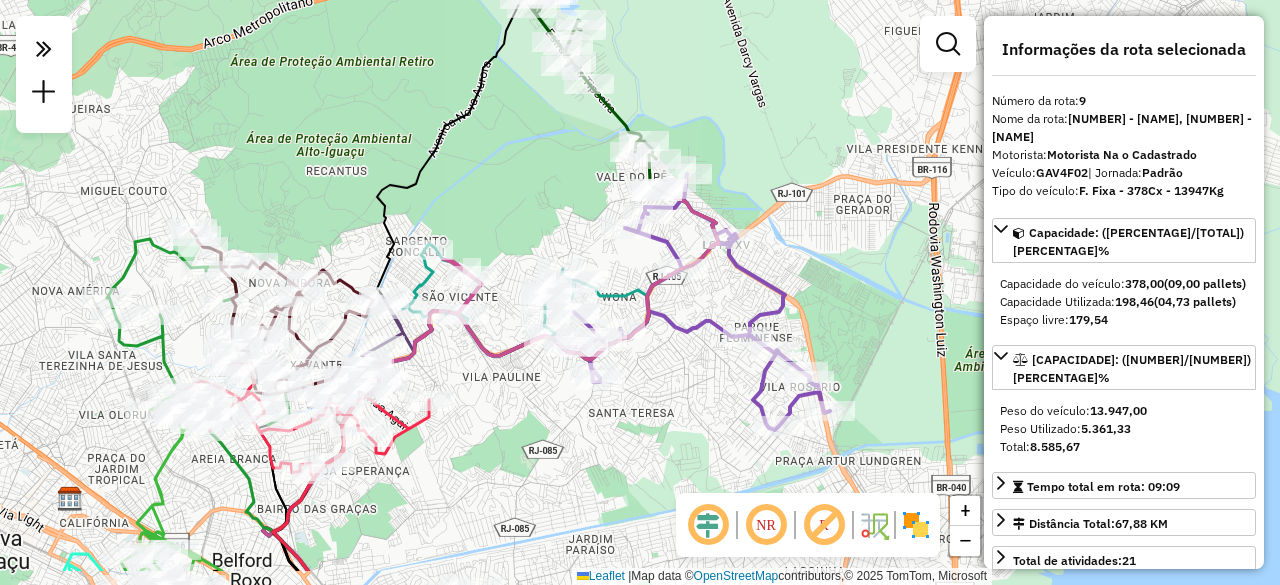 drag, startPoint x: 547, startPoint y: 258, endPoint x: 521, endPoint y: 185, distance: 77.491936 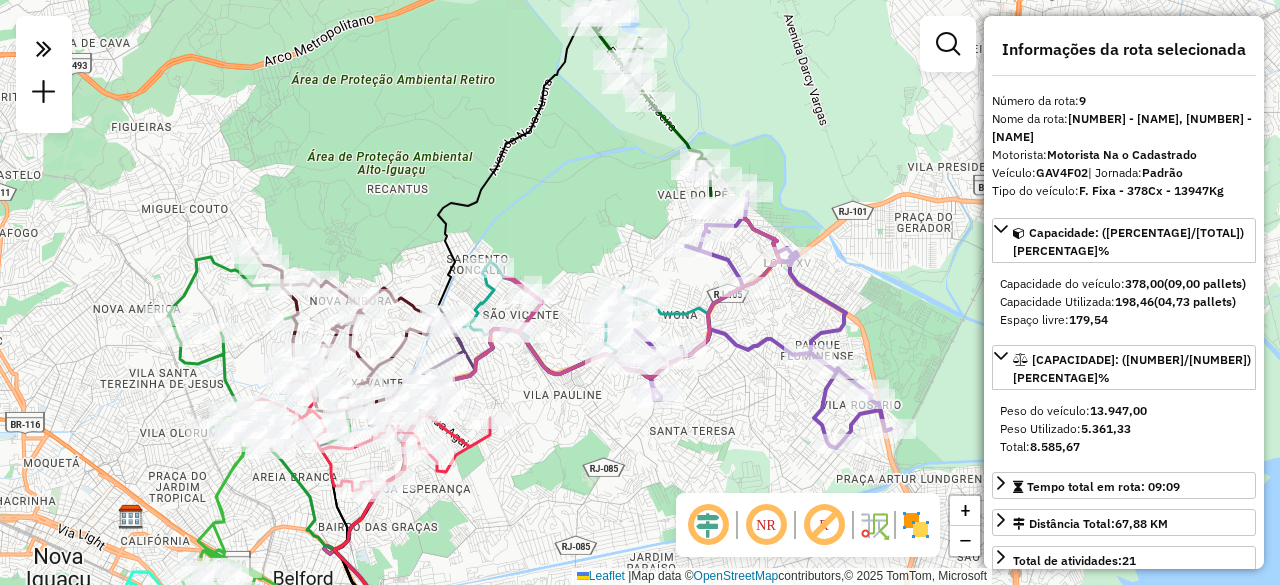 drag, startPoint x: 498, startPoint y: 230, endPoint x: 559, endPoint y: 248, distance: 63.600315 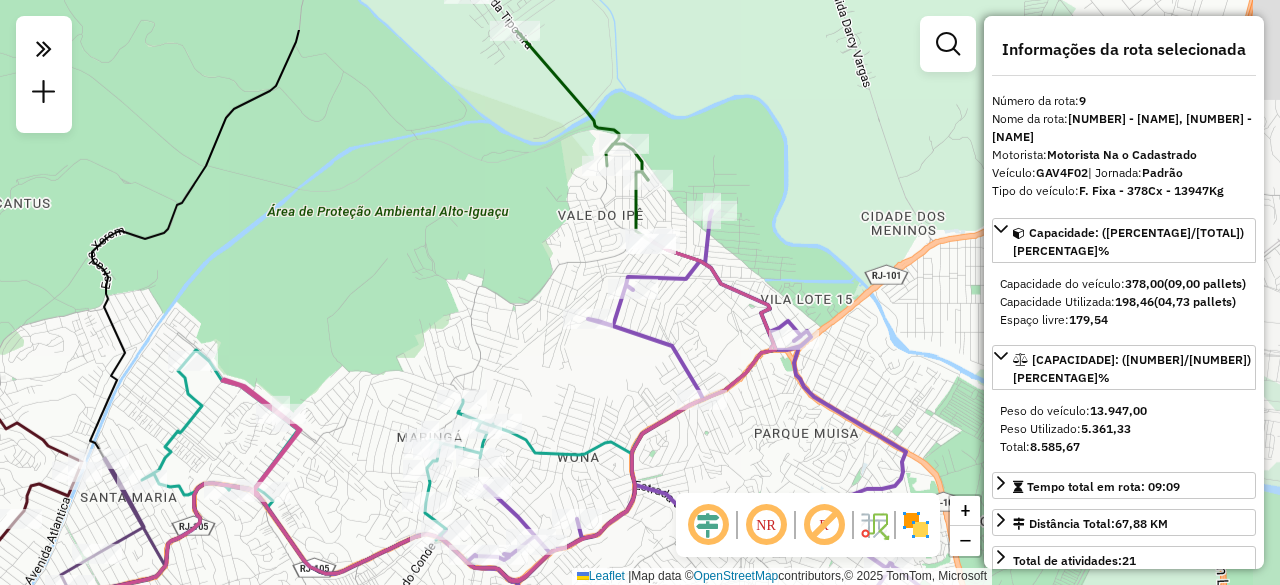 drag, startPoint x: 683, startPoint y: 193, endPoint x: 497, endPoint y: 281, distance: 205.76686 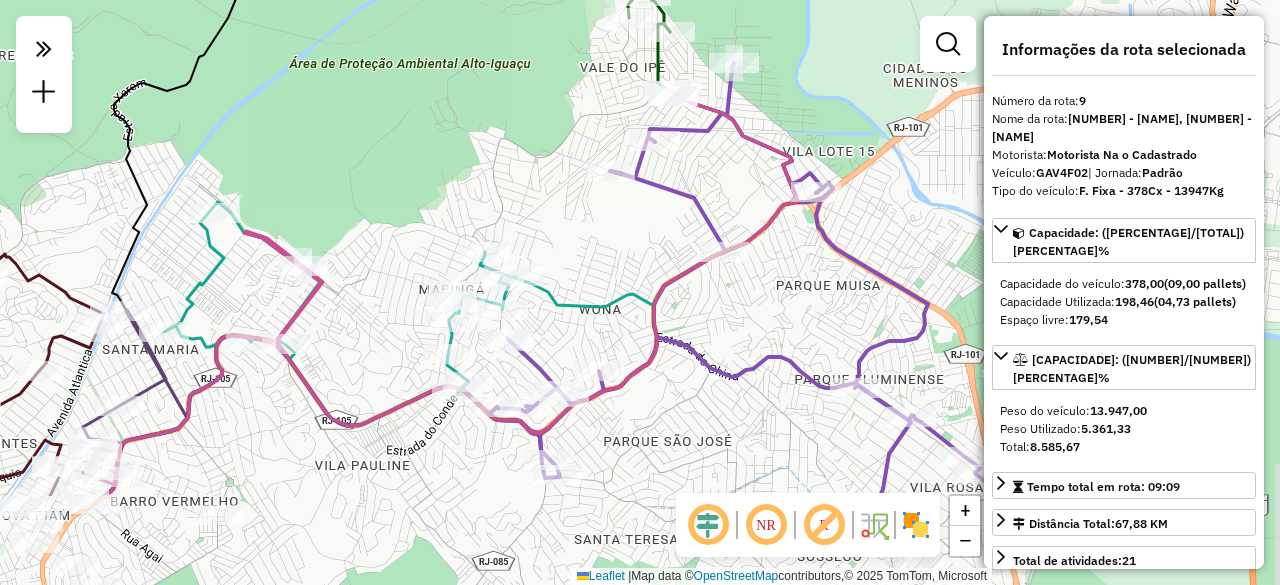 drag, startPoint x: 487, startPoint y: 291, endPoint x: 508, endPoint y: 168, distance: 124.77981 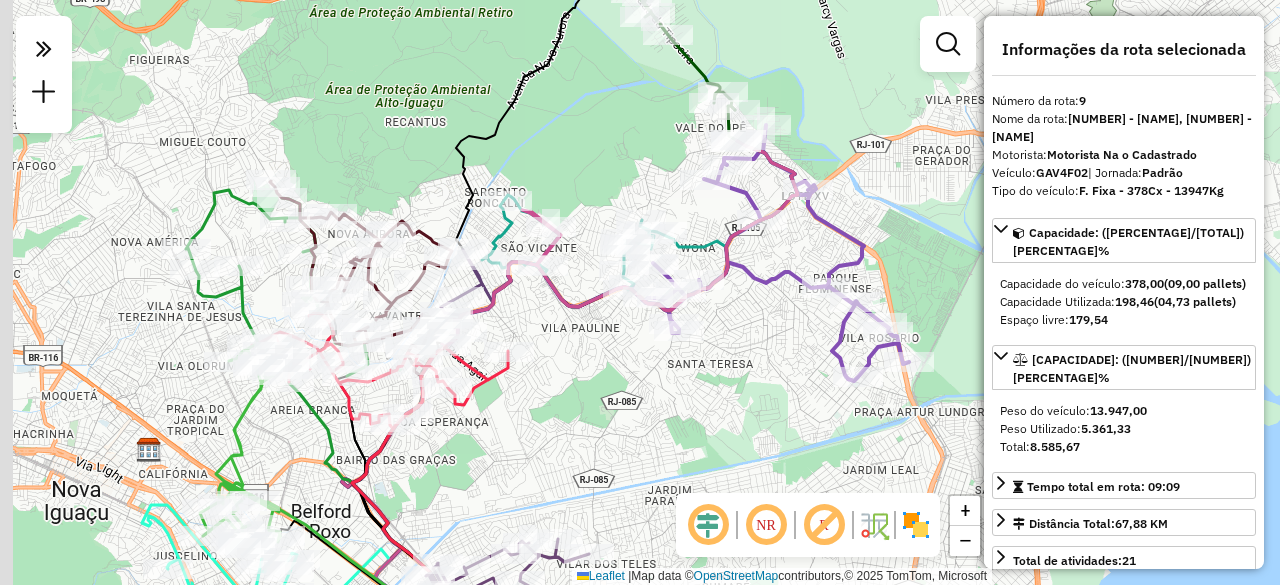 drag, startPoint x: 540, startPoint y: 349, endPoint x: 582, endPoint y: 328, distance: 46.957428 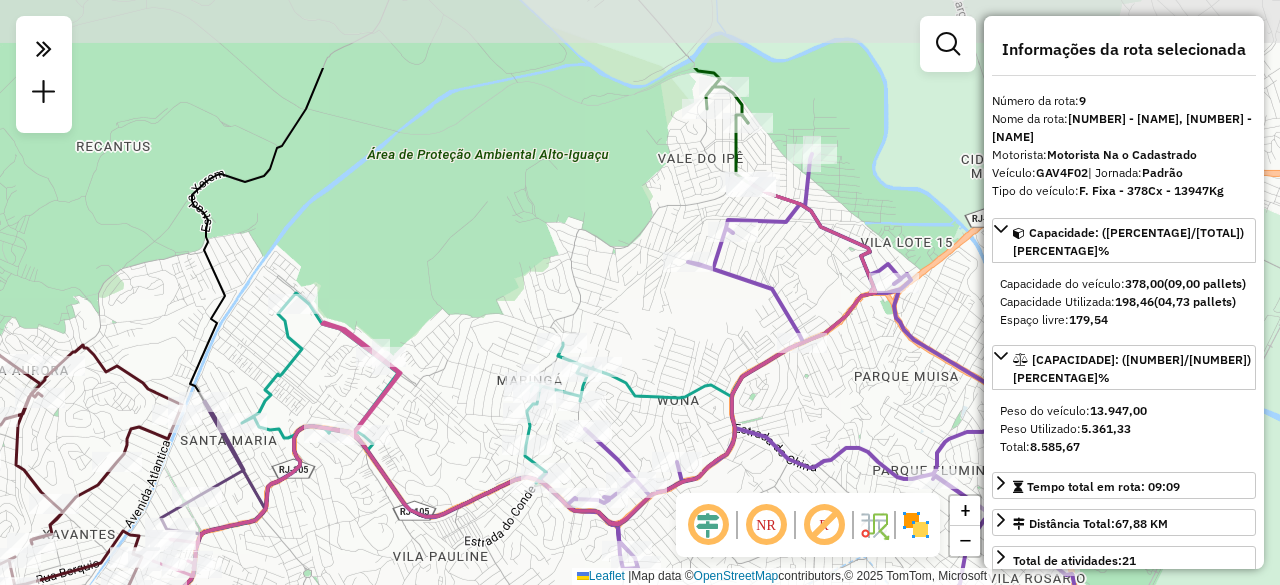 drag, startPoint x: 769, startPoint y: 137, endPoint x: 795, endPoint y: 223, distance: 89.84431 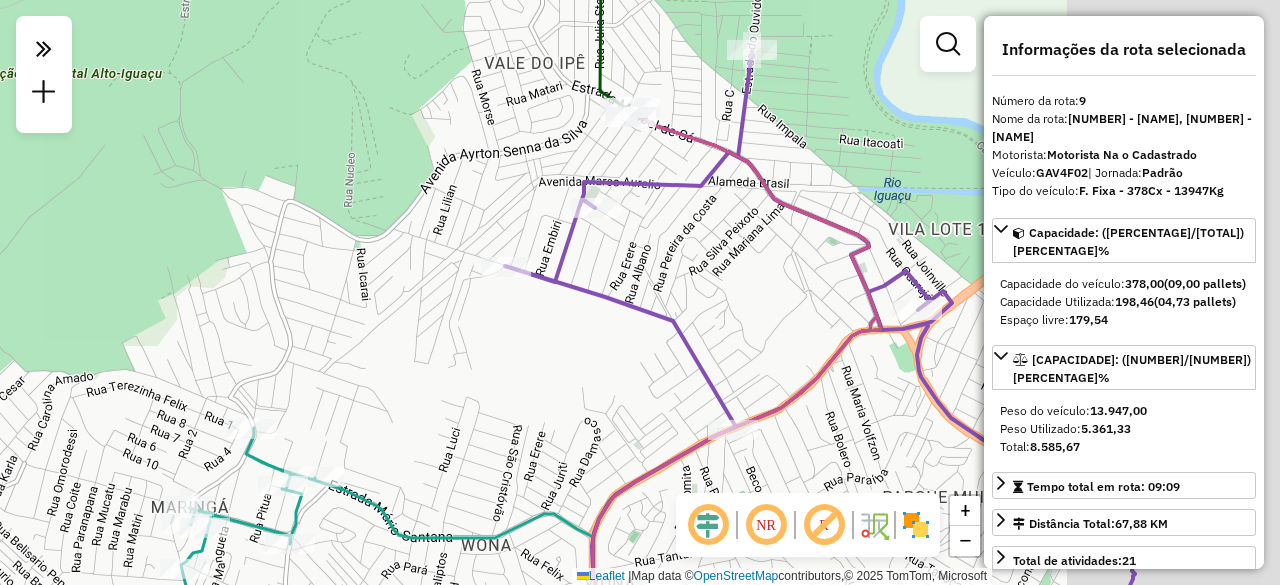 drag, startPoint x: 900, startPoint y: 289, endPoint x: 686, endPoint y: 259, distance: 216.09258 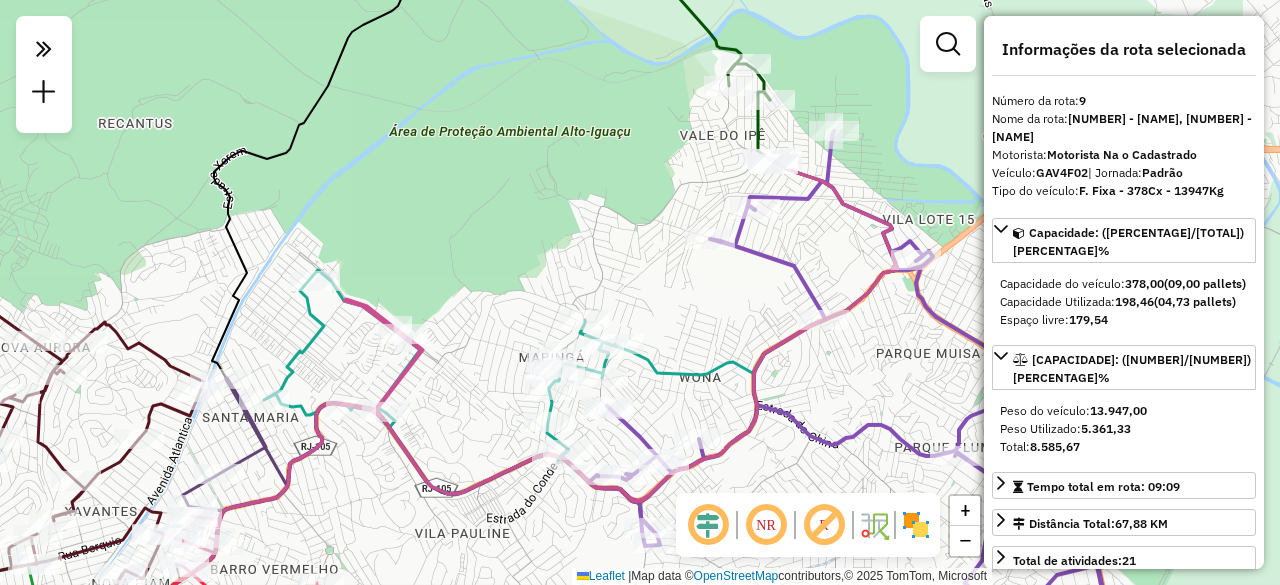 drag, startPoint x: 729, startPoint y: 344, endPoint x: 729, endPoint y: 322, distance: 22 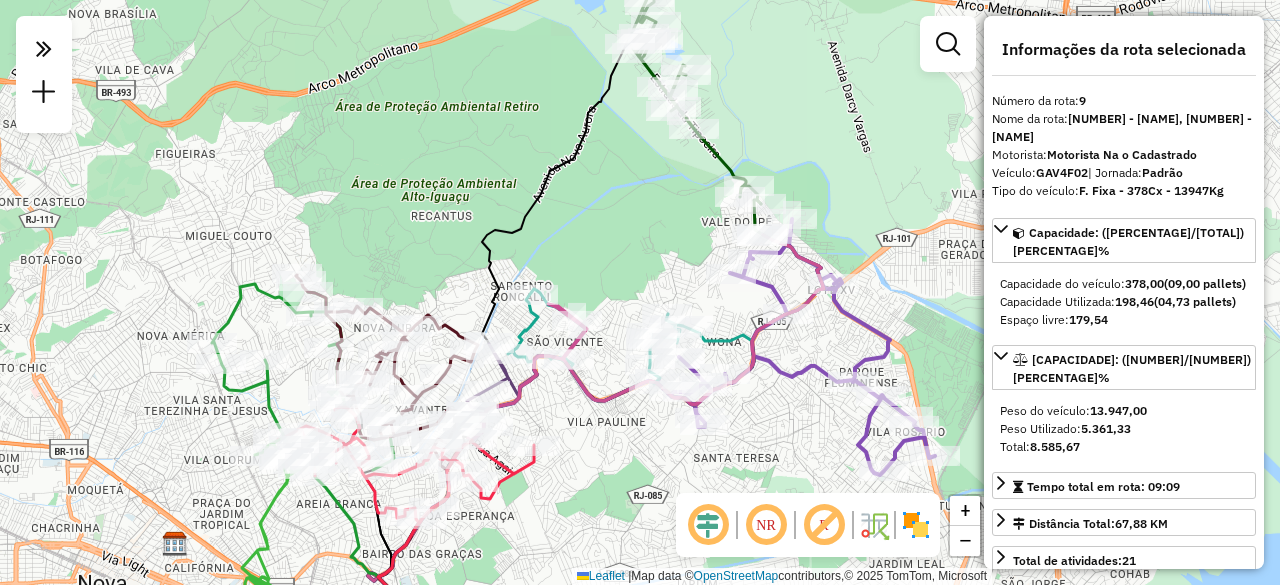 drag, startPoint x: 729, startPoint y: 312, endPoint x: 741, endPoint y: 305, distance: 13.892444 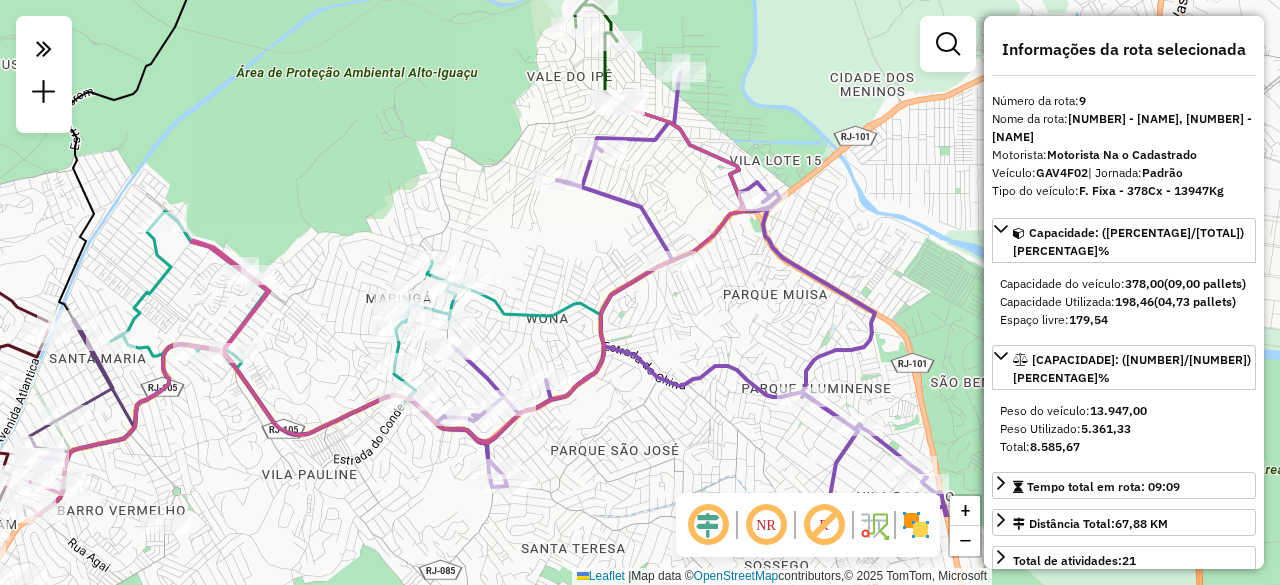 drag, startPoint x: 712, startPoint y: 235, endPoint x: 494, endPoint y: 110, distance: 251.29465 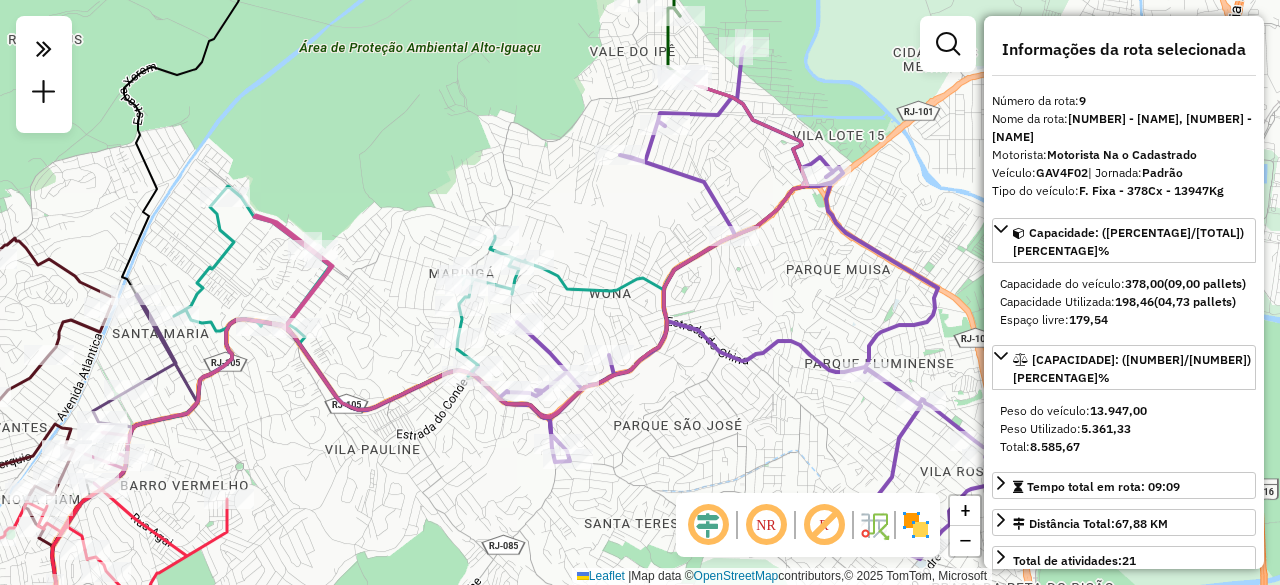drag, startPoint x: 663, startPoint y: 191, endPoint x: 730, endPoint y: 171, distance: 69.92139 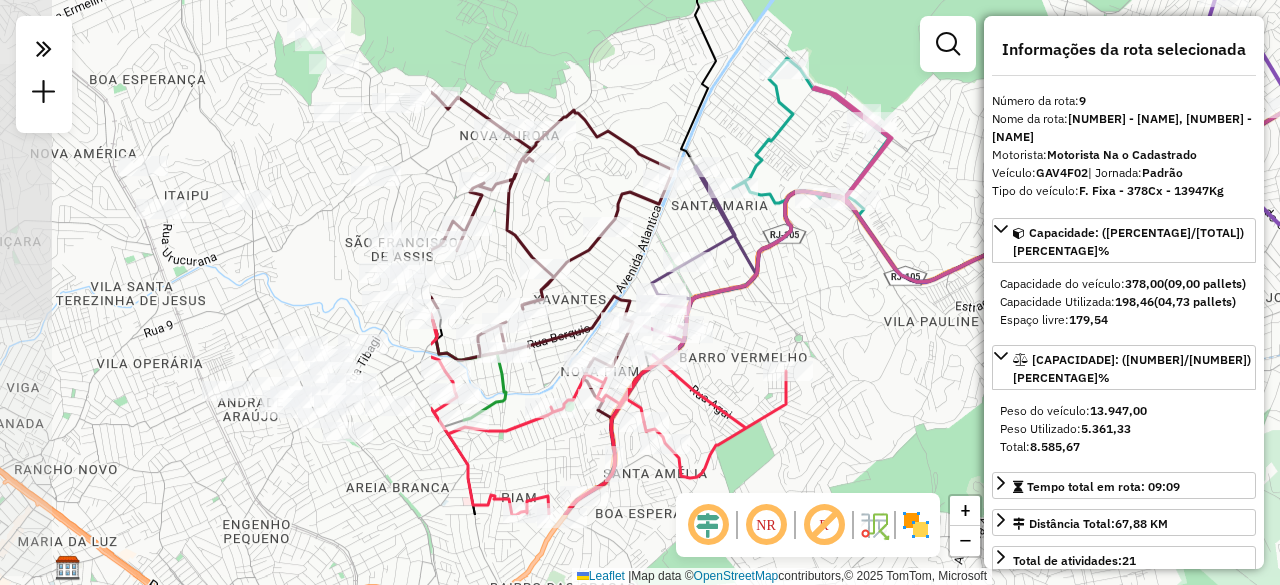 drag, startPoint x: 337, startPoint y: 341, endPoint x: 896, endPoint y: 213, distance: 573.4675 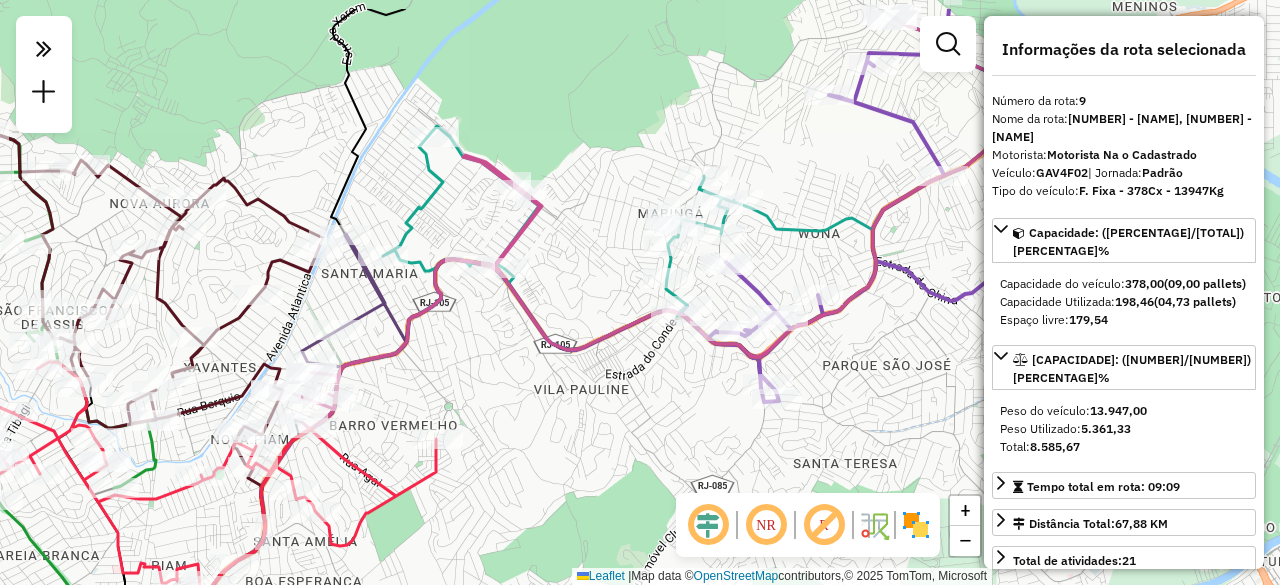drag, startPoint x: 840, startPoint y: 292, endPoint x: 490, endPoint y: 360, distance: 356.54453 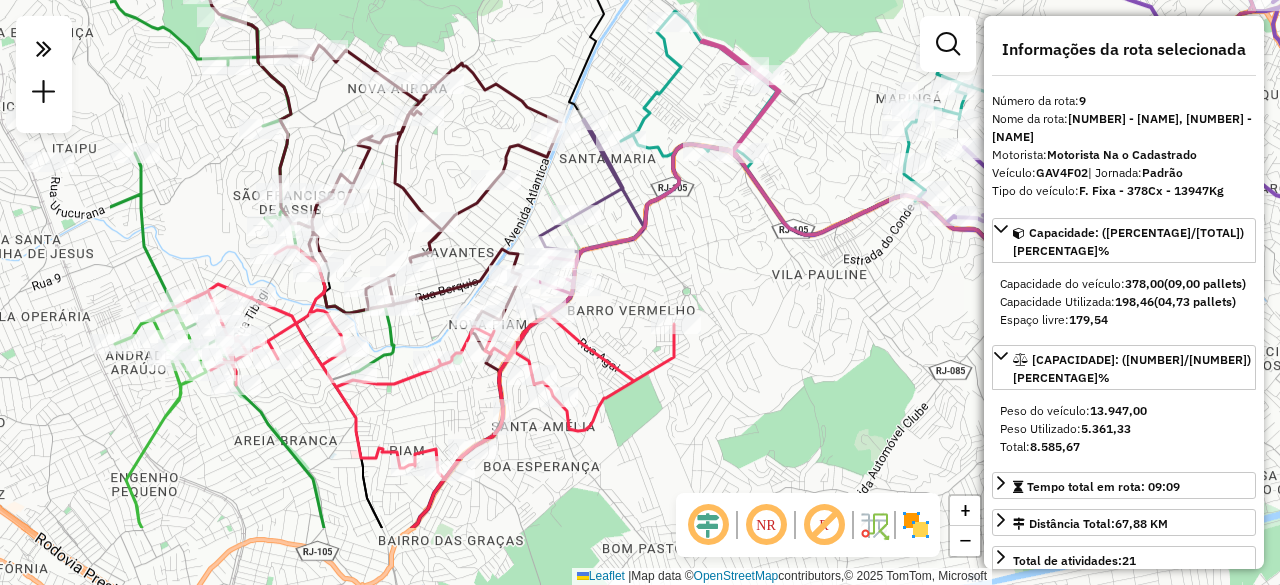 drag, startPoint x: 424, startPoint y: 363, endPoint x: 728, endPoint y: 235, distance: 329.84845 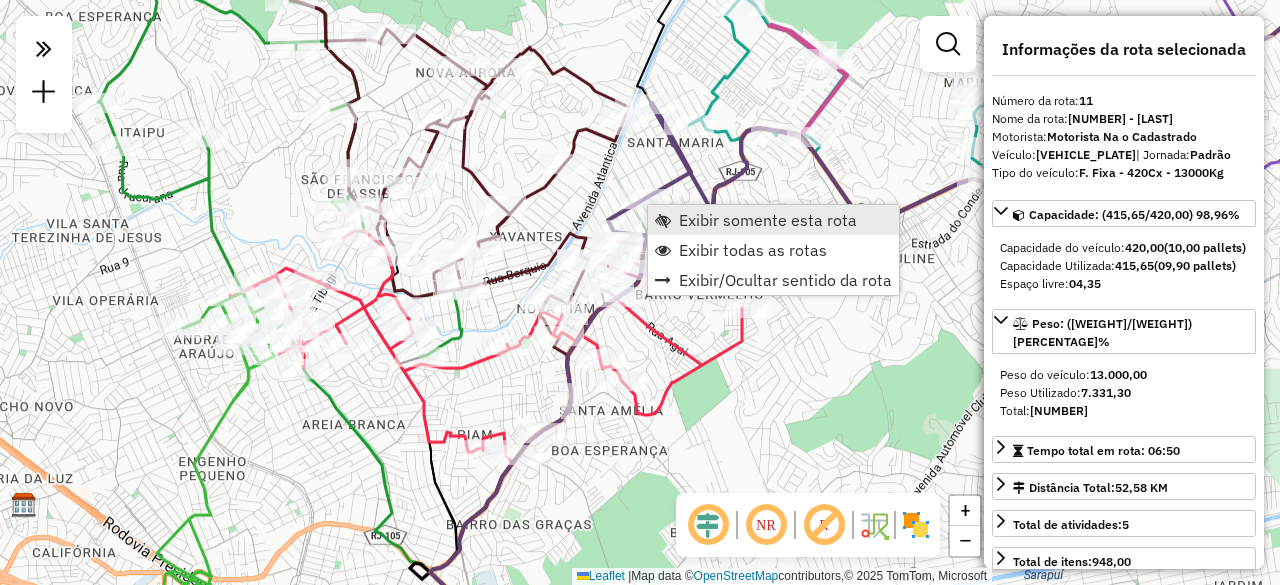 click on "Exibir somente esta rota" at bounding box center (768, 220) 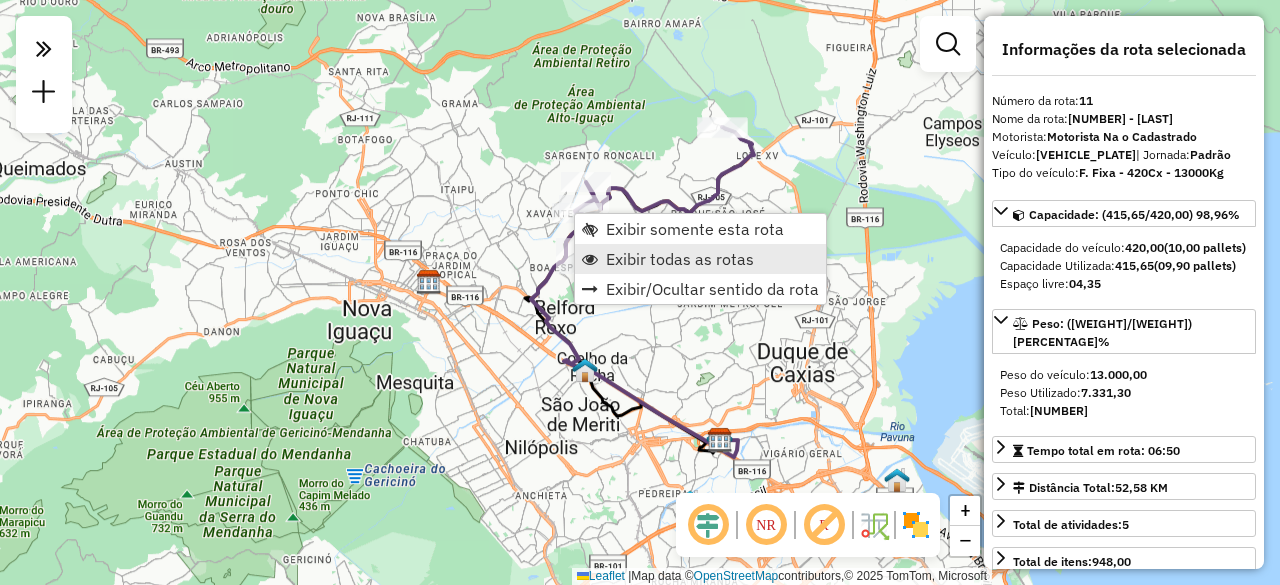 click on "Exibir todas as rotas" at bounding box center (680, 259) 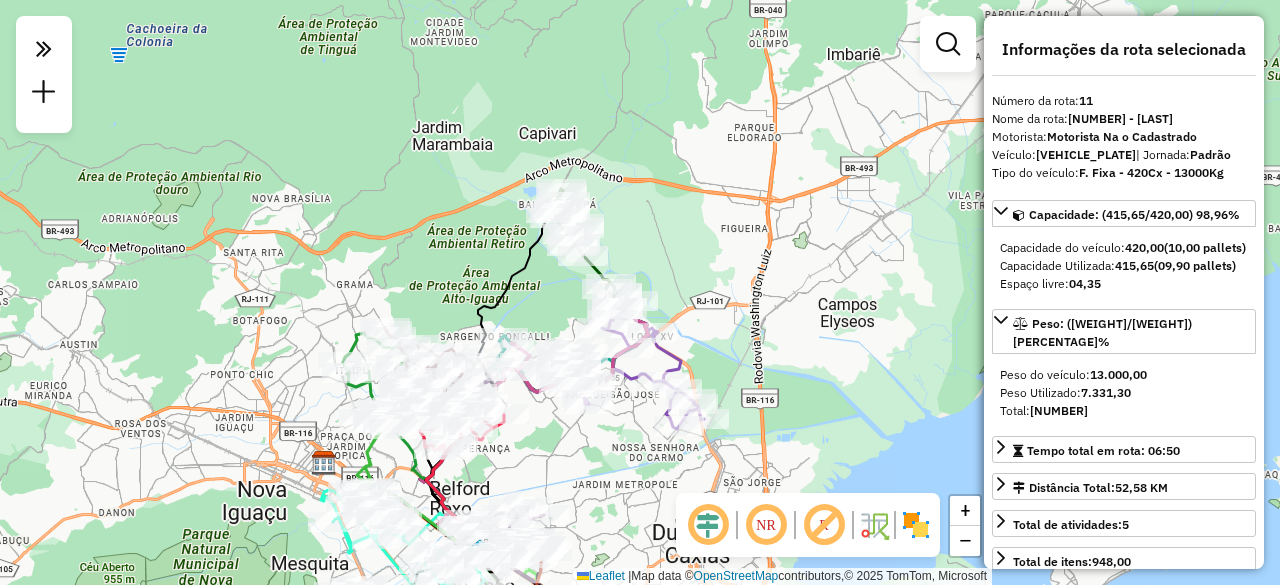 drag, startPoint x: 726, startPoint y: 229, endPoint x: 622, endPoint y: 397, distance: 197.58542 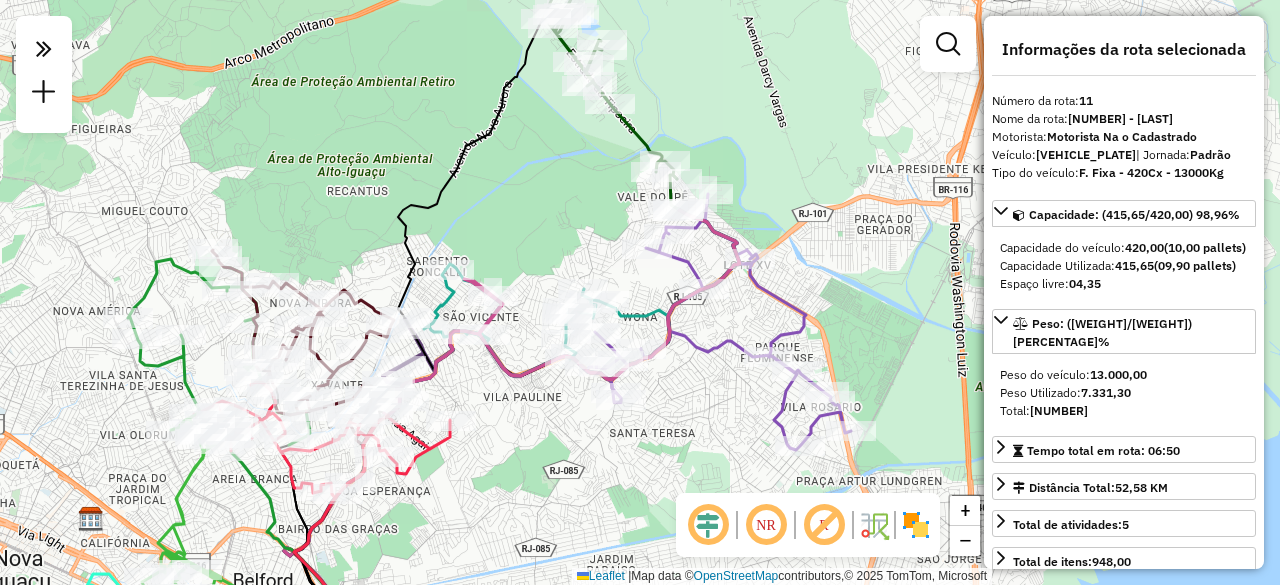 drag, startPoint x: 512, startPoint y: 250, endPoint x: 596, endPoint y: 257, distance: 84.29116 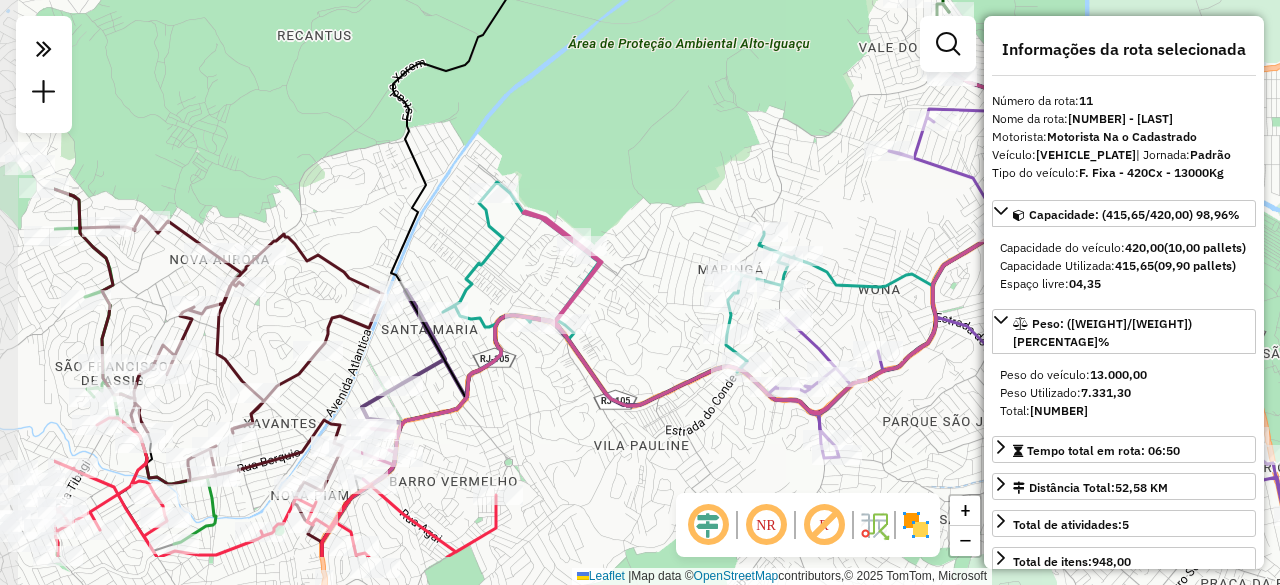 drag, startPoint x: 430, startPoint y: 394, endPoint x: 600, endPoint y: 306, distance: 191.42622 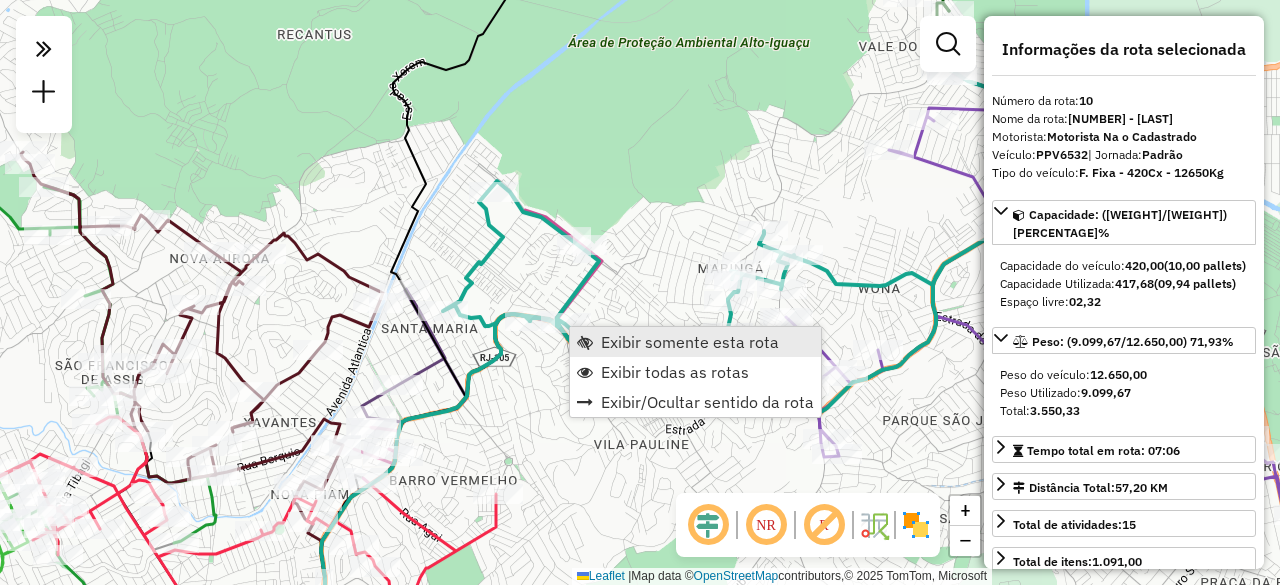 click on "Exibir somente esta rota" at bounding box center [690, 342] 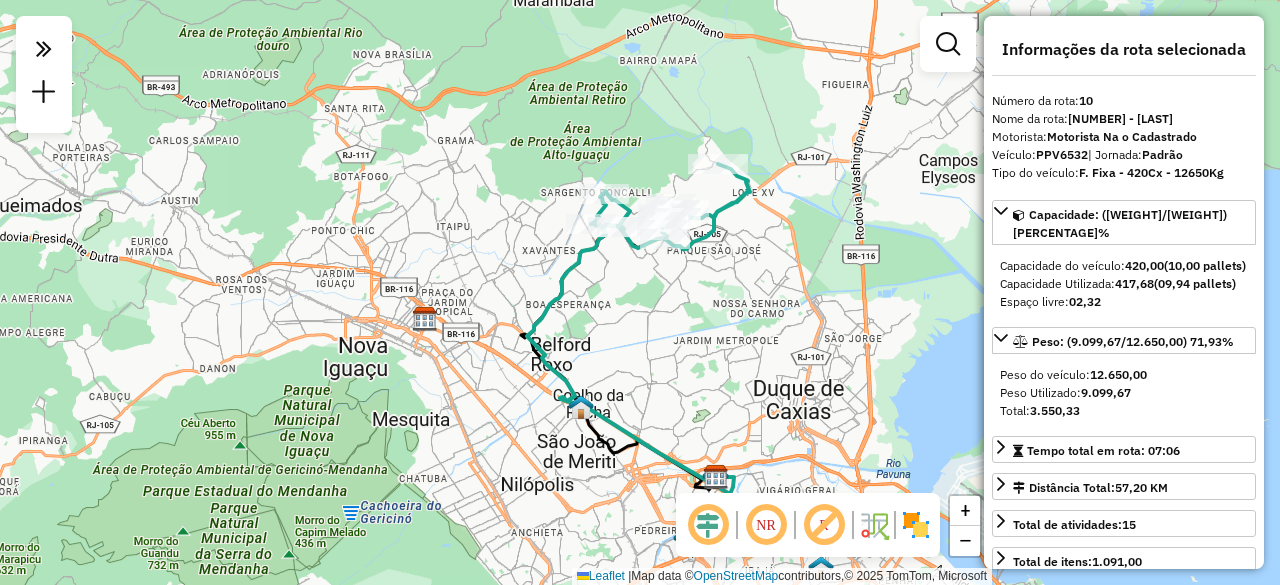drag, startPoint x: 620, startPoint y: 287, endPoint x: 629, endPoint y: 320, distance: 34.20526 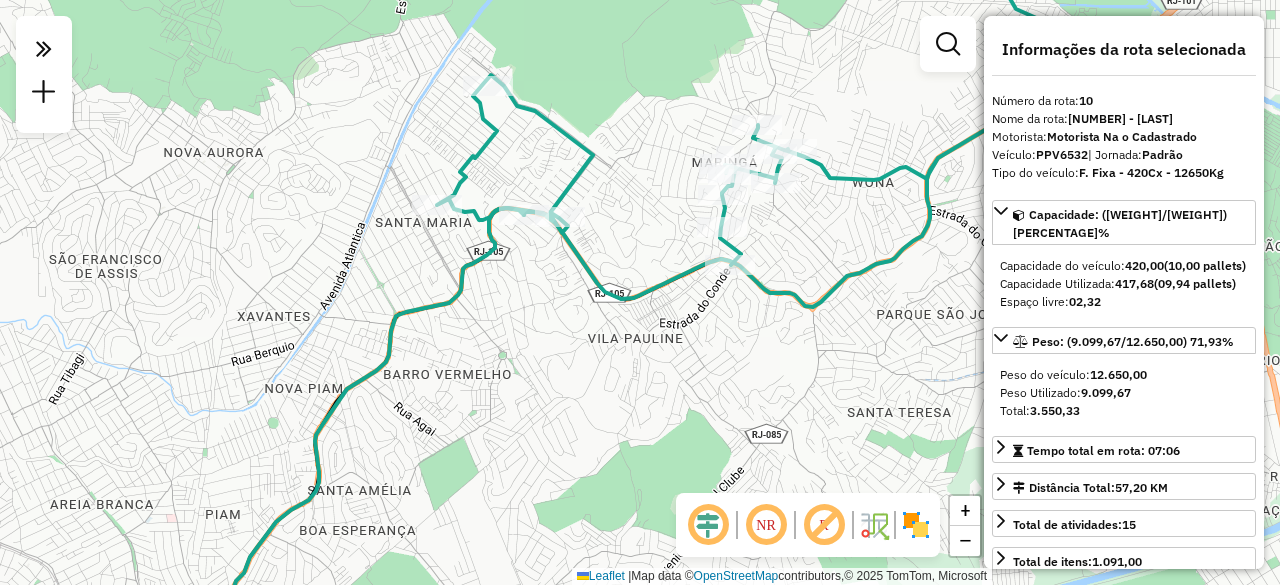 drag, startPoint x: 672, startPoint y: 165, endPoint x: 654, endPoint y: 241, distance: 78.10249 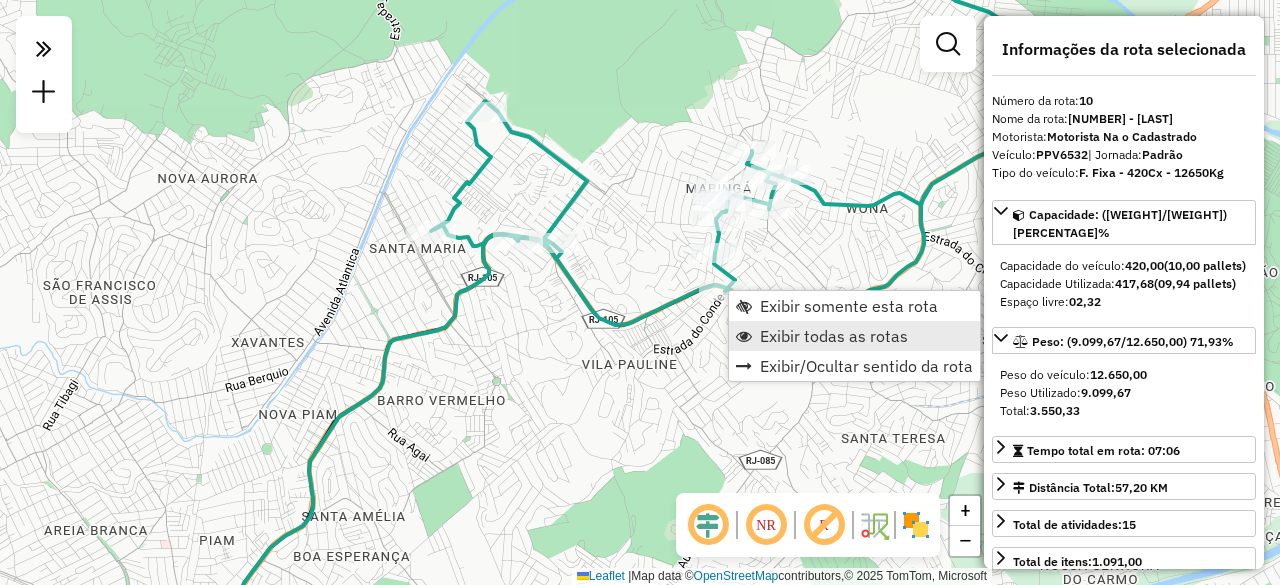 click on "Exibir todas as rotas" at bounding box center (834, 336) 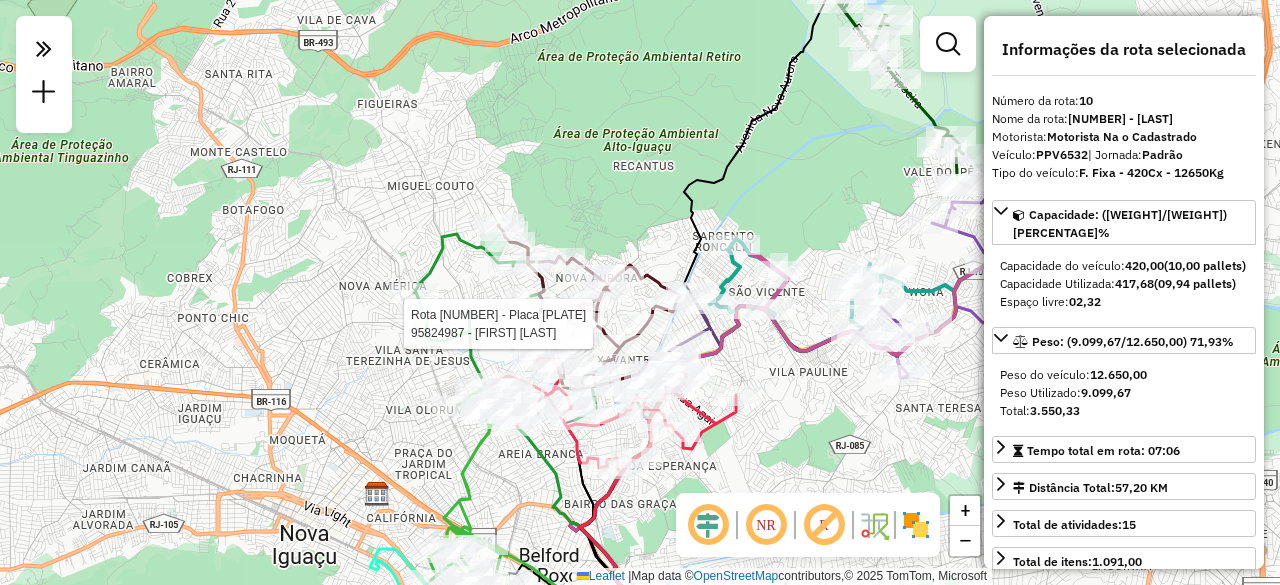 drag, startPoint x: 422, startPoint y: 323, endPoint x: 647, endPoint y: 338, distance: 225.49945 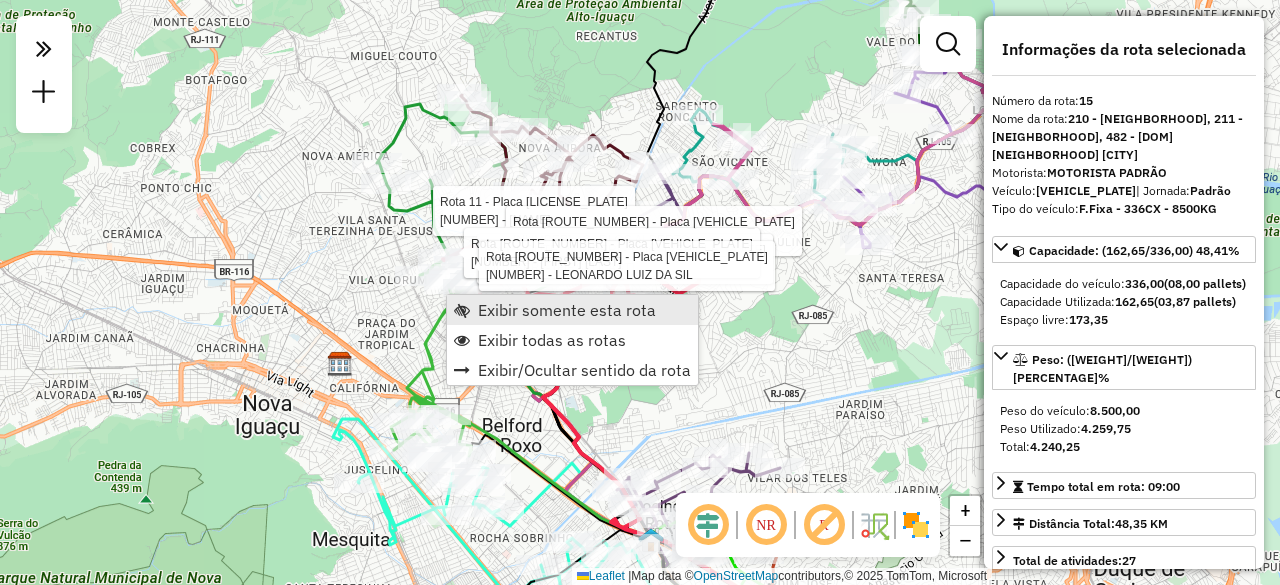 click on "Exibir somente esta rota" at bounding box center (567, 310) 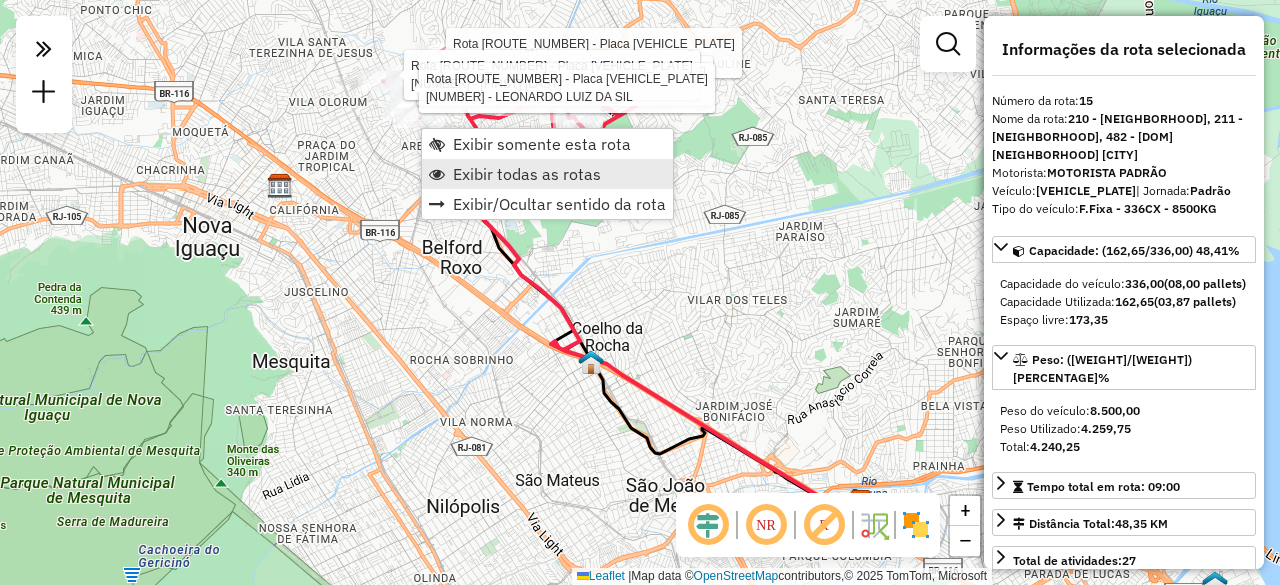 click on "Exibir todas as rotas" at bounding box center (527, 174) 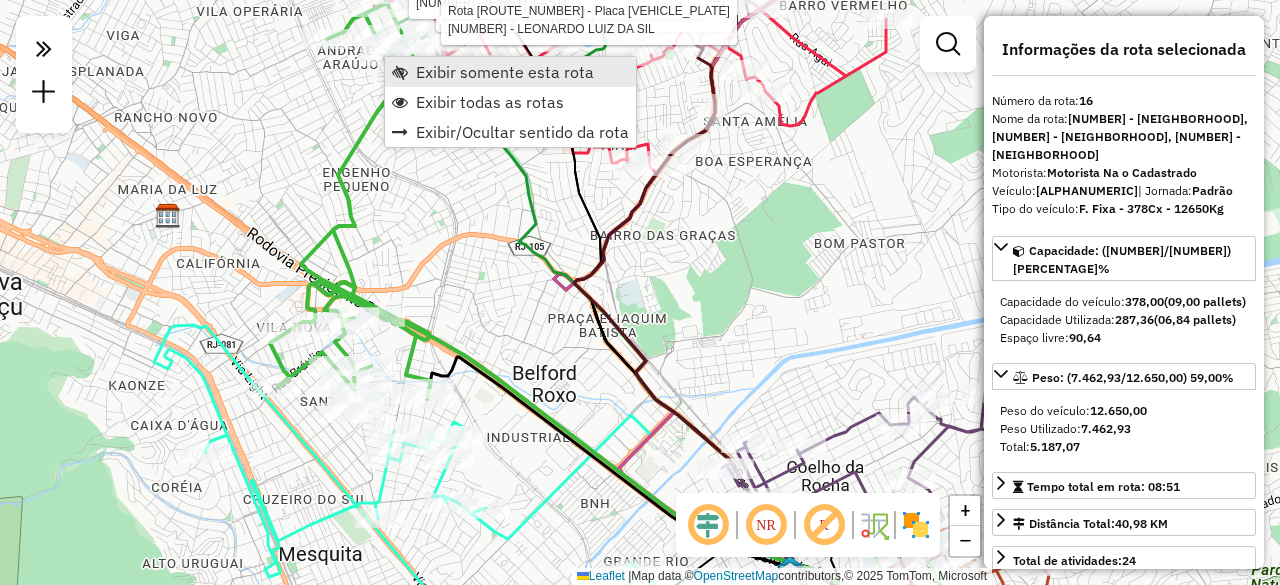 click on "Exibir somente esta rota" at bounding box center [505, 72] 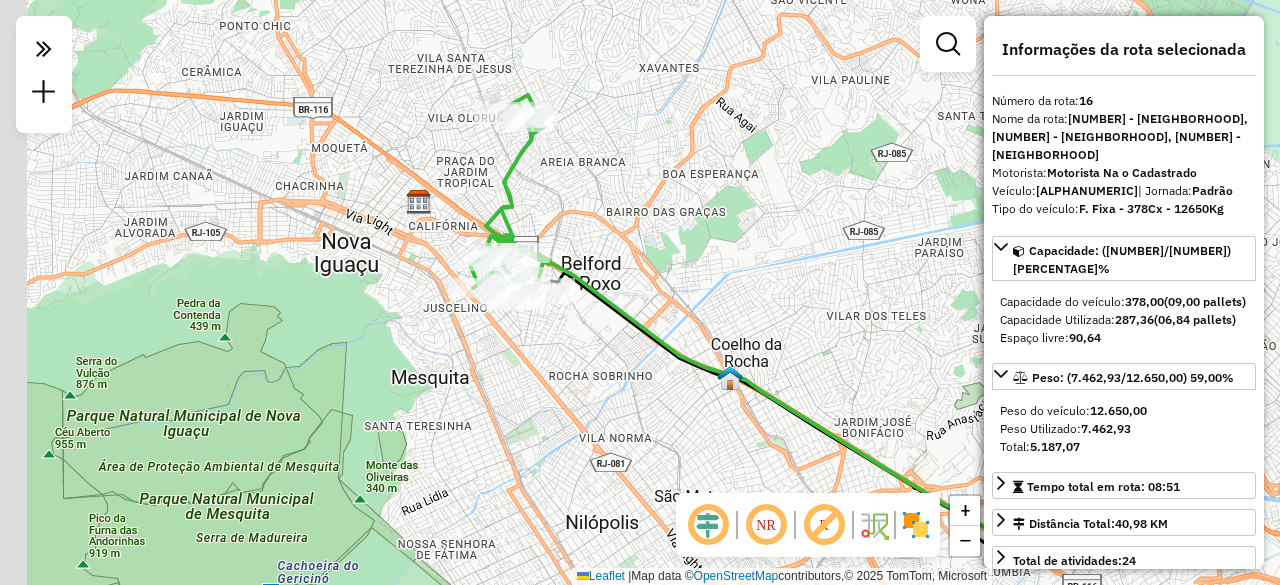 drag, startPoint x: 434, startPoint y: 116, endPoint x: 566, endPoint y: 149, distance: 136.06248 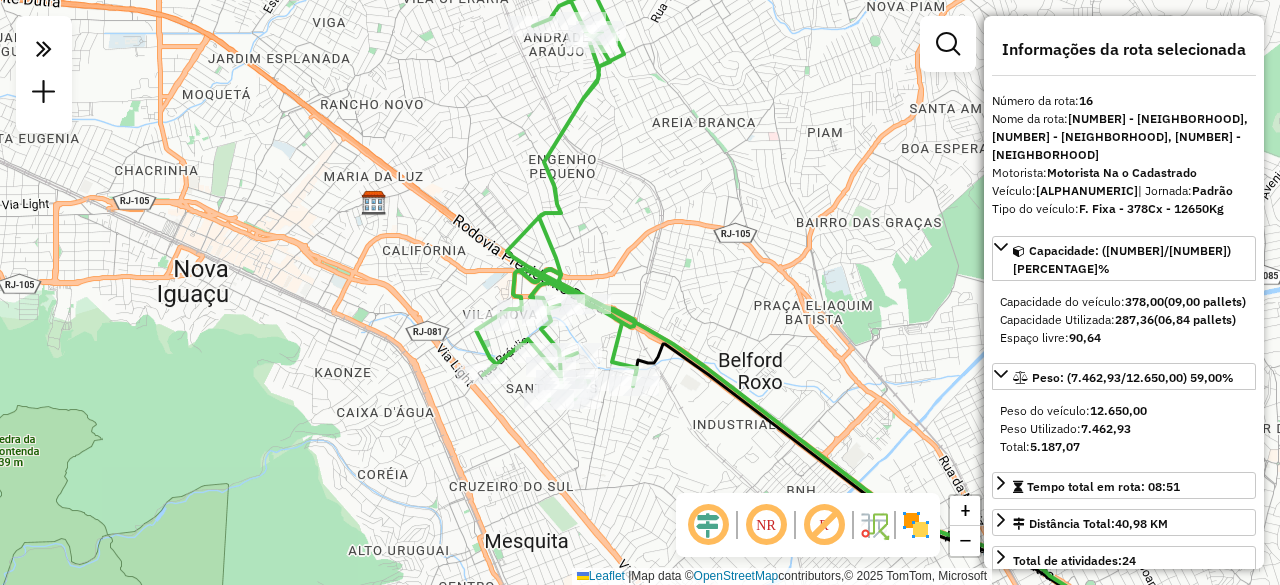 drag, startPoint x: 558, startPoint y: 269, endPoint x: 641, endPoint y: 189, distance: 115.27792 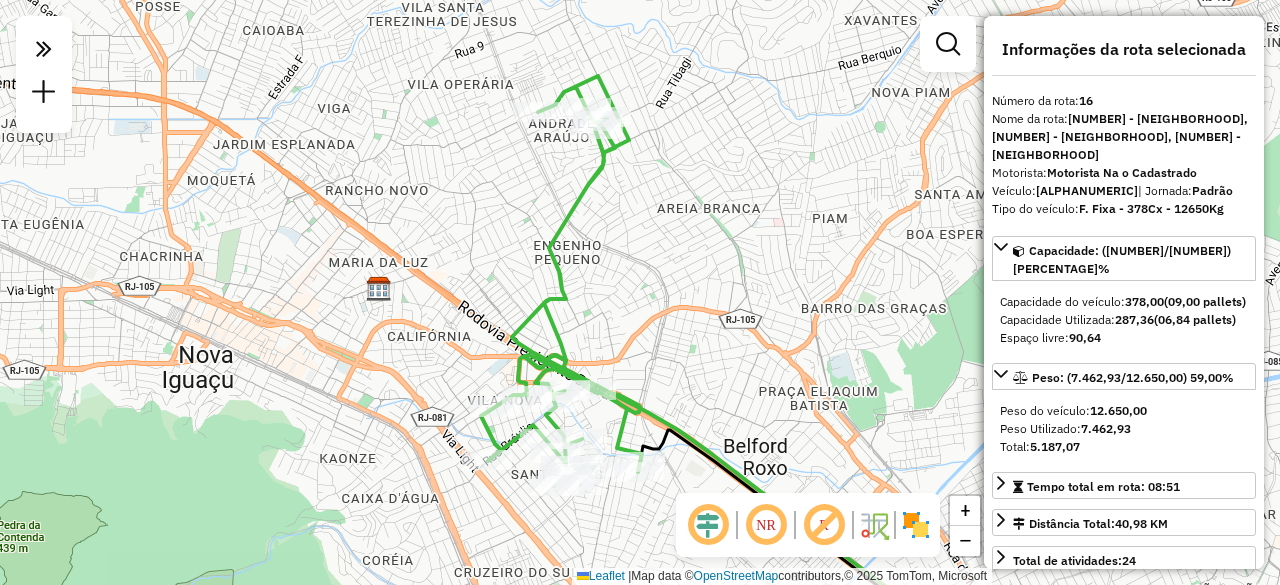 drag, startPoint x: 592, startPoint y: 69, endPoint x: 585, endPoint y: 177, distance: 108.226616 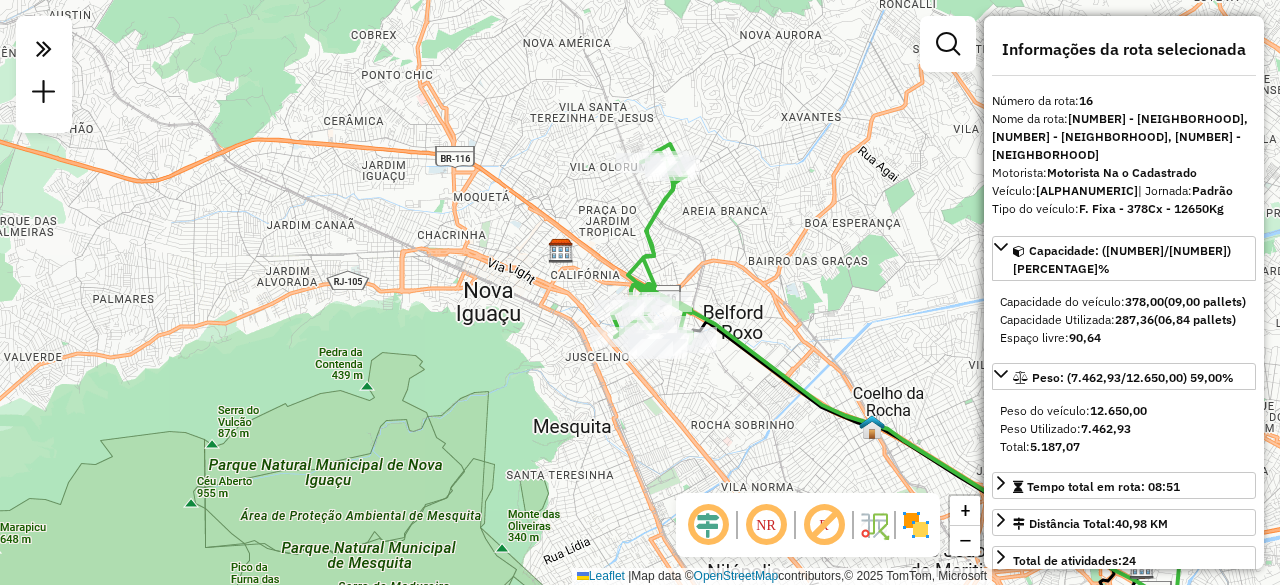 drag, startPoint x: 672, startPoint y: 261, endPoint x: 687, endPoint y: 244, distance: 22.671568 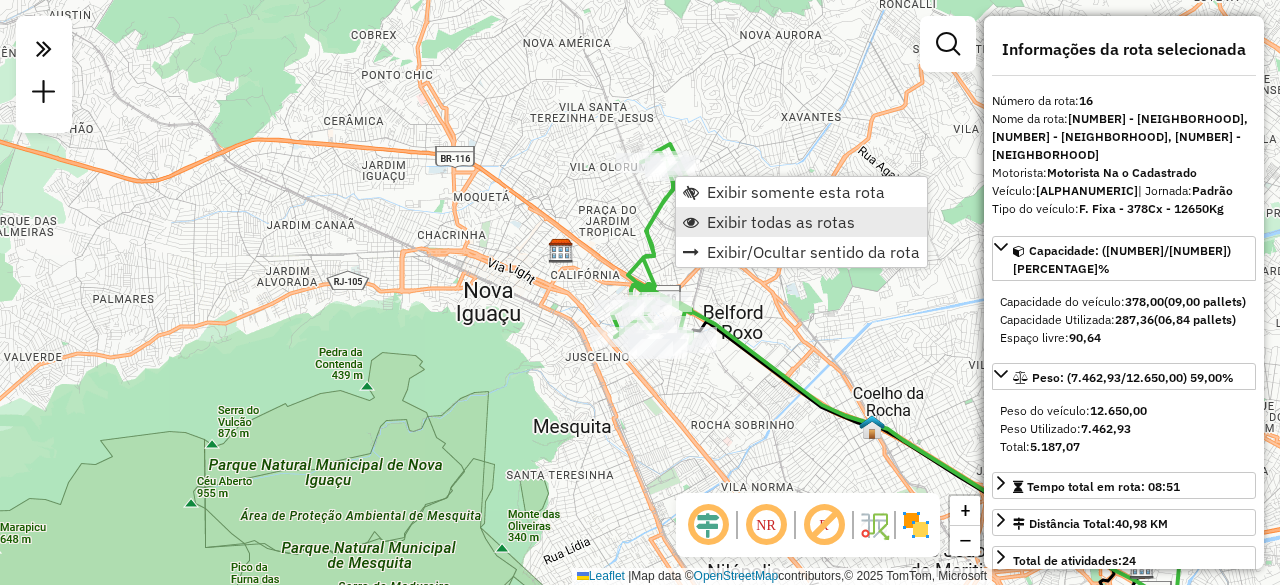 click on "Exibir todas as rotas" at bounding box center (781, 222) 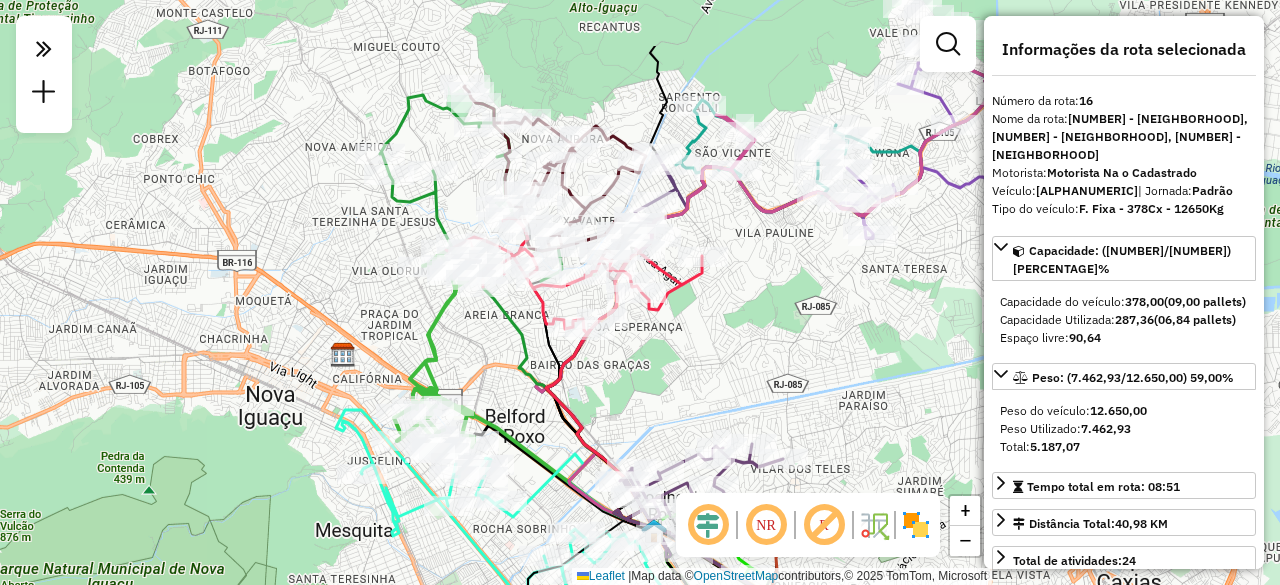 drag, startPoint x: 697, startPoint y: 231, endPoint x: 479, endPoint y: 335, distance: 241.53674 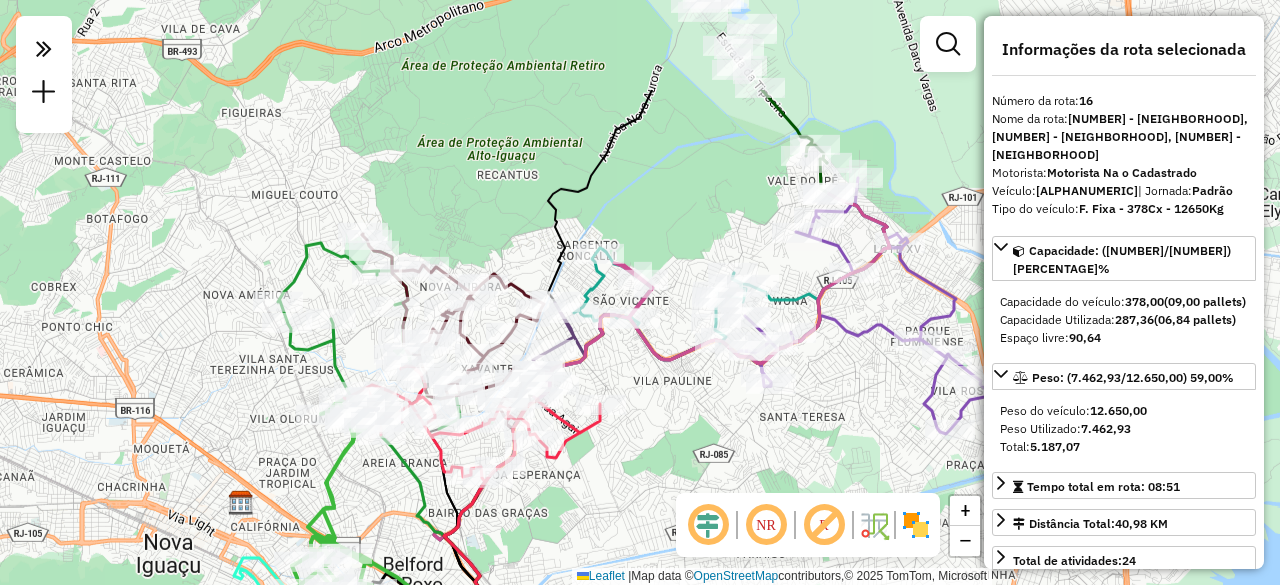 drag, startPoint x: 587, startPoint y: 85, endPoint x: 485, endPoint y: 233, distance: 179.74426 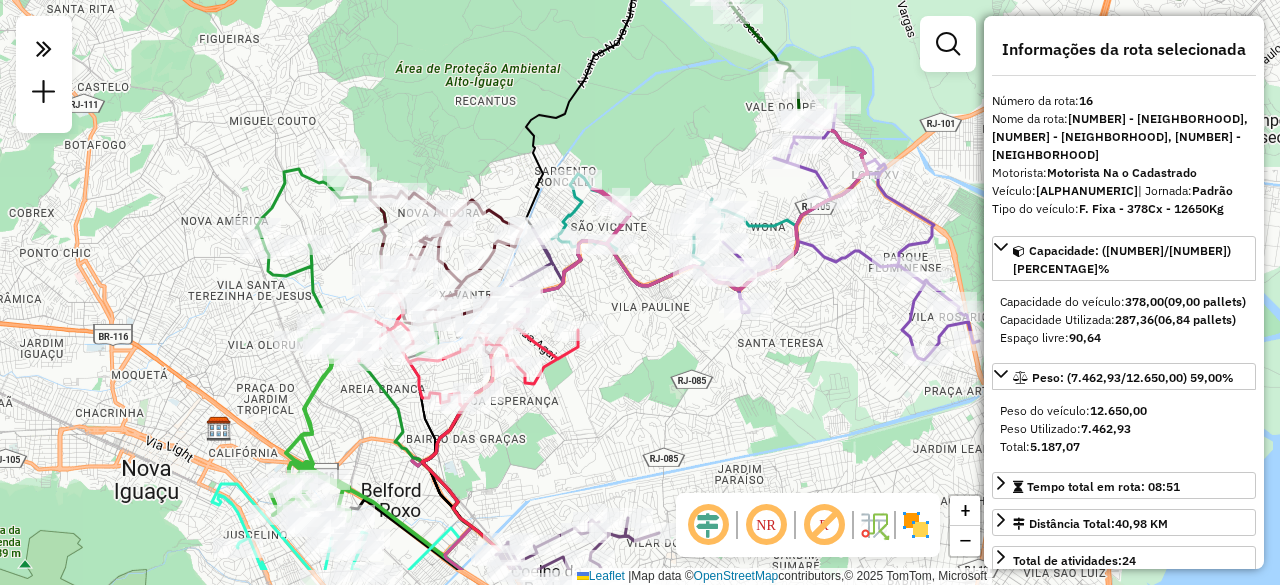 drag, startPoint x: 676, startPoint y: 204, endPoint x: 654, endPoint y: 130, distance: 77.201035 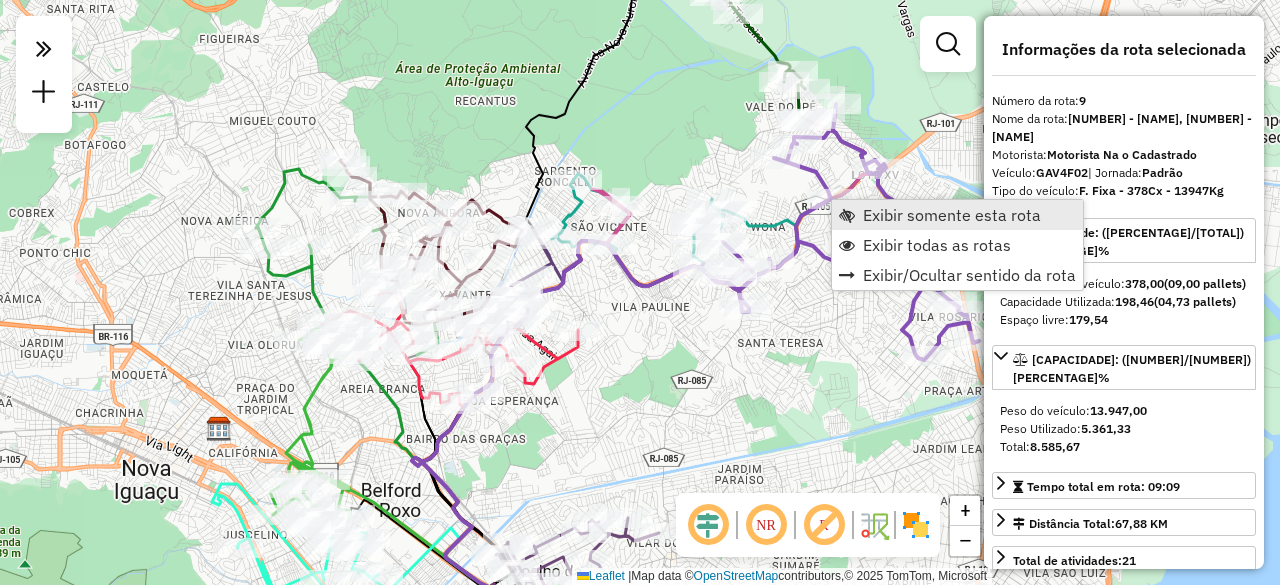 click on "Exibir somente esta rota" at bounding box center (952, 215) 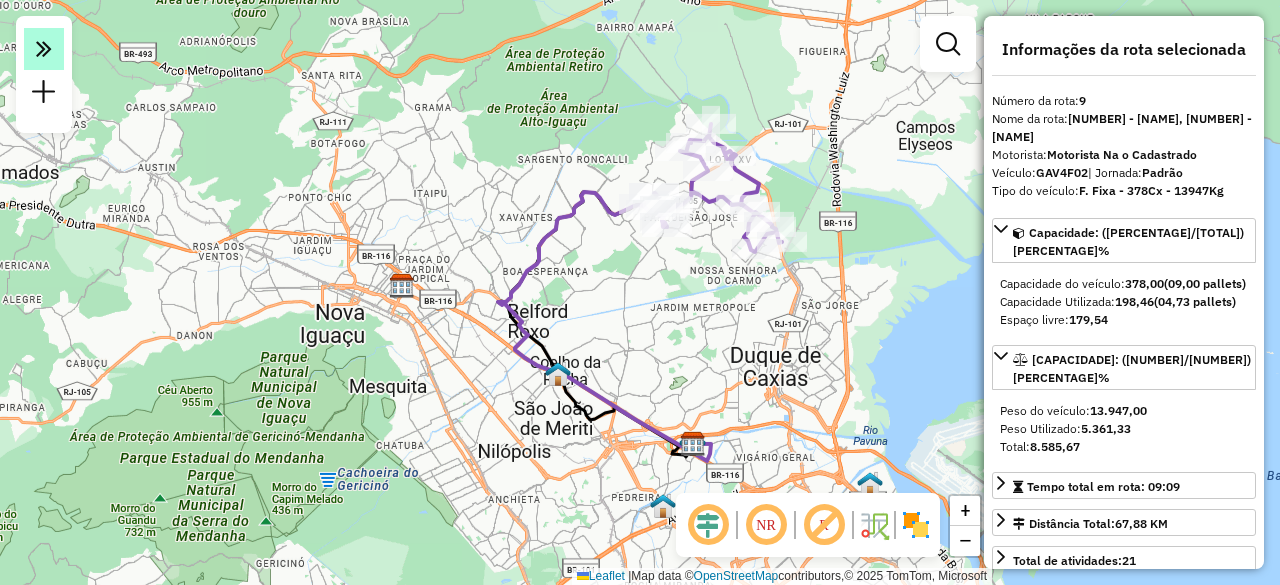 click 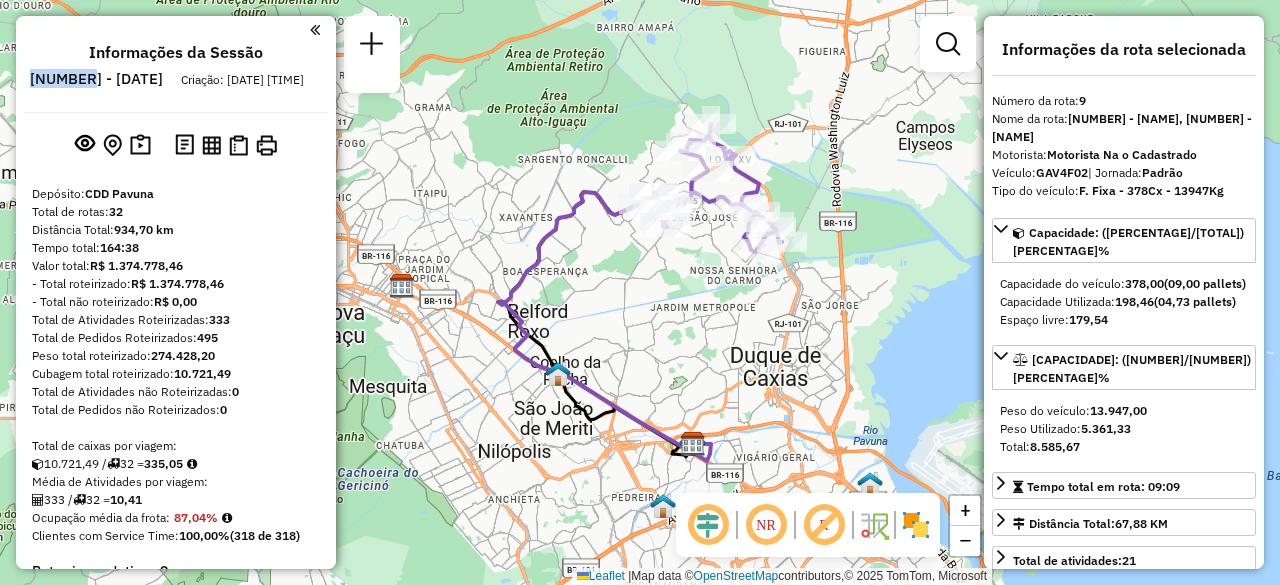 drag, startPoint x: 154, startPoint y: 81, endPoint x: 95, endPoint y: 79, distance: 59.03389 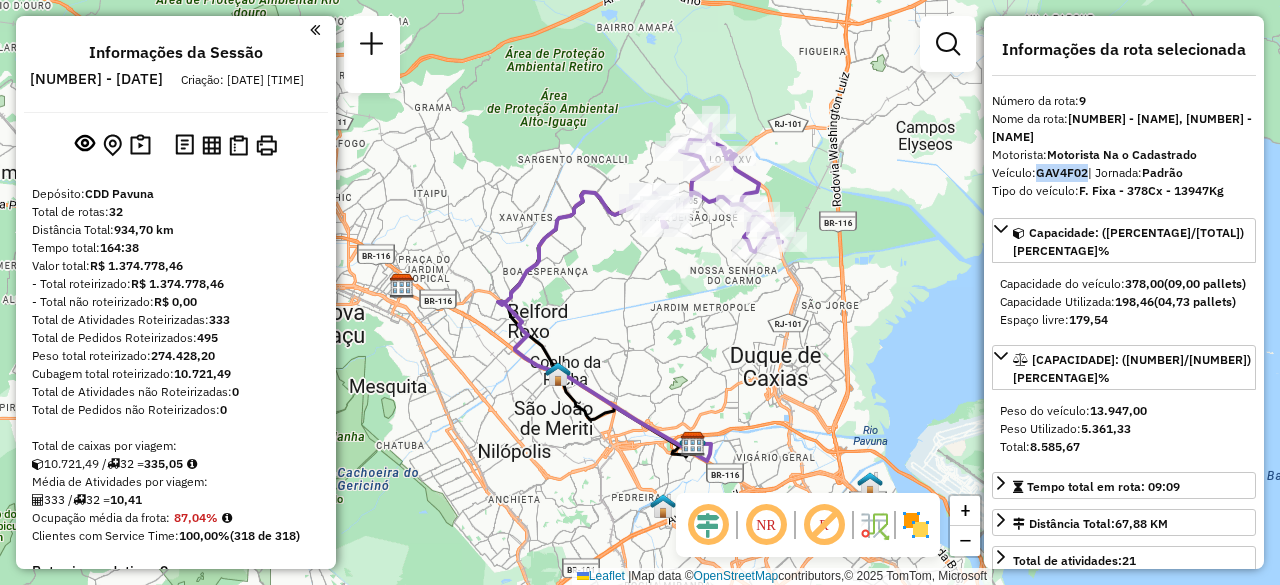 drag, startPoint x: 1088, startPoint y: 172, endPoint x: 1039, endPoint y: 179, distance: 49.497475 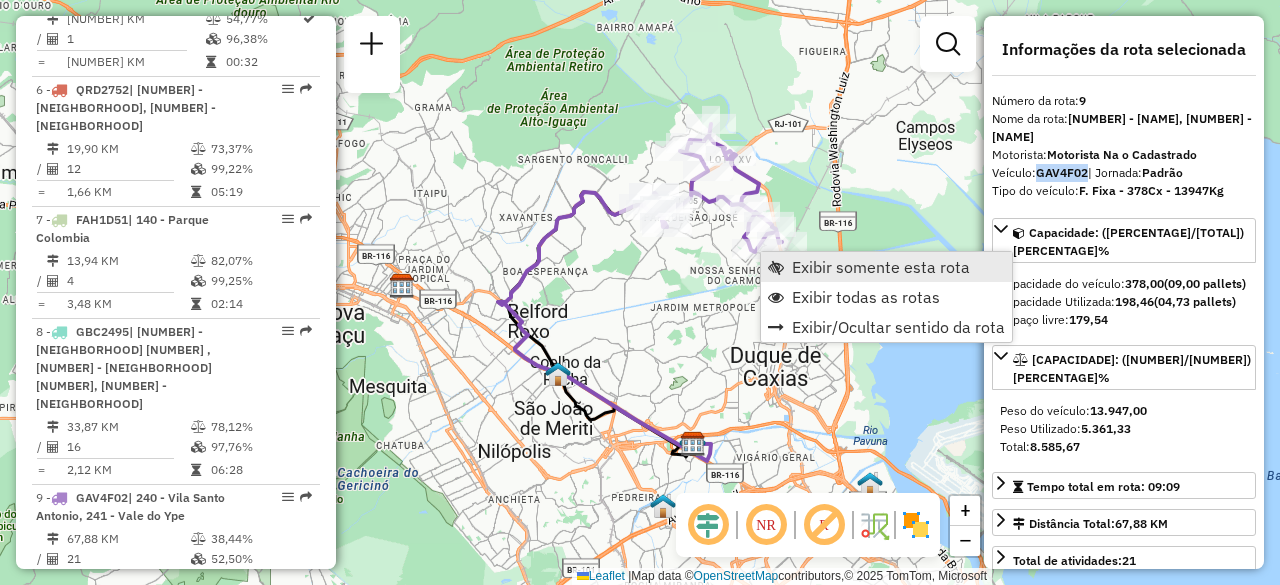 scroll, scrollTop: 1652, scrollLeft: 0, axis: vertical 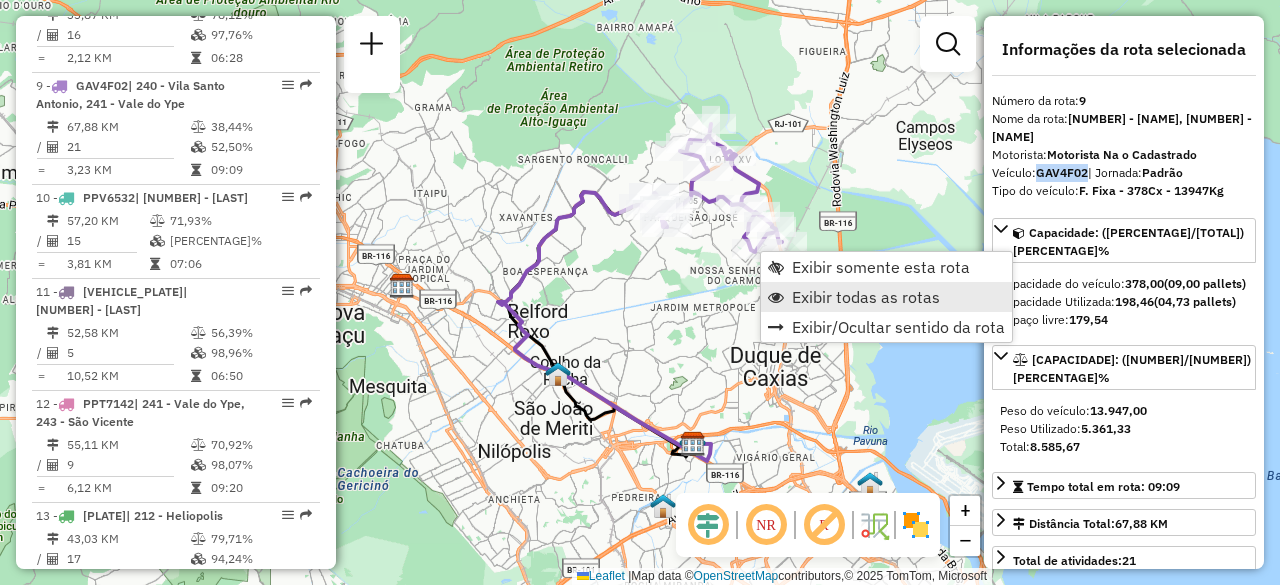 click on "Exibir todas as rotas" at bounding box center (866, 297) 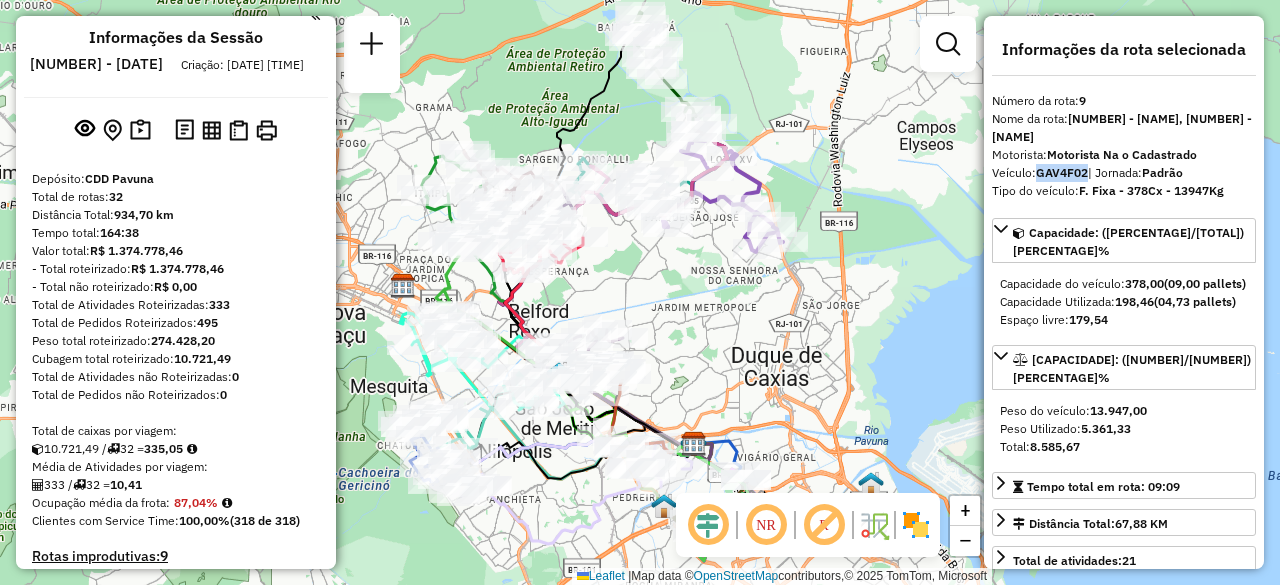 scroll, scrollTop: 0, scrollLeft: 0, axis: both 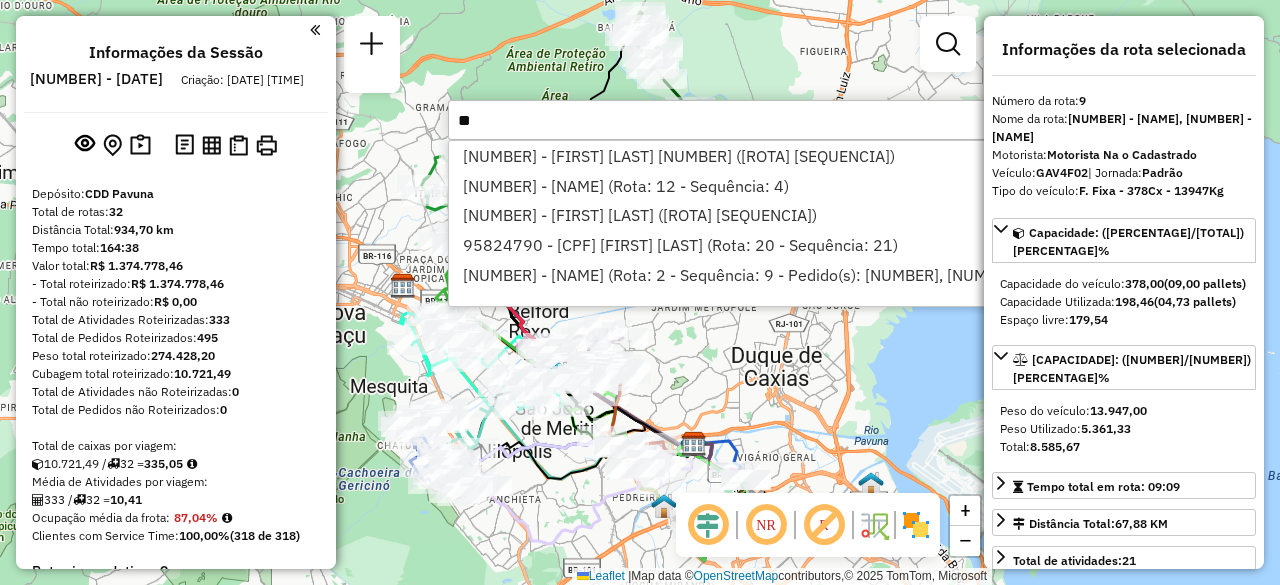 type on "*" 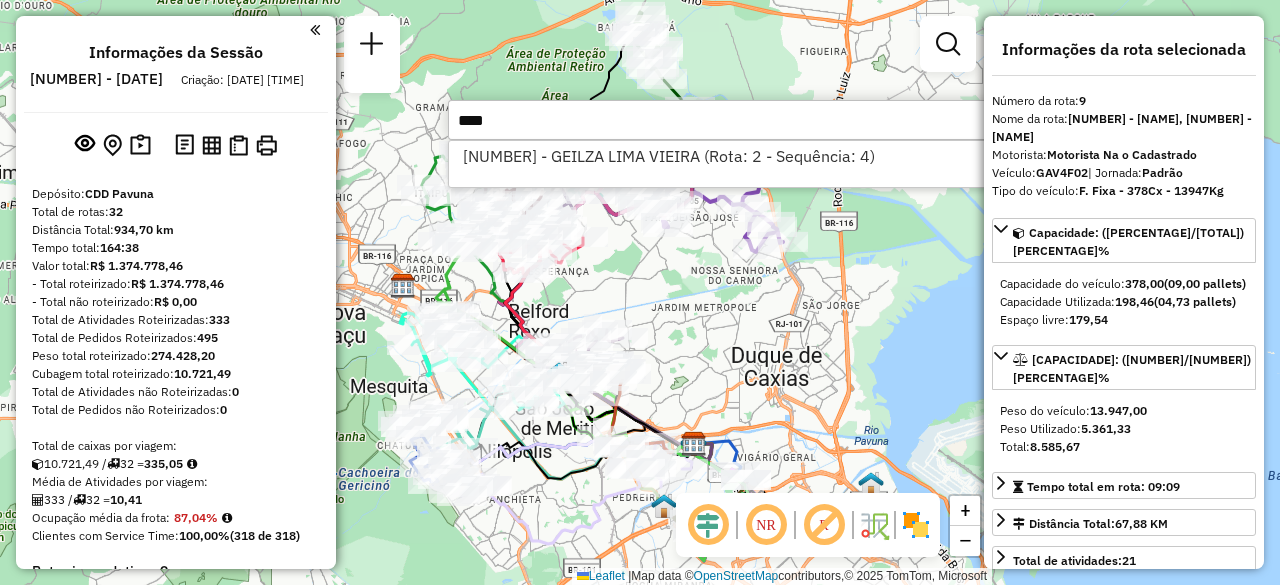 click on "****" at bounding box center (748, 120) 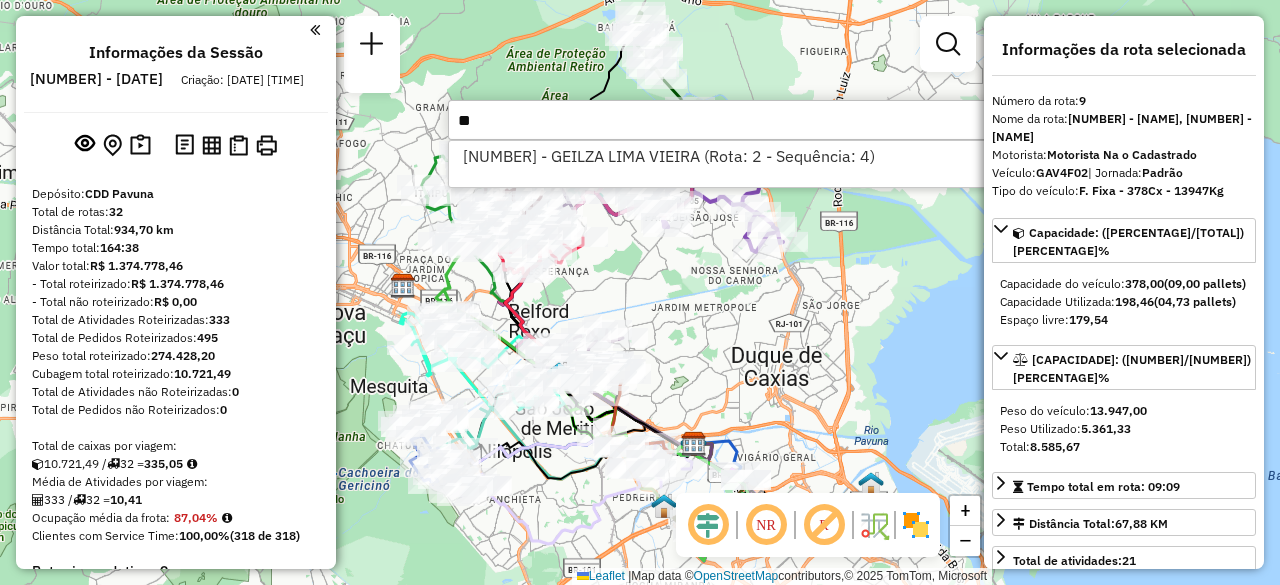 type on "*" 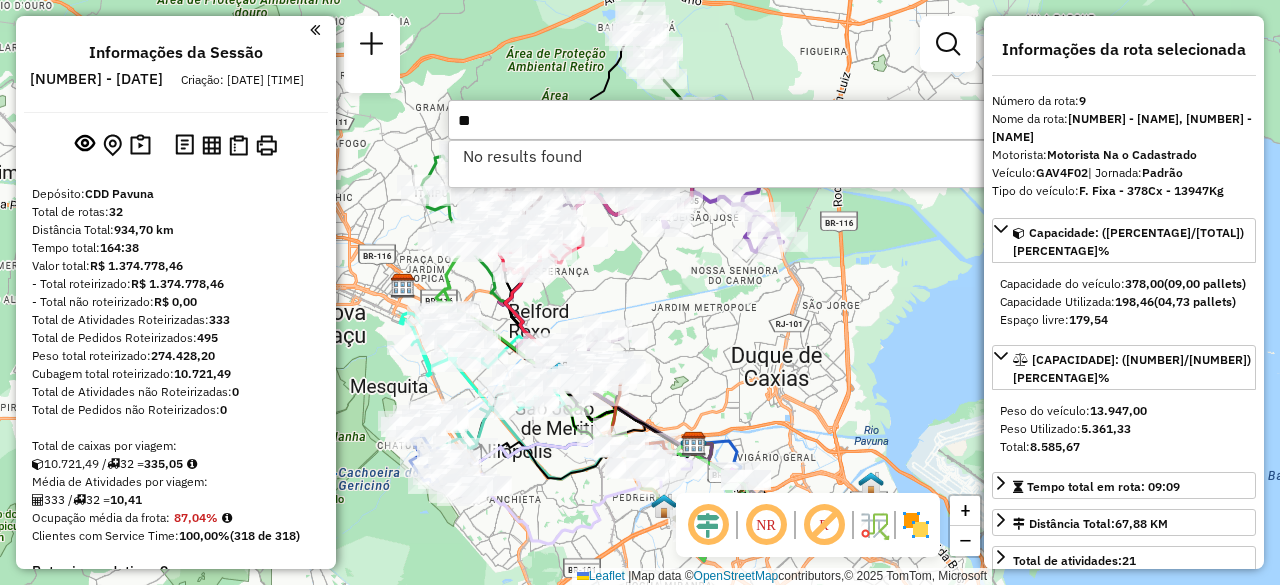 type on "*" 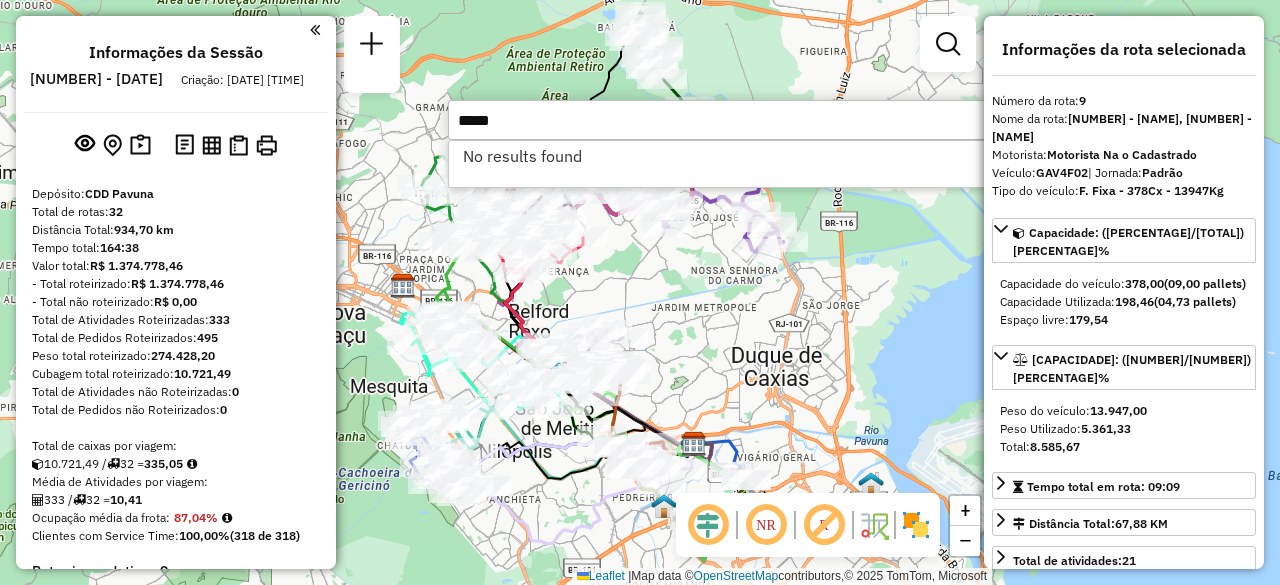 type on "*****" 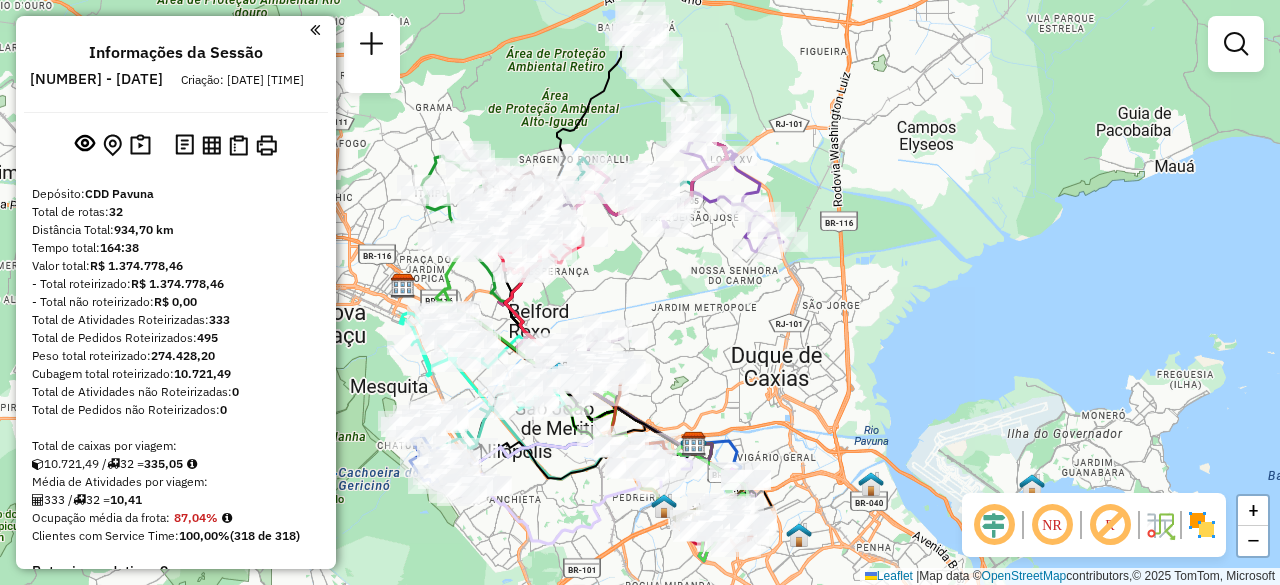 click on "Janela de atendimento Grade de atendimento Capacidade Transportadoras Veículos Cliente Pedidos  Rotas Selecione os dias de semana para filtrar as janelas de atendimento  Seg   Ter   Qua   Qui   Sex   Sáb   Dom  Informe o período da janela de atendimento: De: Até:  Filtrar exatamente a janela do cliente  Considerar janela de atendimento padrão  Selecione os dias de semana para filtrar as grades de atendimento  Seg   Ter   Qua   Qui   Sex   Sáb   Dom   Considerar clientes sem dia de atendimento cadastrado  Clientes fora do dia de atendimento selecionado Filtrar as atividades entre os valores definidos abaixo:  Peso mínimo:   Peso máximo:   Cubagem mínima:   Cubagem máxima:   De:   Até:  Filtrar as atividades entre o tempo de atendimento definido abaixo:  De:   Até:   Considerar capacidade total dos clientes não roteirizados Transportadora: Selecione um ou mais itens Tipo de veículo: Selecione um ou mais itens Veículo: Selecione um ou mais itens Motorista: Selecione um ou mais itens Nome: Rótulo:" 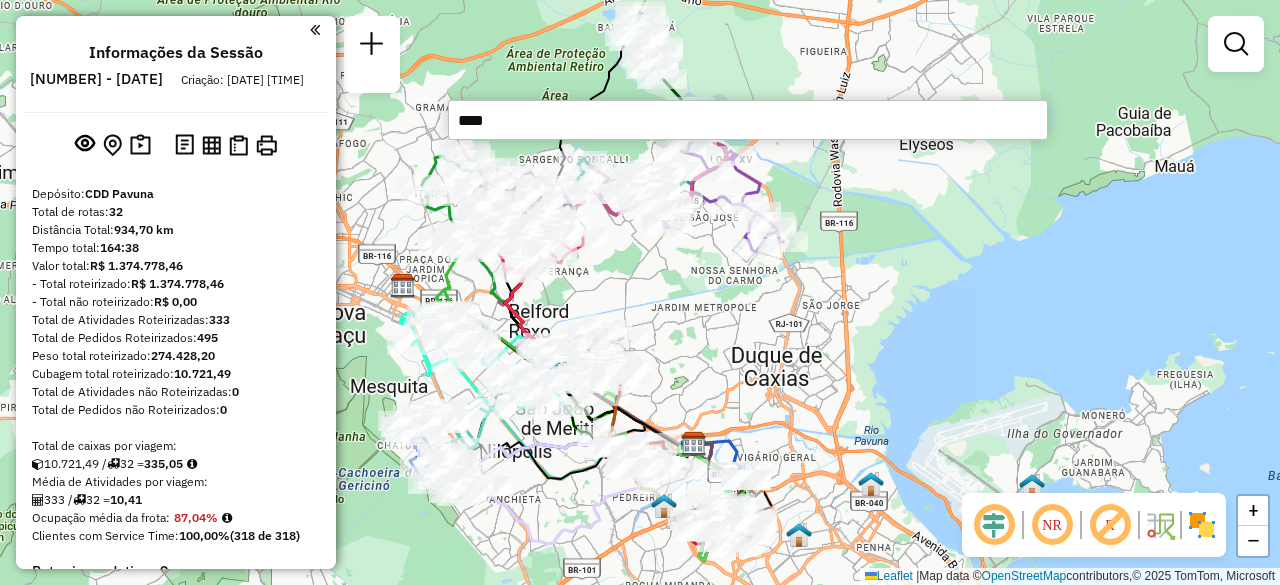 type on "*****" 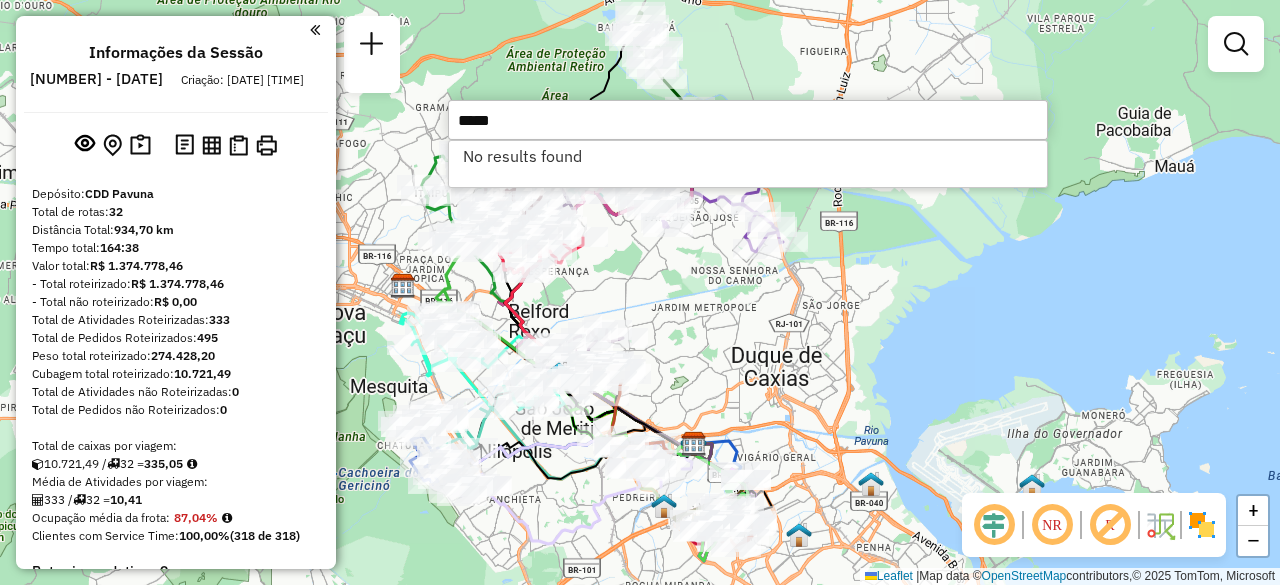 click on "Janela de atendimento Grade de atendimento Capacidade Transportadoras Veículos Cliente Pedidos  Rotas Selecione os dias de semana para filtrar as janelas de atendimento  Seg   Ter   Qua   Qui   Sex   Sáb   Dom  Informe o período da janela de atendimento: De: Até:  Filtrar exatamente a janela do cliente  Considerar janela de atendimento padrão  Selecione os dias de semana para filtrar as grades de atendimento  Seg   Ter   Qua   Qui   Sex   Sáb   Dom   Considerar clientes sem dia de atendimento cadastrado  Clientes fora do dia de atendimento selecionado Filtrar as atividades entre os valores definidos abaixo:  Peso mínimo:   Peso máximo:   Cubagem mínima:   Cubagem máxima:   De:   Até:  Filtrar as atividades entre o tempo de atendimento definido abaixo:  De:   Até:   Considerar capacidade total dos clientes não roteirizados Transportadora: Selecione um ou mais itens Tipo de veículo: Selecione um ou mais itens Veículo: Selecione um ou mais itens Motorista: Selecione um ou mais itens Nome: Rótulo:" 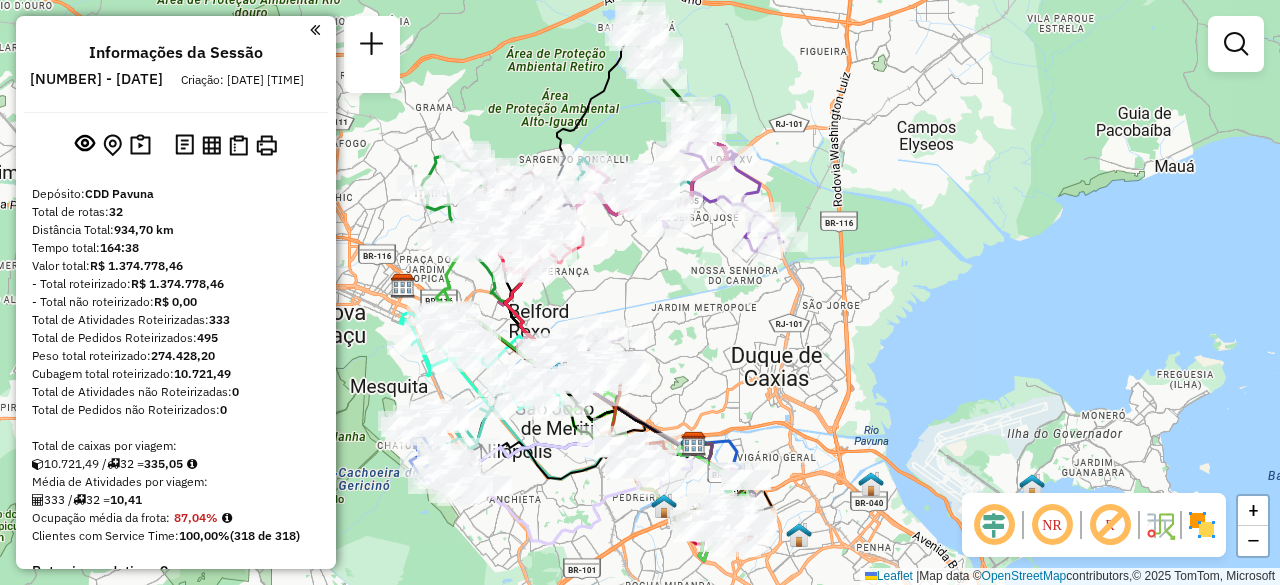 click at bounding box center (315, 30) 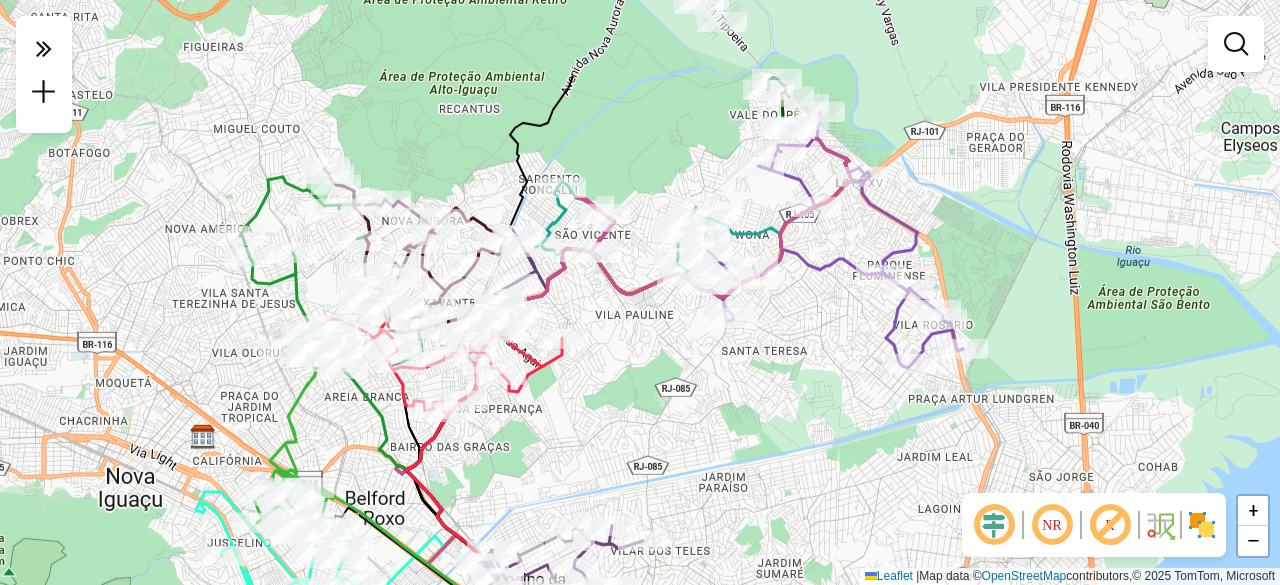 drag, startPoint x: 700, startPoint y: 204, endPoint x: 637, endPoint y: 315, distance: 127.632286 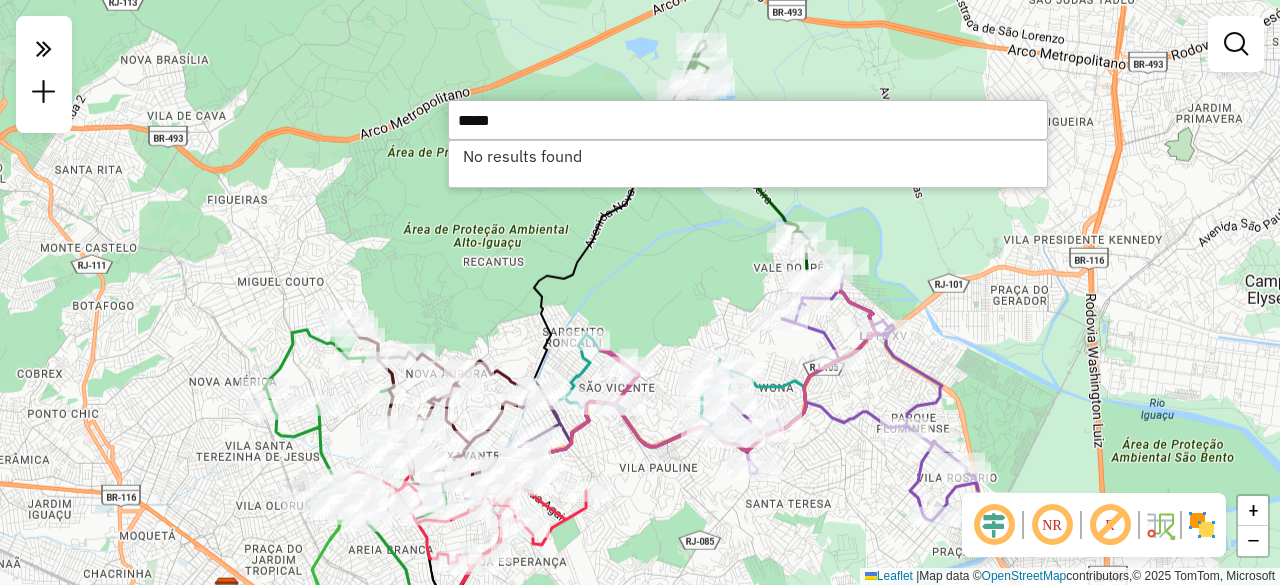 type on "*****" 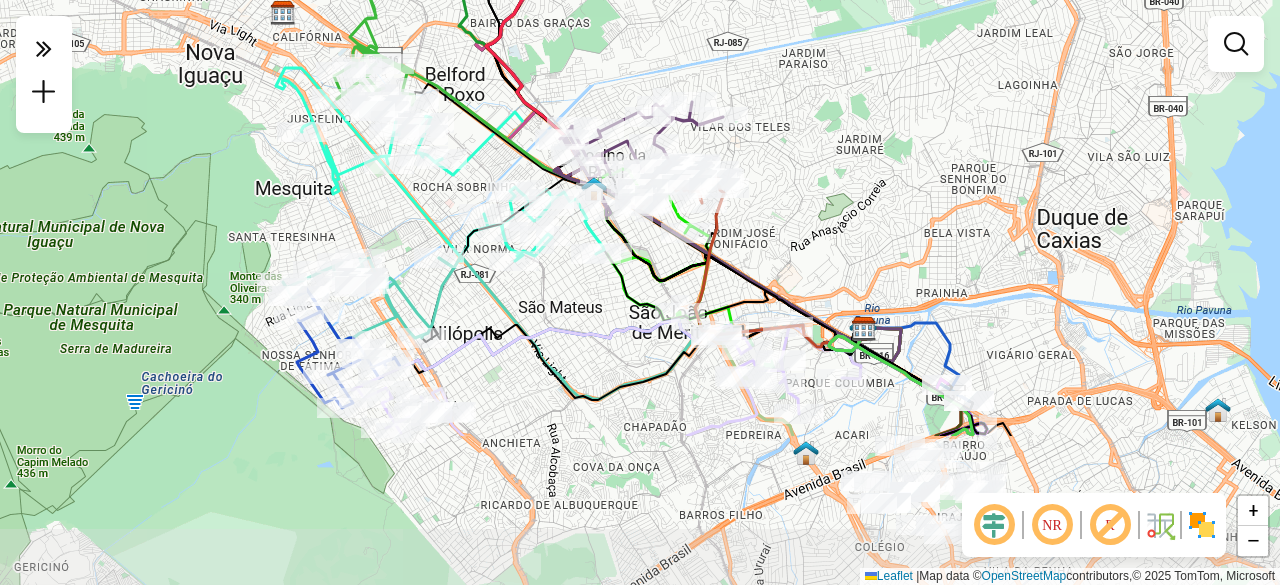 drag, startPoint x: 647, startPoint y: 211, endPoint x: 708, endPoint y: 3, distance: 216.76024 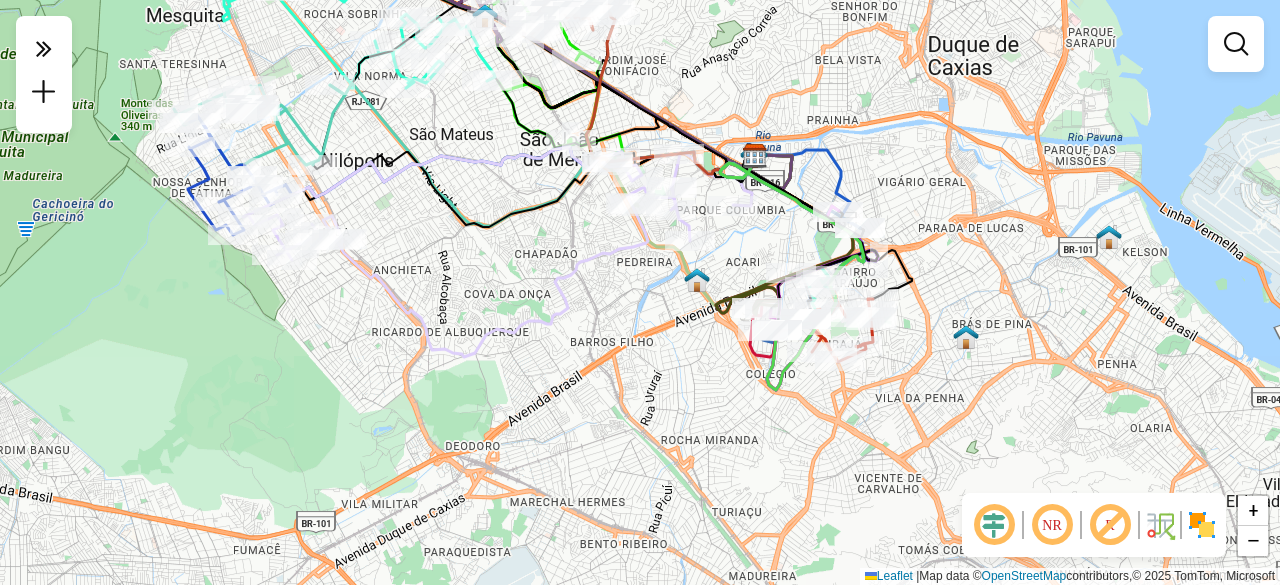 drag, startPoint x: 818, startPoint y: 228, endPoint x: 702, endPoint y: 45, distance: 216.66795 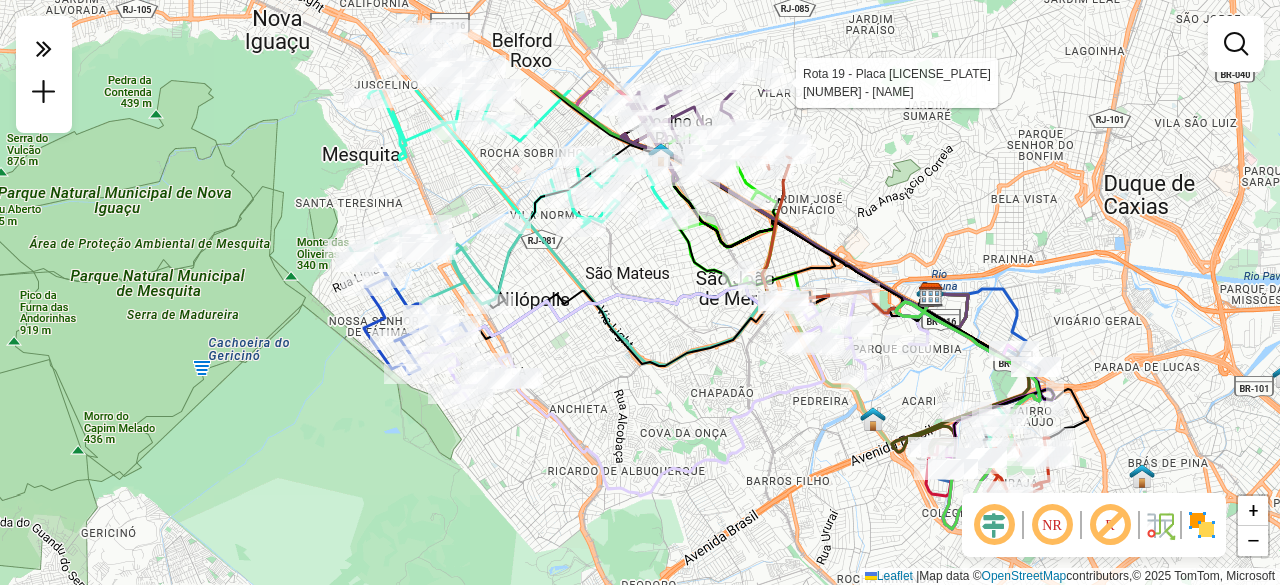 drag, startPoint x: 417, startPoint y: 251, endPoint x: 600, endPoint y: 400, distance: 235.98729 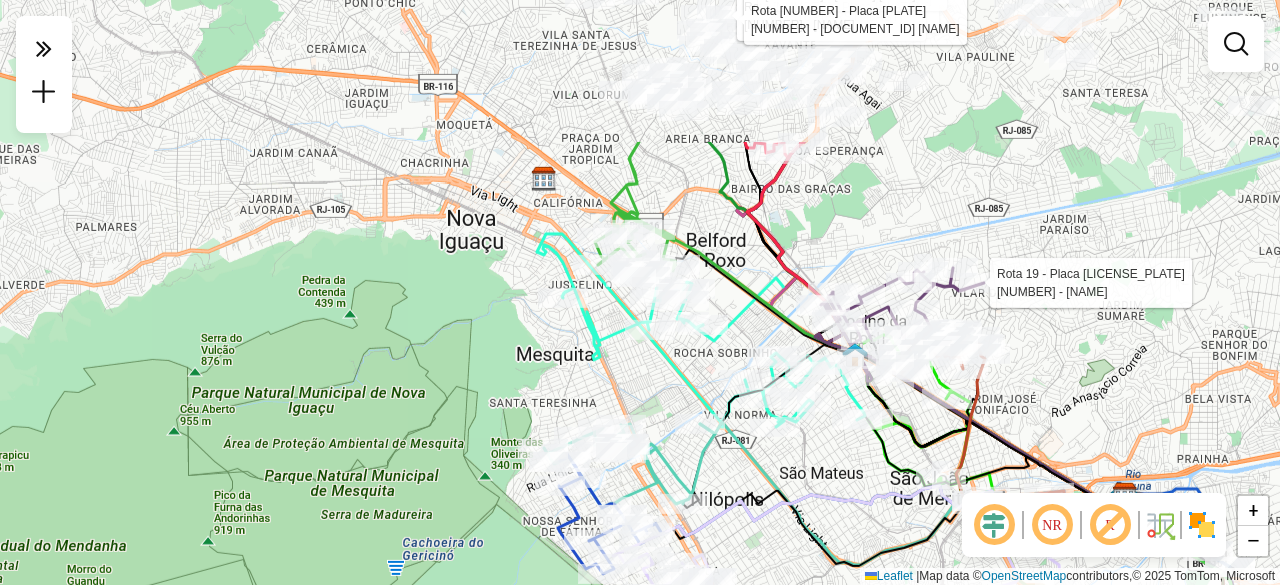 drag, startPoint x: 512, startPoint y: 181, endPoint x: 706, endPoint y: 381, distance: 278.6324 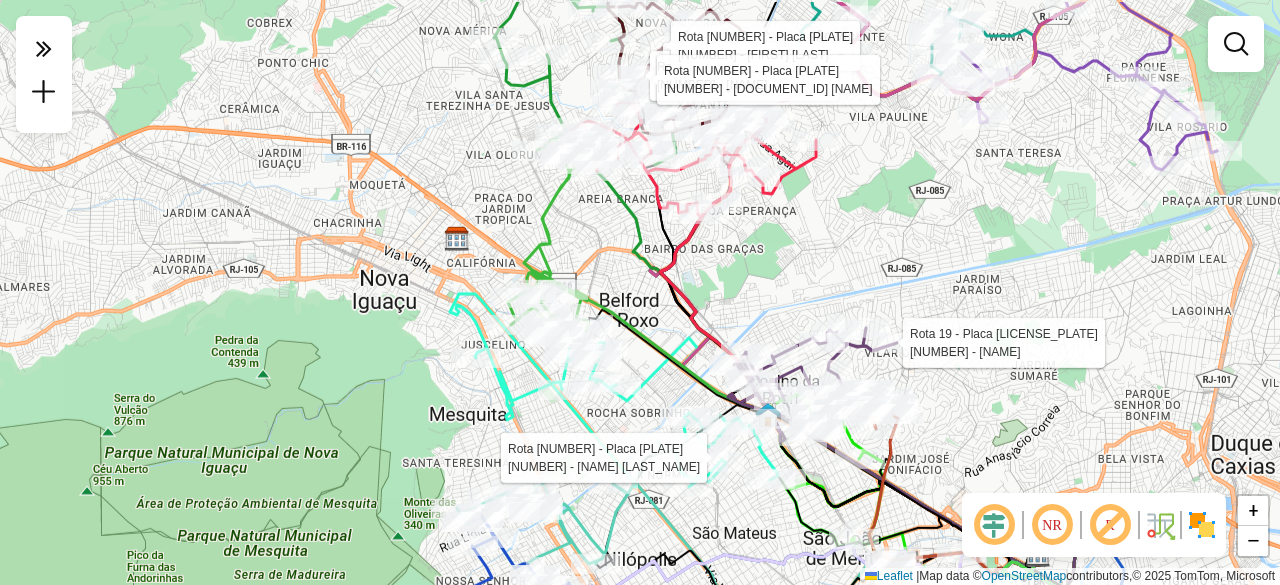 drag, startPoint x: 884, startPoint y: 184, endPoint x: 854, endPoint y: 199, distance: 33.54102 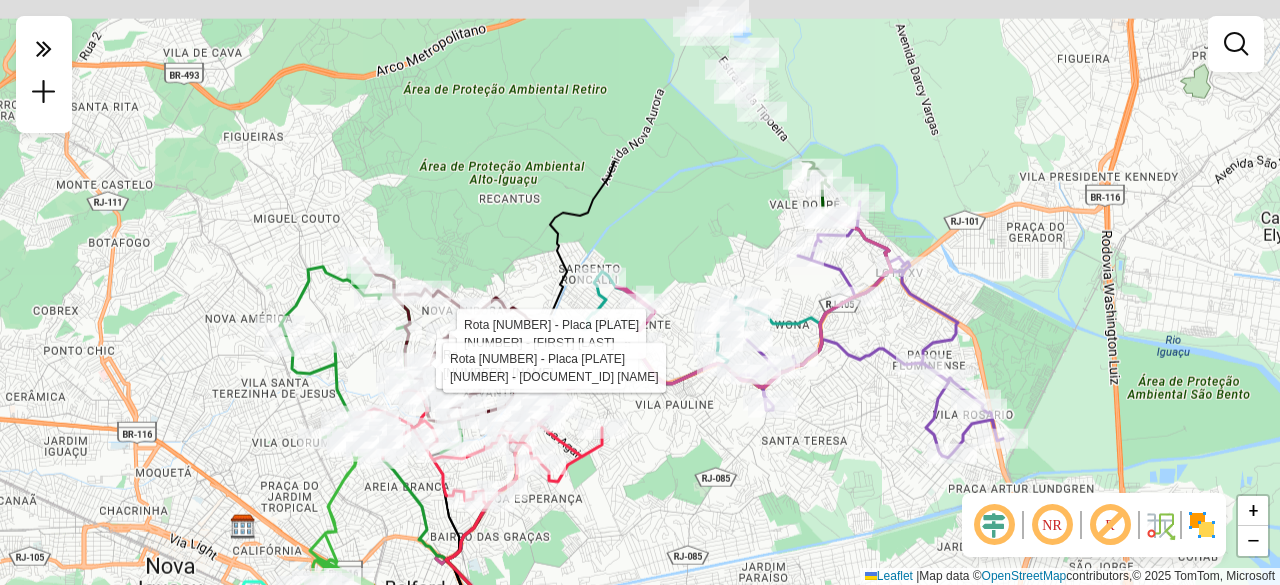 drag, startPoint x: 912, startPoint y: 173, endPoint x: 823, endPoint y: 392, distance: 236.39374 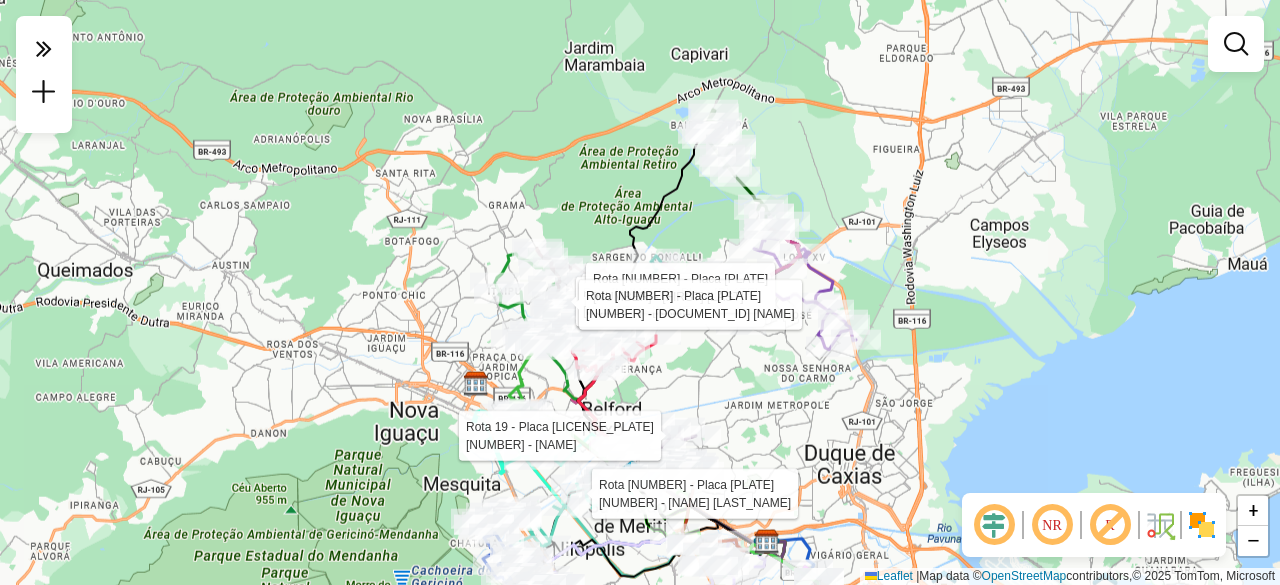 drag, startPoint x: 690, startPoint y: 223, endPoint x: 690, endPoint y: 247, distance: 24 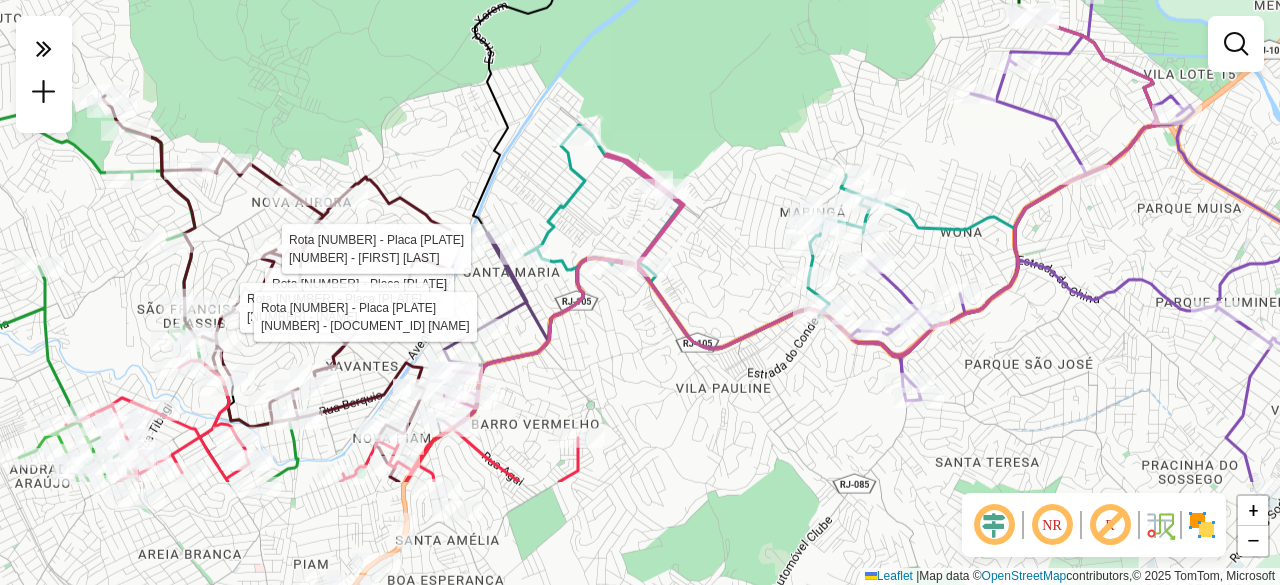 drag, startPoint x: 784, startPoint y: 420, endPoint x: 769, endPoint y: 258, distance: 162.69296 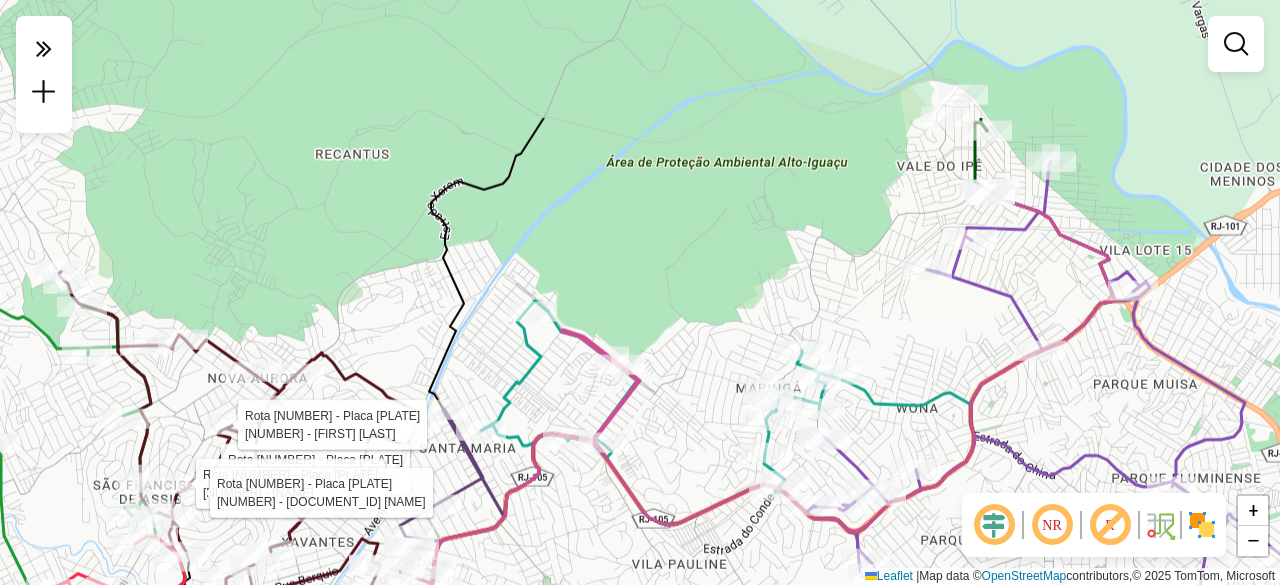 drag, startPoint x: 912, startPoint y: 85, endPoint x: 864, endPoint y: 311, distance: 231.04112 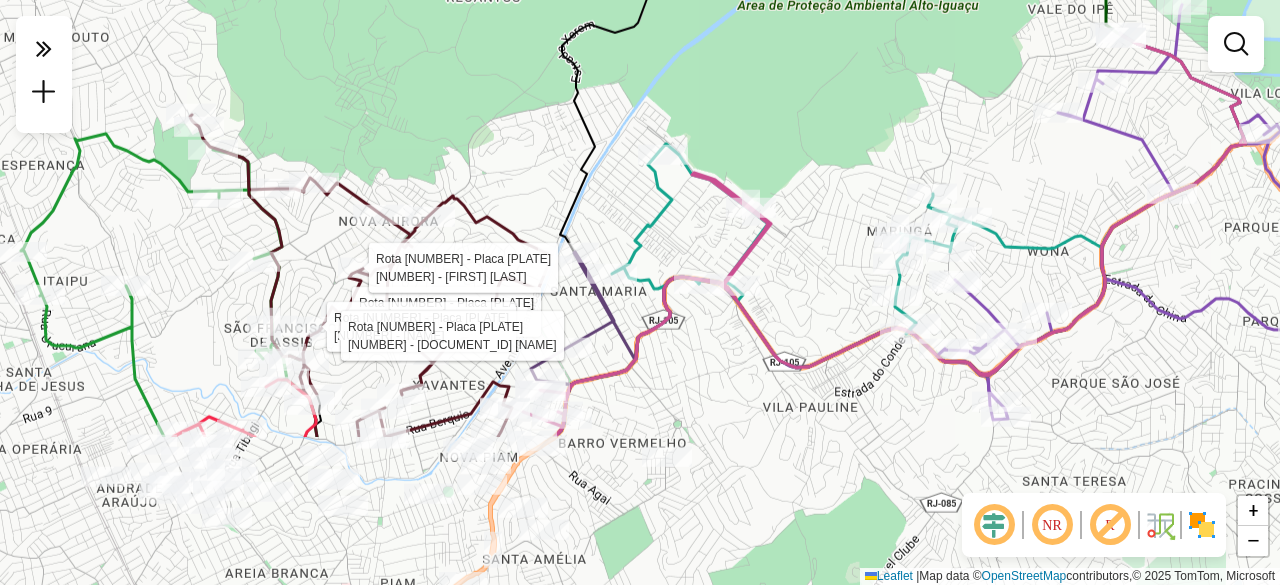 drag, startPoint x: 608, startPoint y: 355, endPoint x: 763, endPoint y: 125, distance: 277.35358 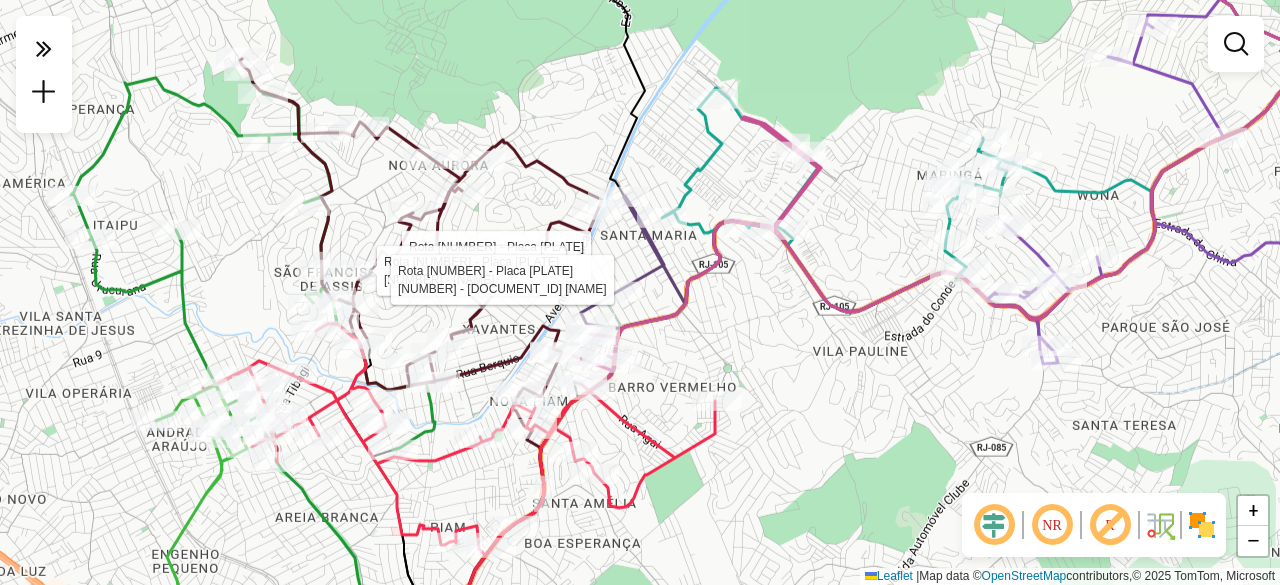 drag, startPoint x: 617, startPoint y: 199, endPoint x: 670, endPoint y: 159, distance: 66.4003 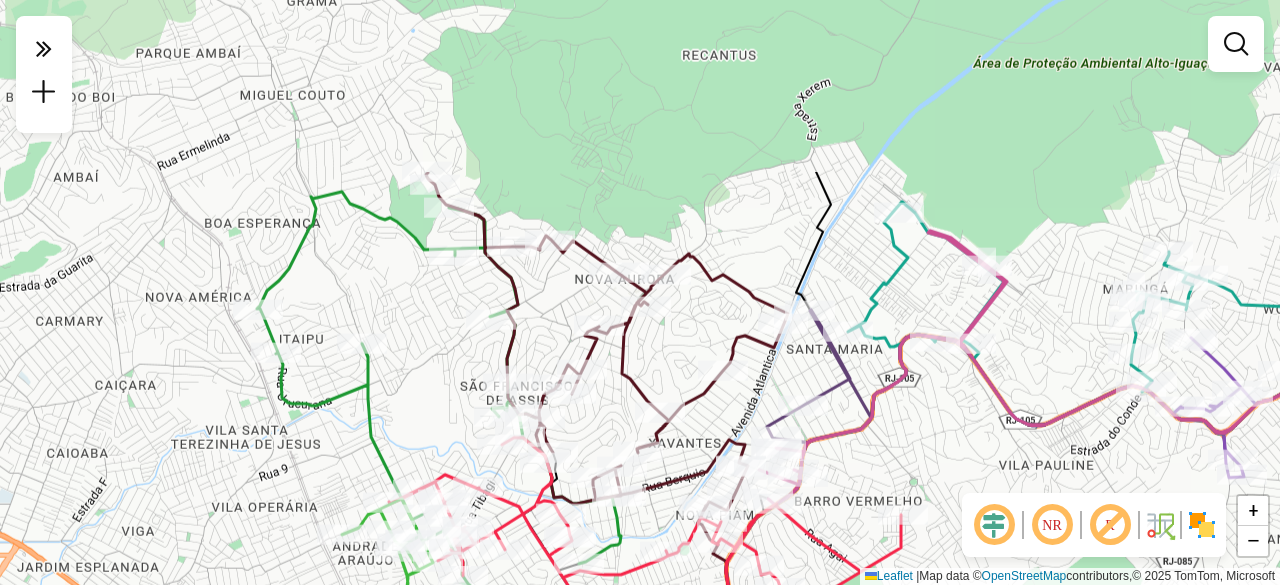drag, startPoint x: 812, startPoint y: 149, endPoint x: 878, endPoint y: 367, distance: 227.77182 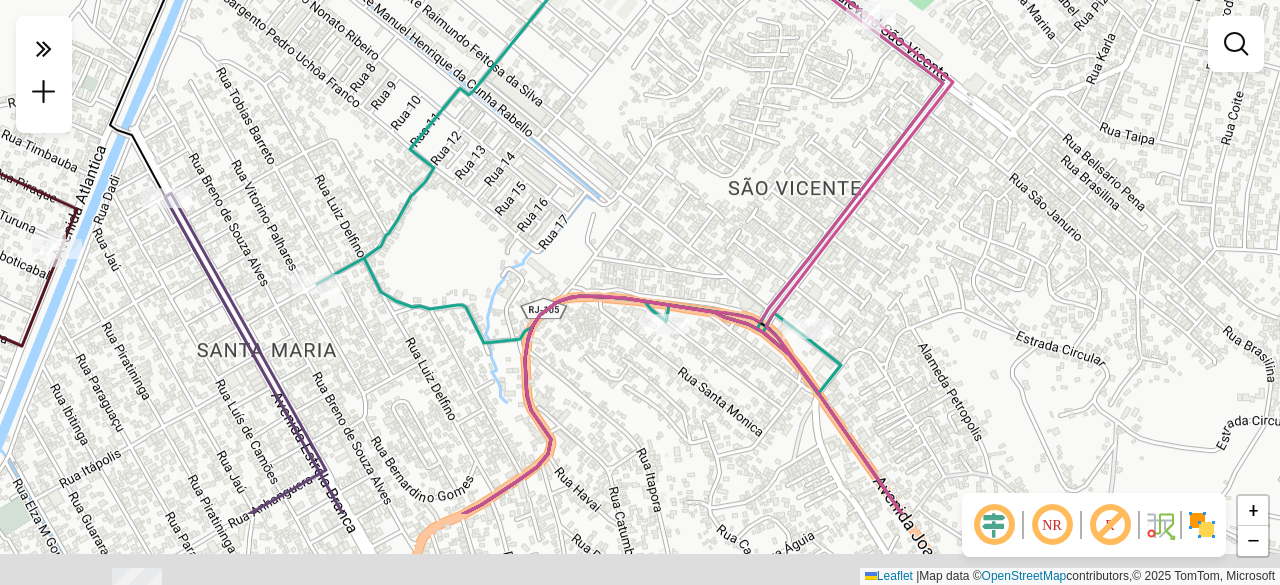 drag, startPoint x: 1106, startPoint y: 353, endPoint x: 941, endPoint y: 223, distance: 210.05951 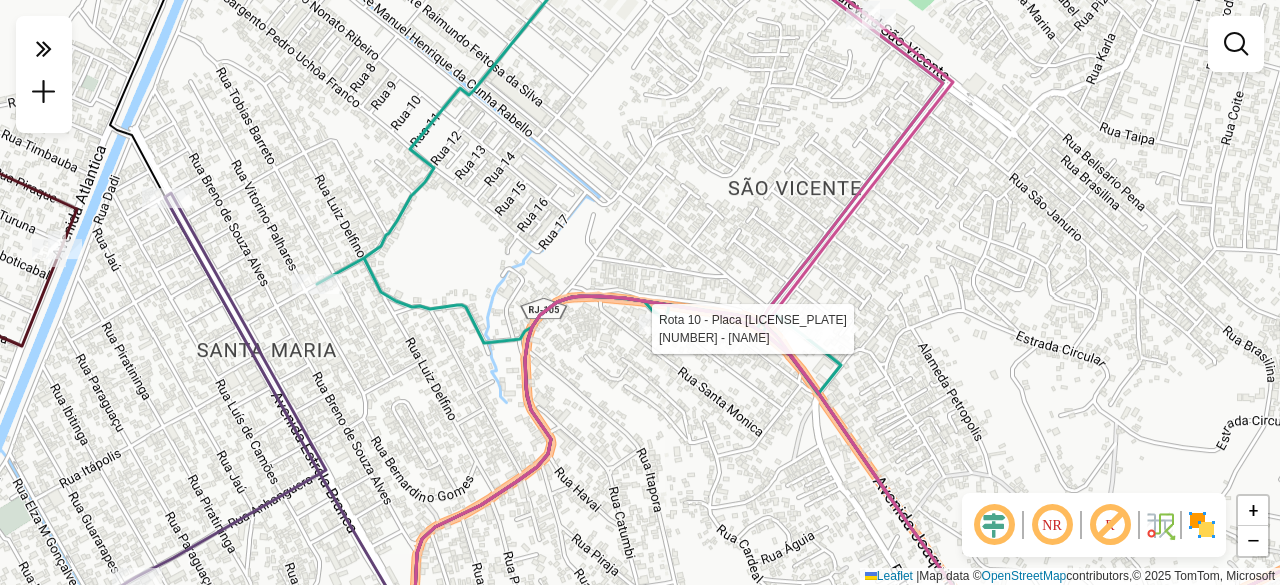 select on "**********" 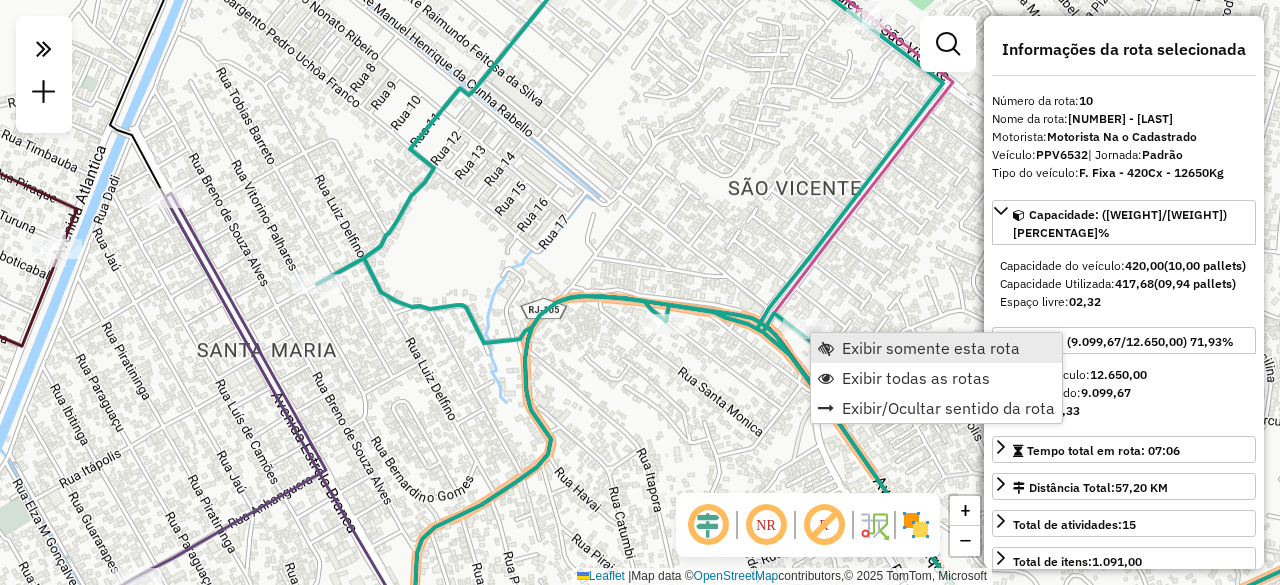 click on "Exibir somente esta rota" at bounding box center (931, 348) 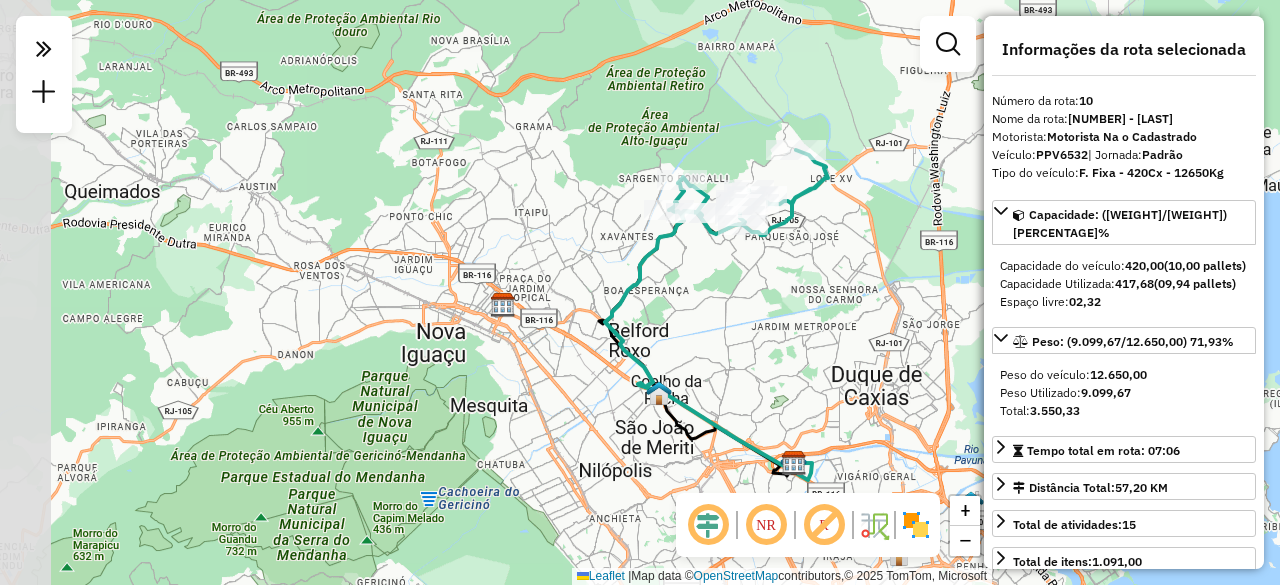 drag, startPoint x: 701, startPoint y: 255, endPoint x: 780, endPoint y: 279, distance: 82.565125 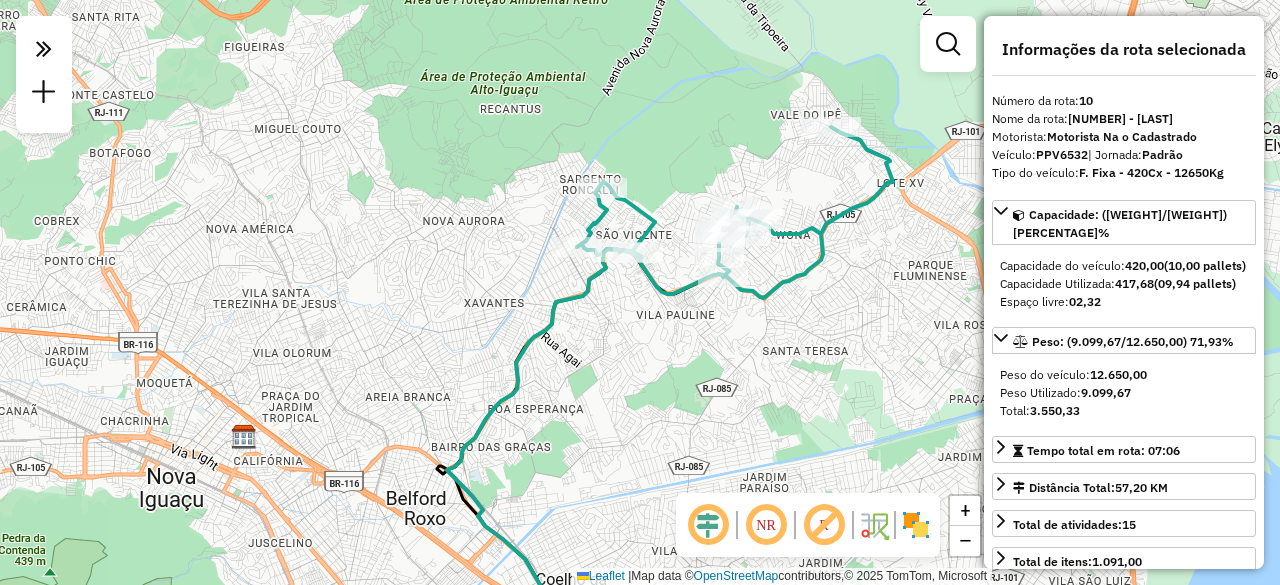 drag, startPoint x: 844, startPoint y: 79, endPoint x: 860, endPoint y: 185, distance: 107.200745 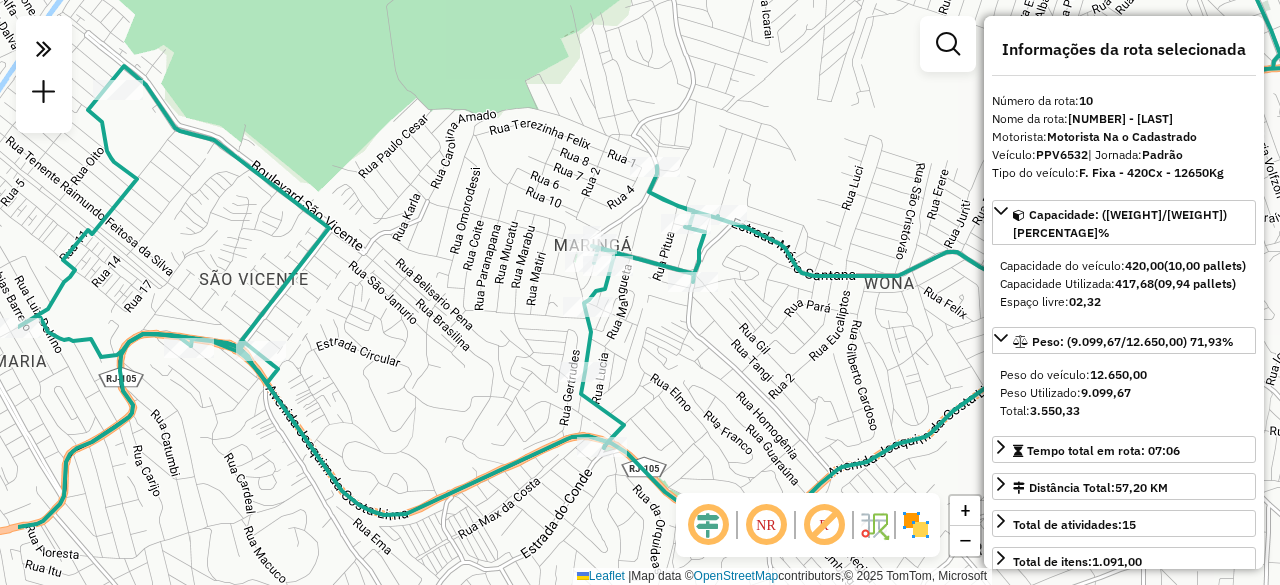 drag, startPoint x: 603, startPoint y: 343, endPoint x: 732, endPoint y: 347, distance: 129.062 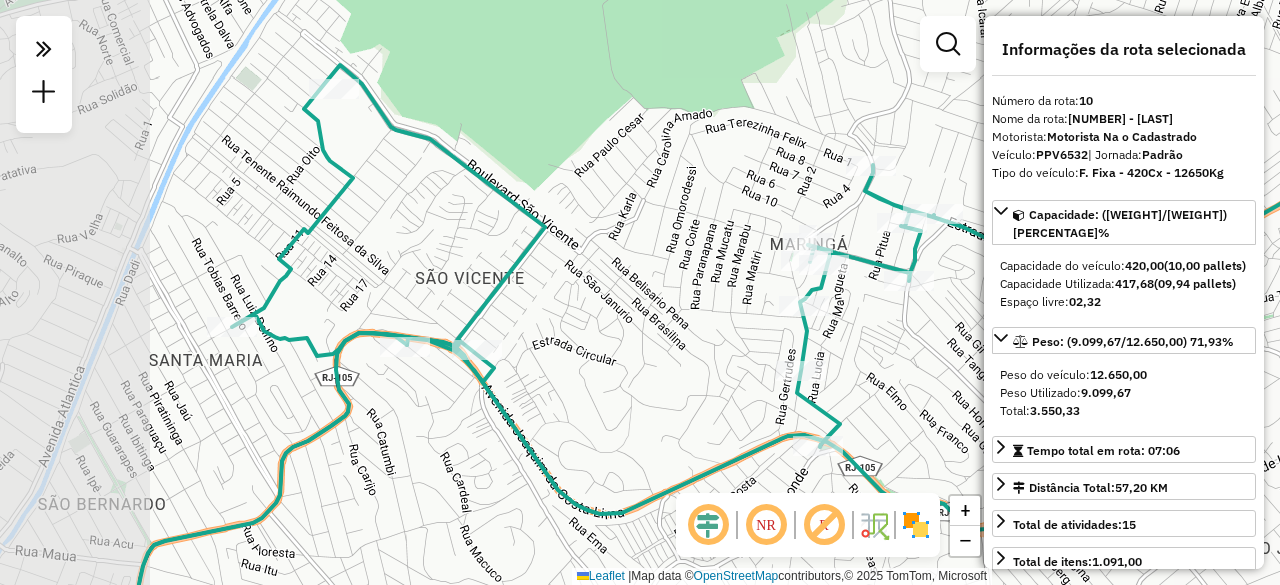 drag, startPoint x: 438, startPoint y: 354, endPoint x: 653, endPoint y: 351, distance: 215.02094 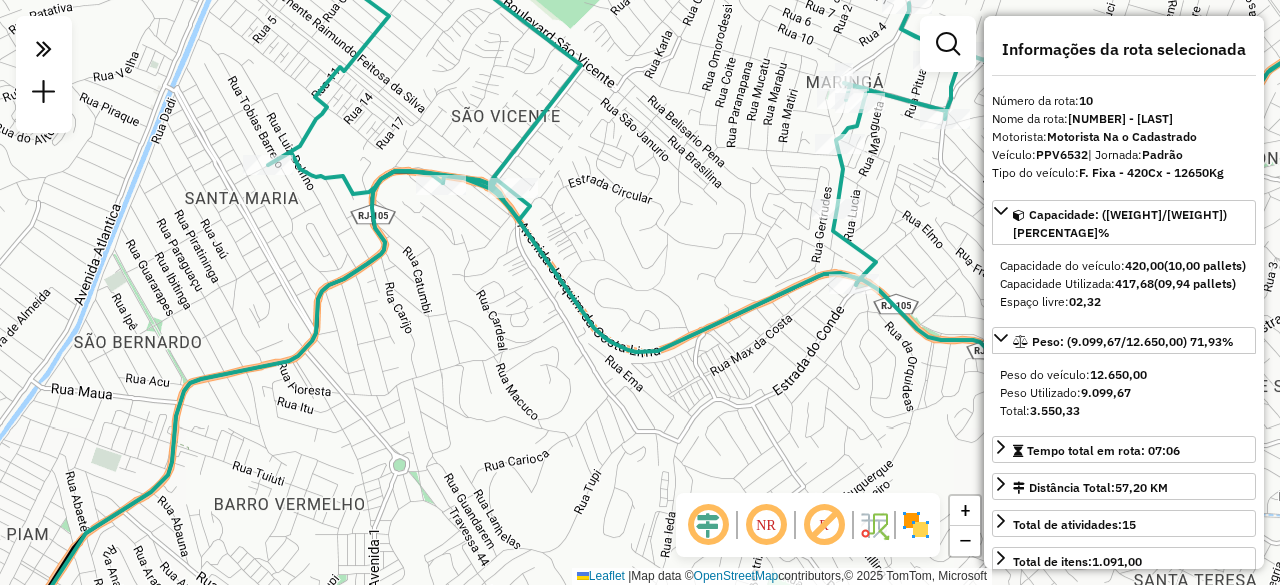 click 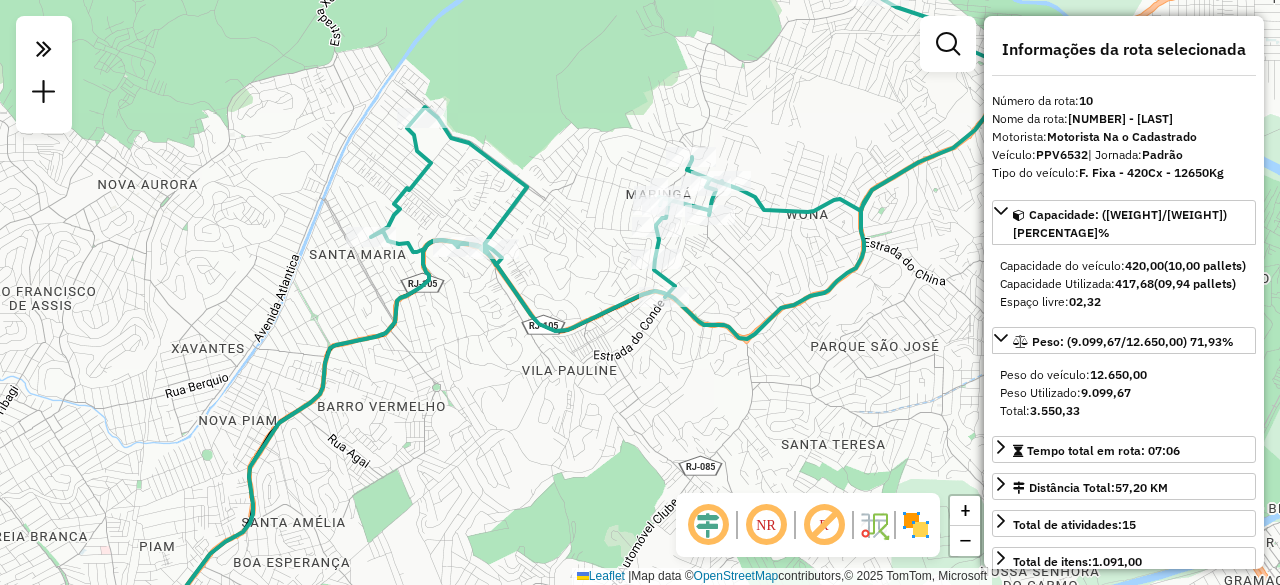 drag, startPoint x: 561, startPoint y: 139, endPoint x: 569, endPoint y: 197, distance: 58.549126 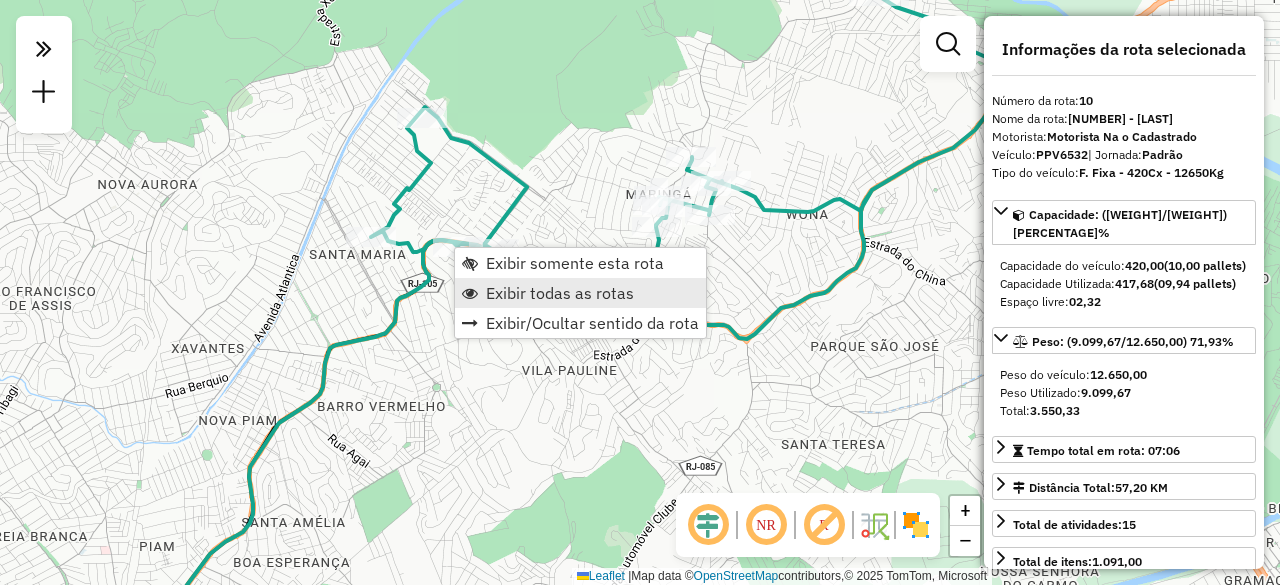 click on "Exibir todas as rotas" at bounding box center (560, 293) 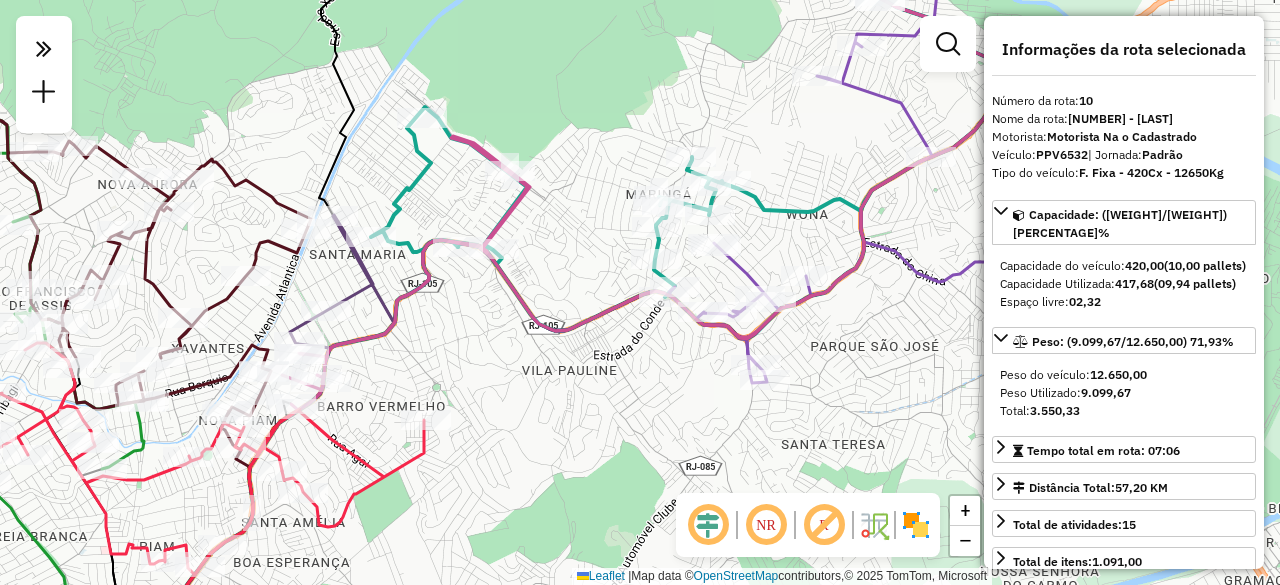 click on "Exibir todas as rotas" at bounding box center [560, 293] 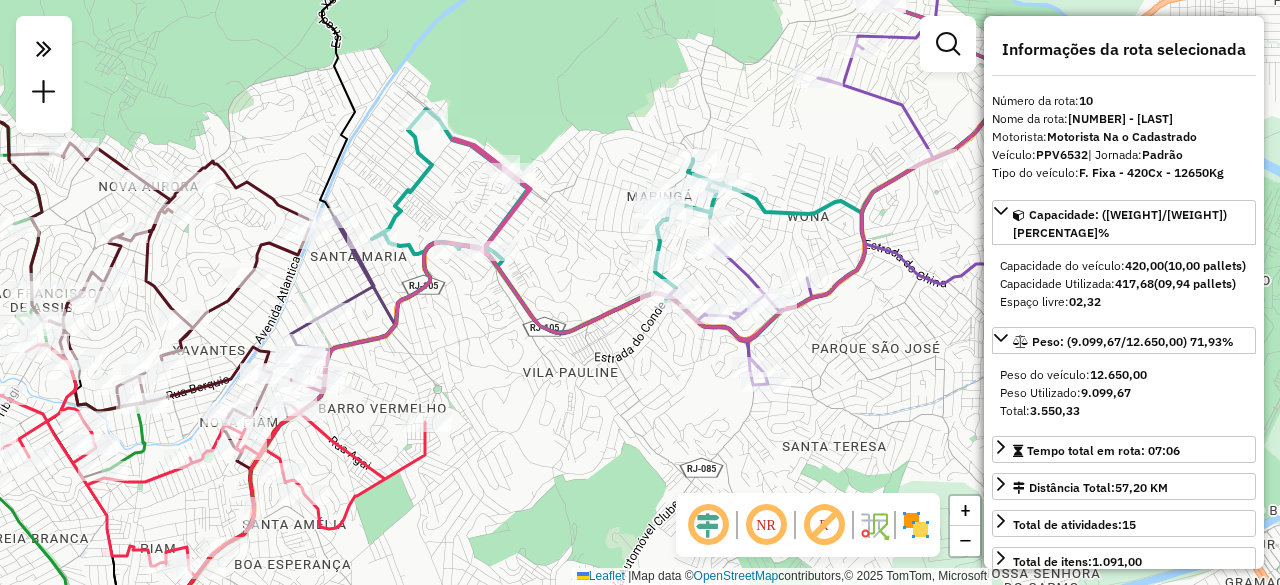 drag, startPoint x: 465, startPoint y: 301, endPoint x: 583, endPoint y: 315, distance: 118.82761 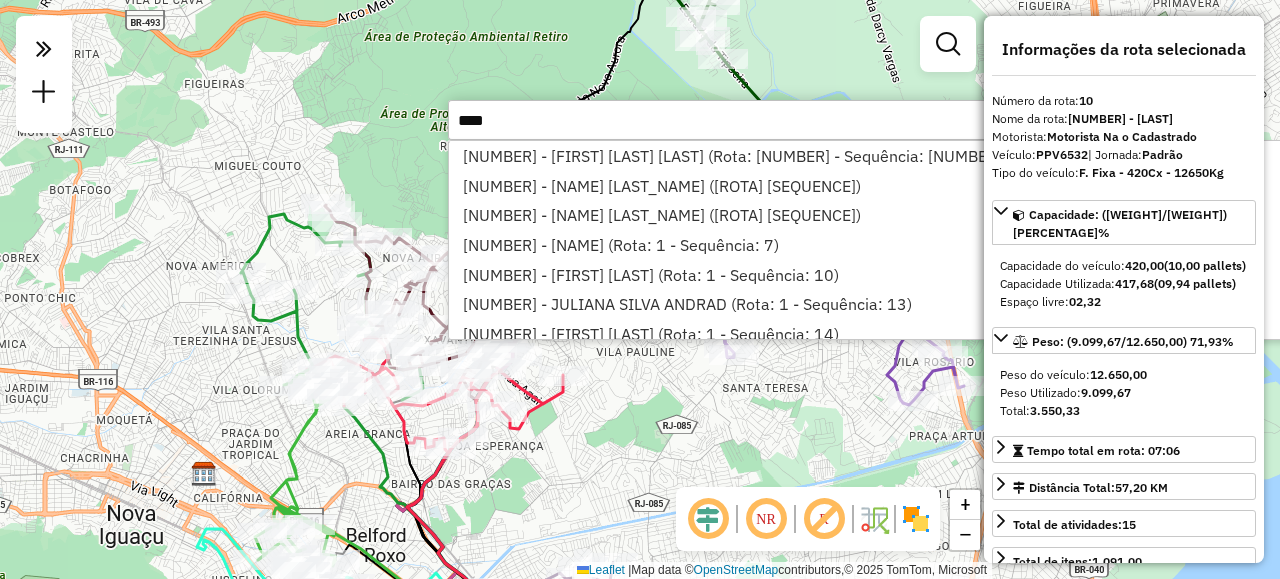 type on "*****" 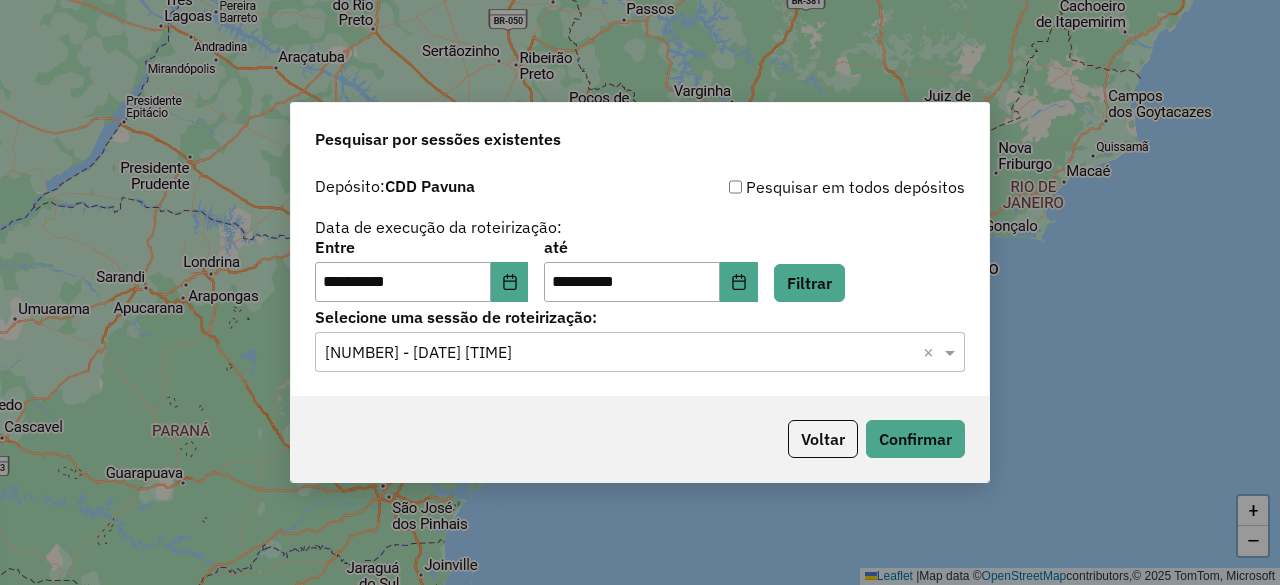 scroll, scrollTop: 0, scrollLeft: 0, axis: both 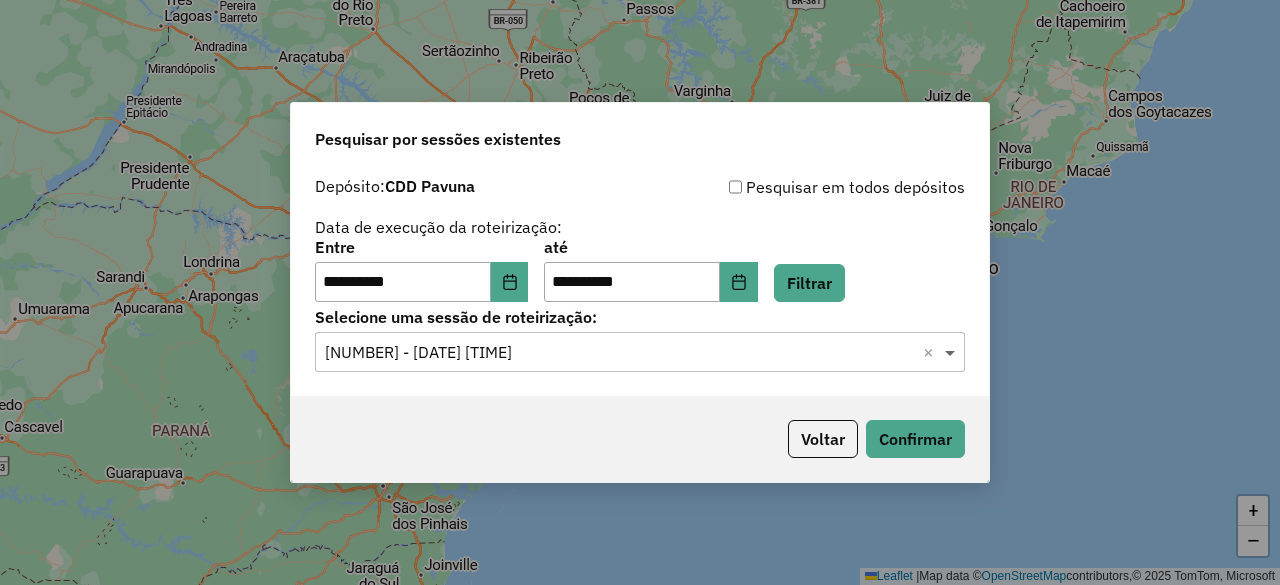 click 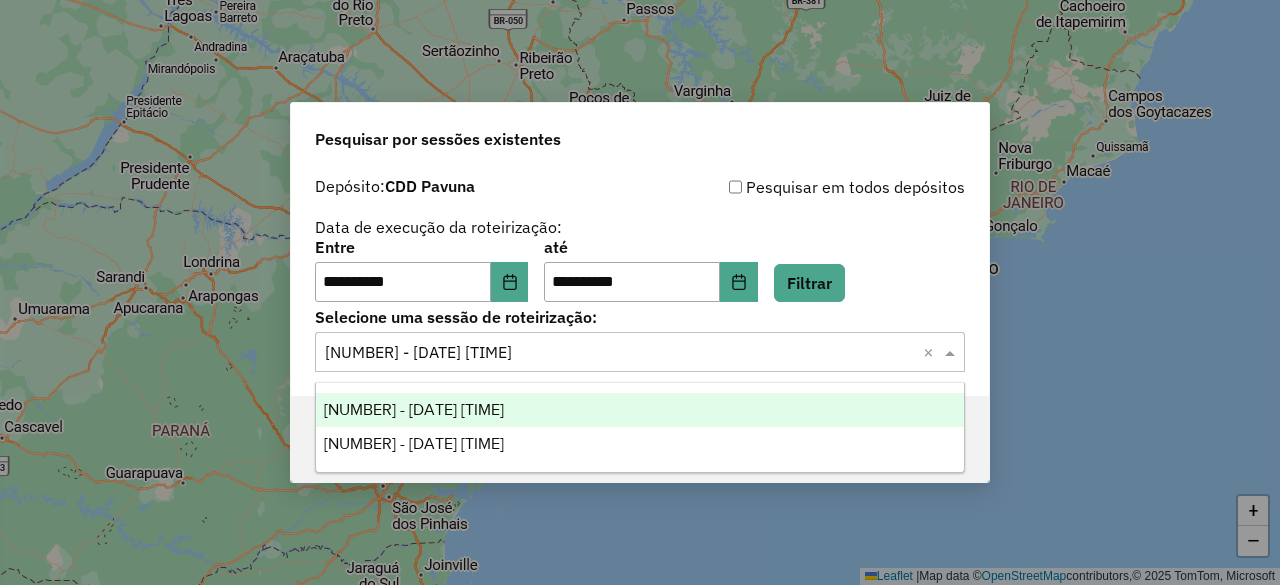 click on "[NUMBER] - [DATE] [TIME]" at bounding box center (414, 409) 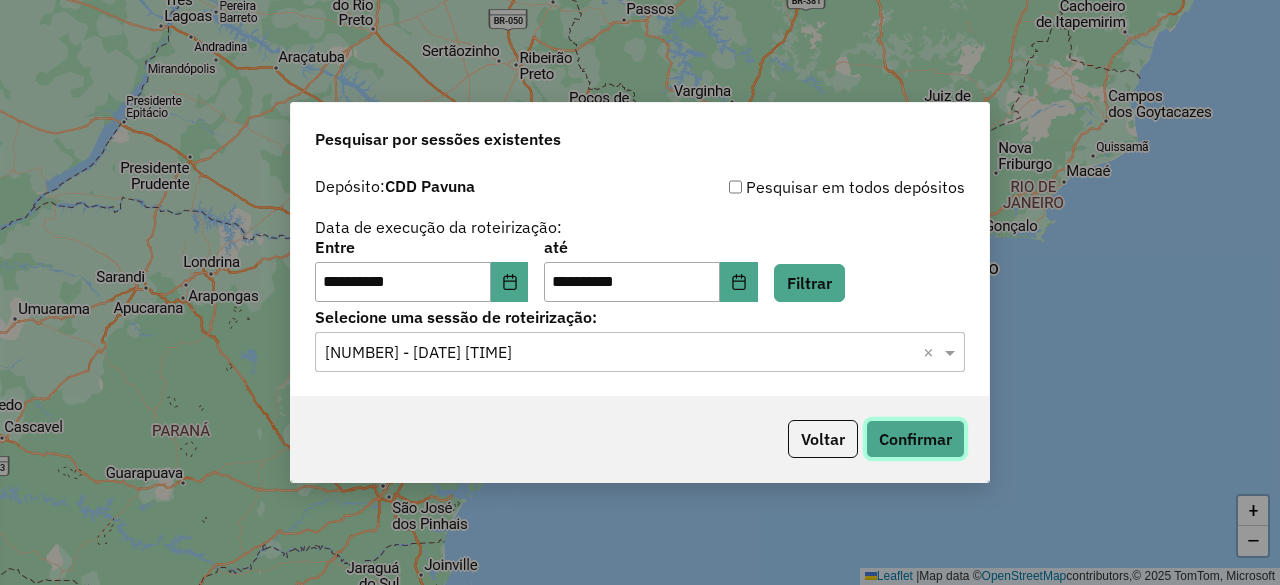 click on "Confirmar" 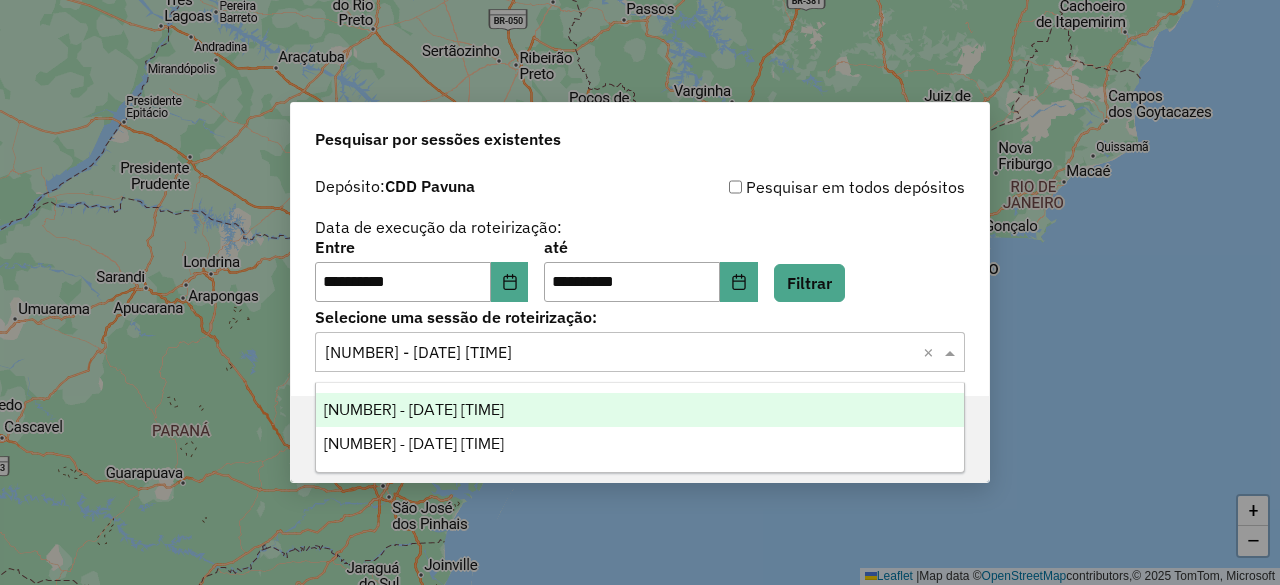 click 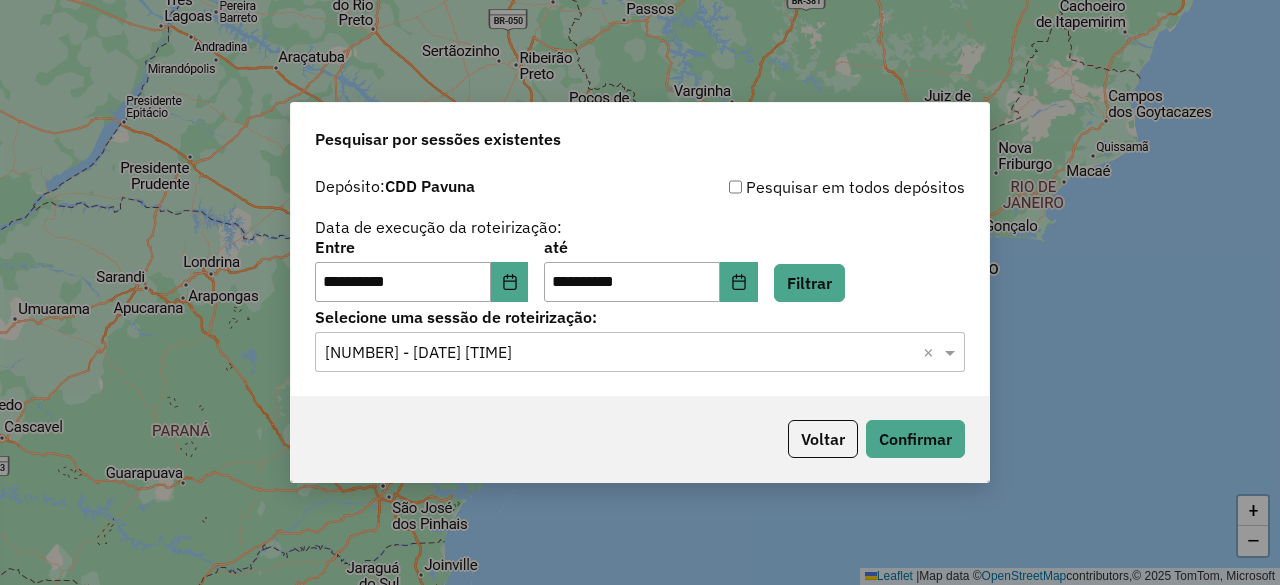 click on "**********" 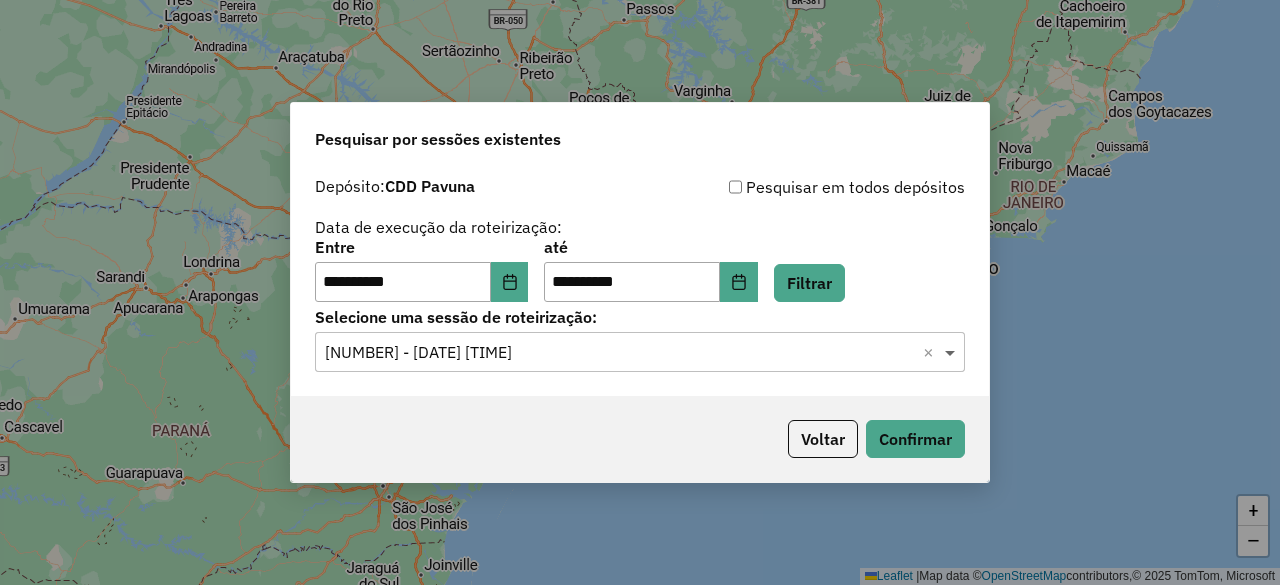 click 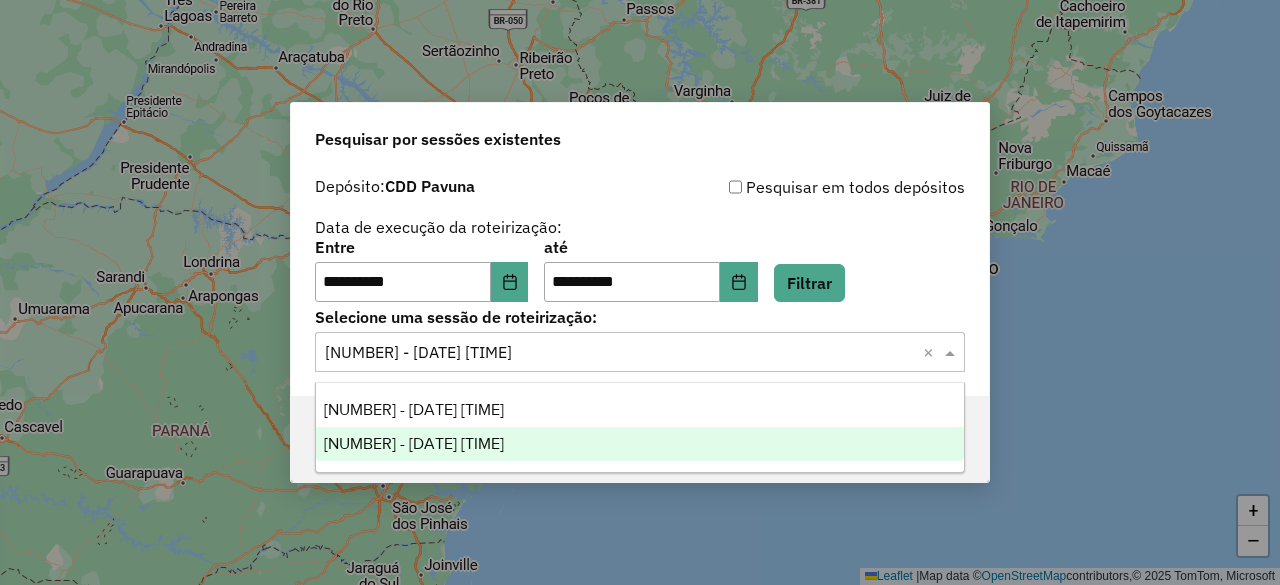 click on "1224946 - 06/08/2025 22:29" at bounding box center [639, 444] 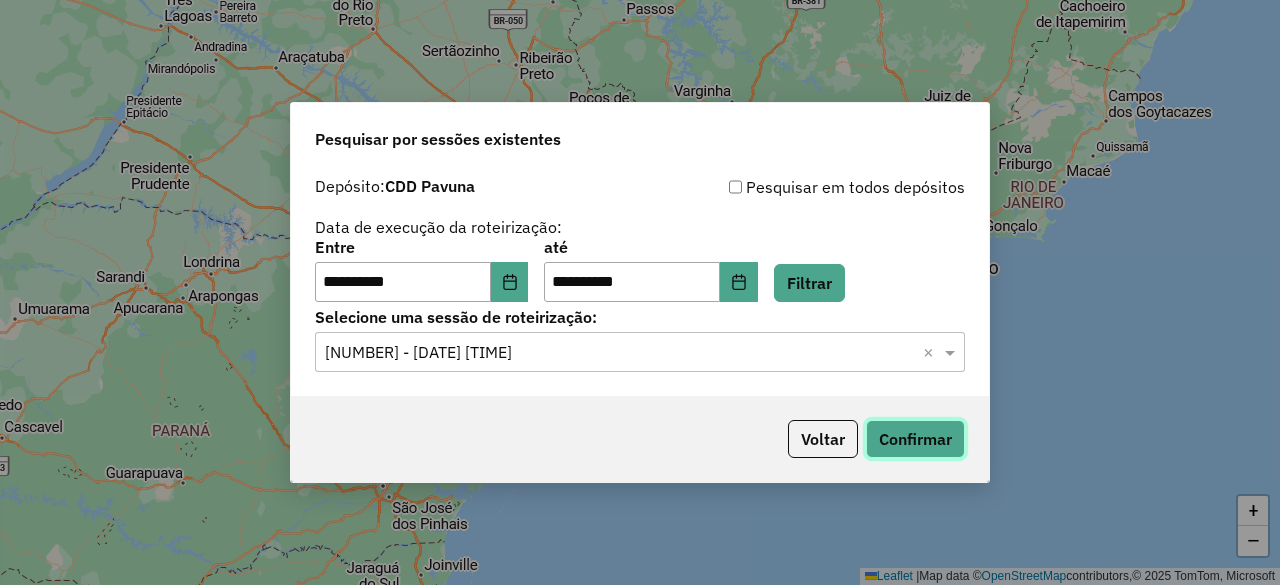 click on "Confirmar" 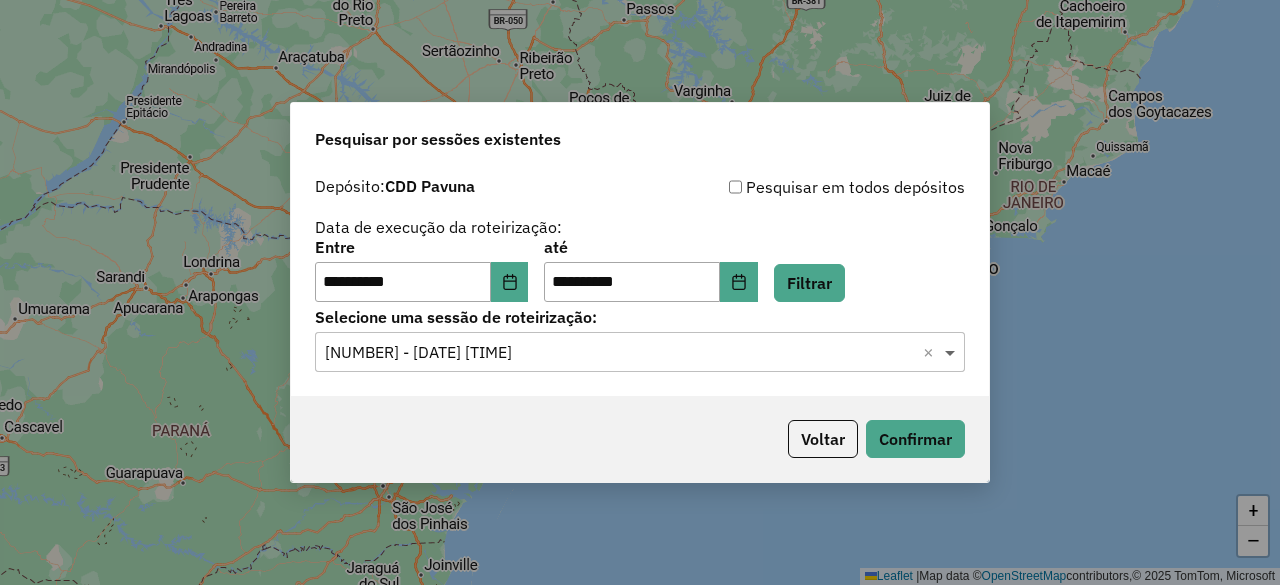 click 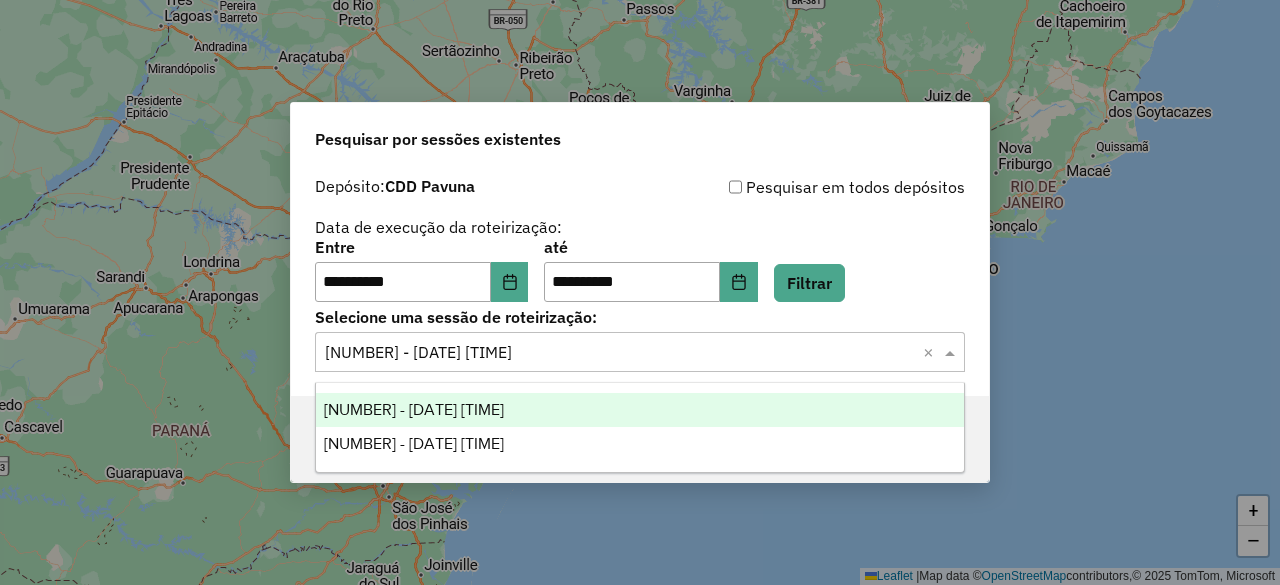 click on "1224747 - 06/08/2025 19:03" at bounding box center [414, 409] 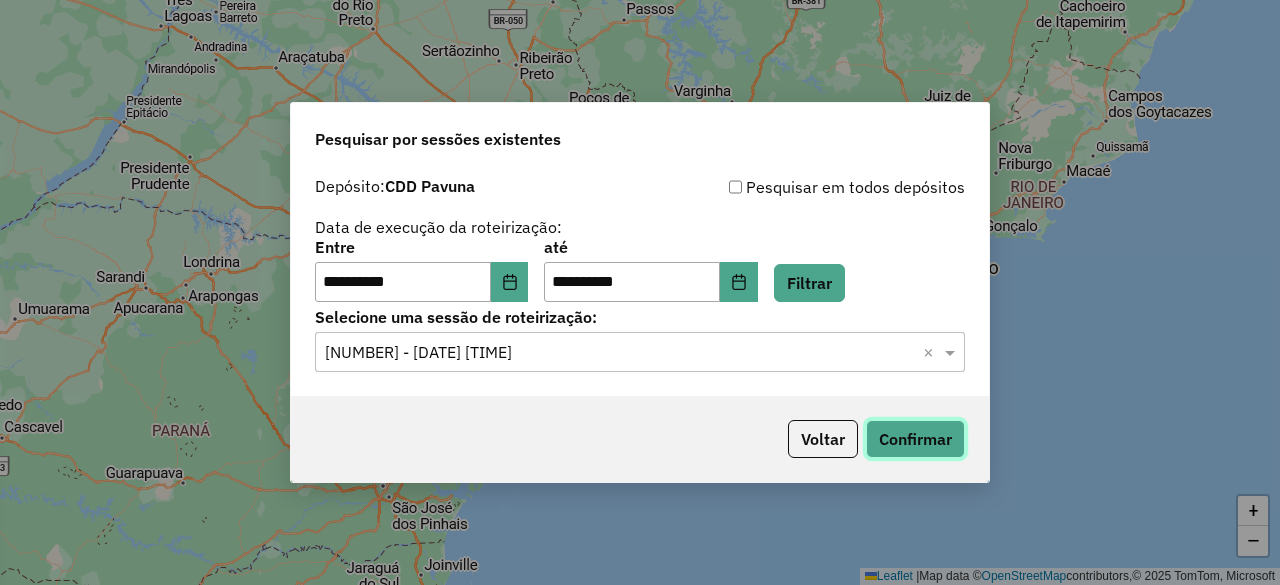 click on "Confirmar" 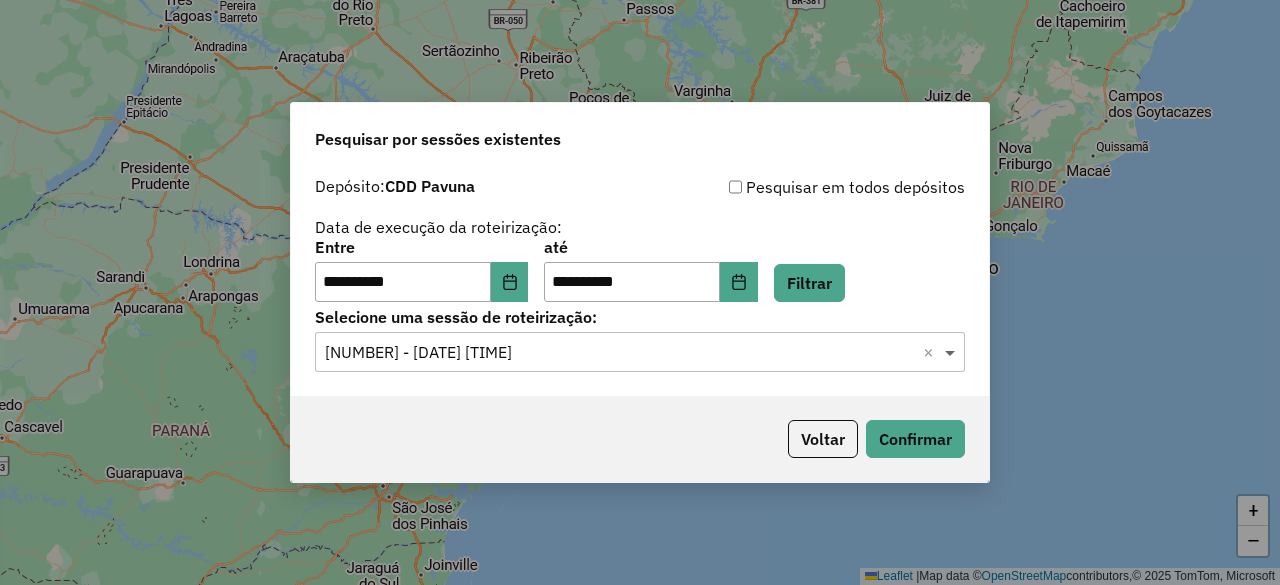 click 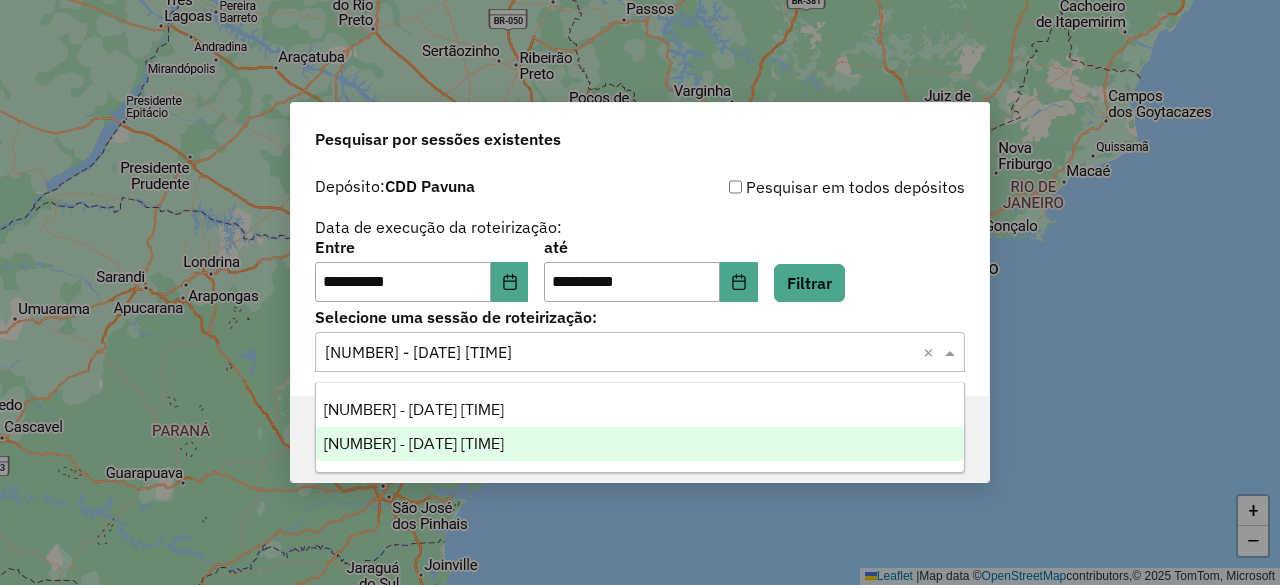 click on "1224946 - 06/08/2025 22:29" at bounding box center (414, 443) 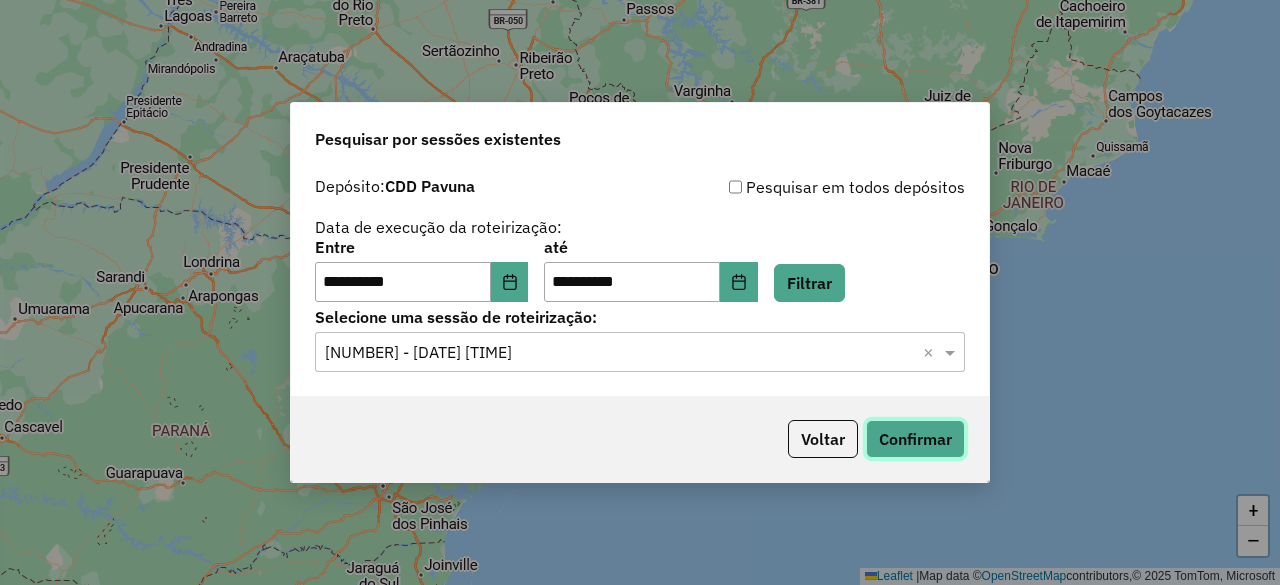 click on "Confirmar" 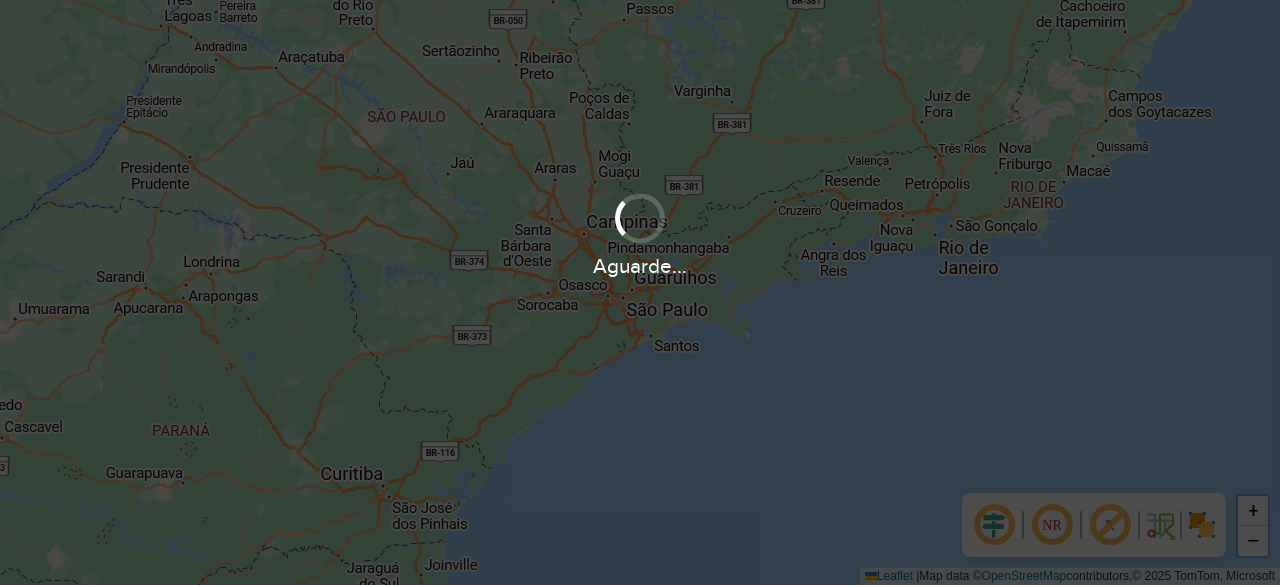 scroll, scrollTop: 0, scrollLeft: 0, axis: both 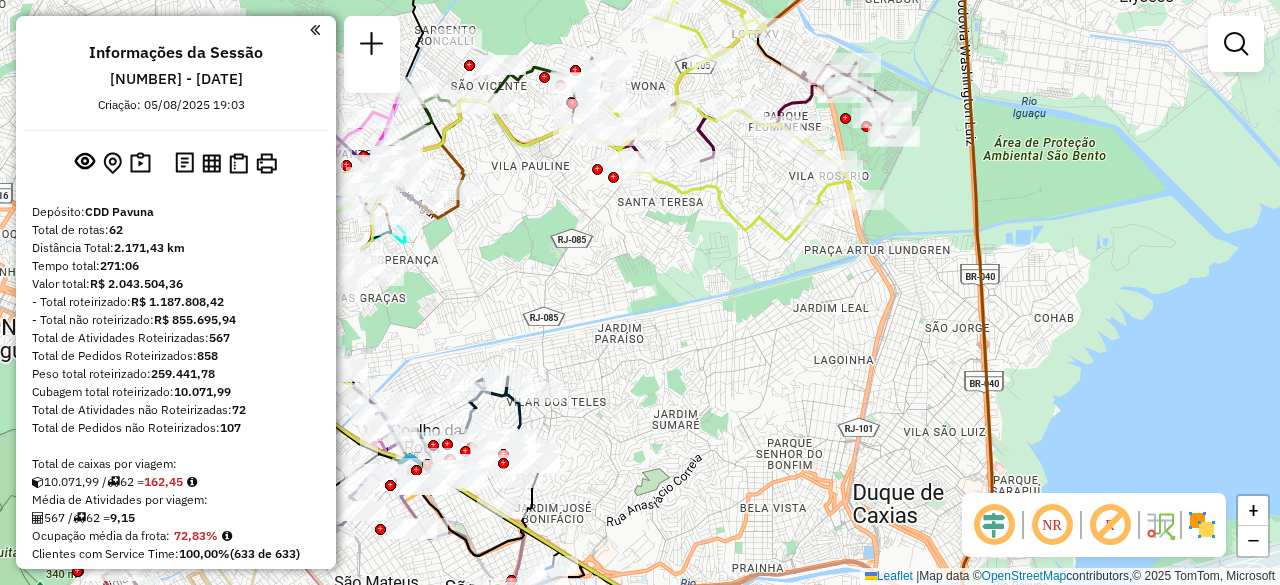 drag, startPoint x: 610, startPoint y: 255, endPoint x: 726, endPoint y: 254, distance: 116.00431 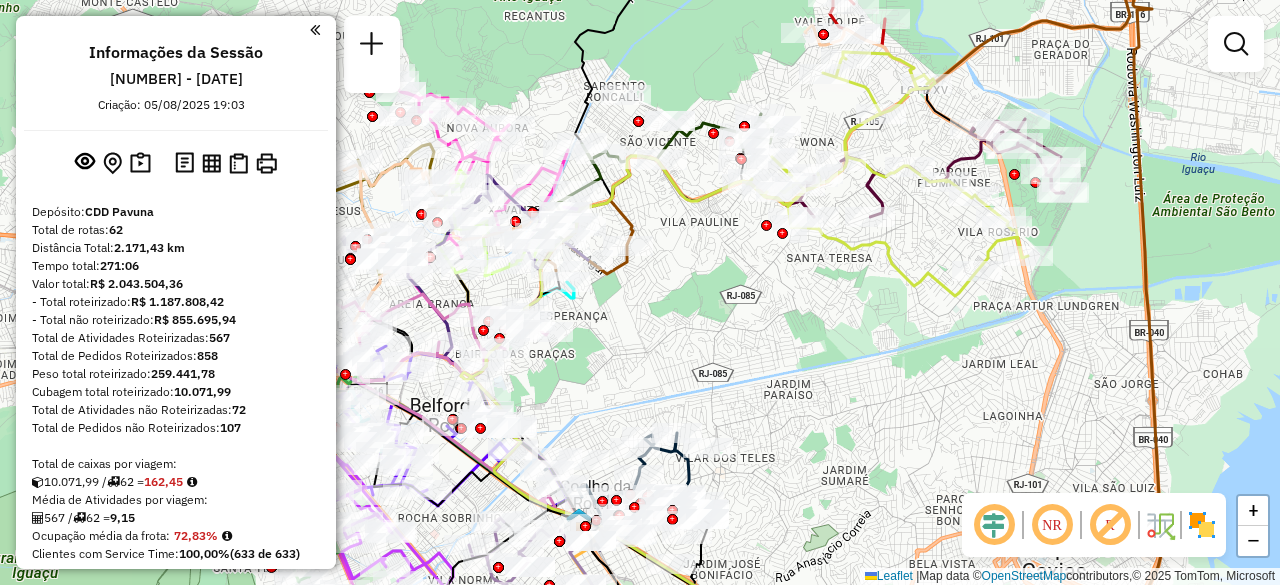 drag, startPoint x: 547, startPoint y: 205, endPoint x: 716, endPoint y: 261, distance: 178.03651 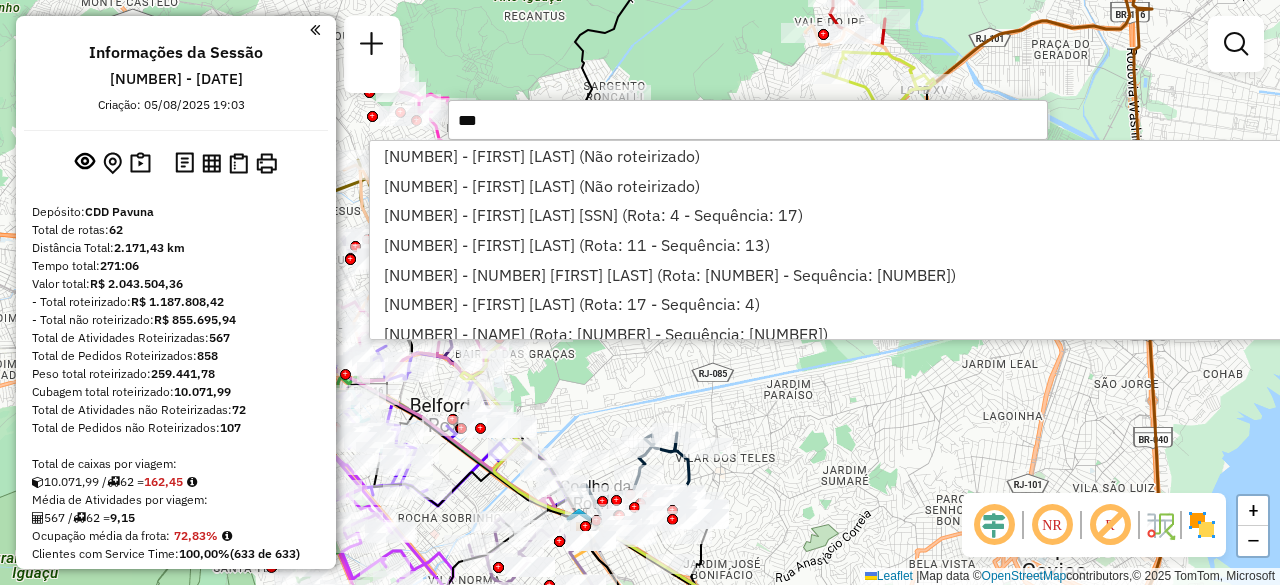 type on "****" 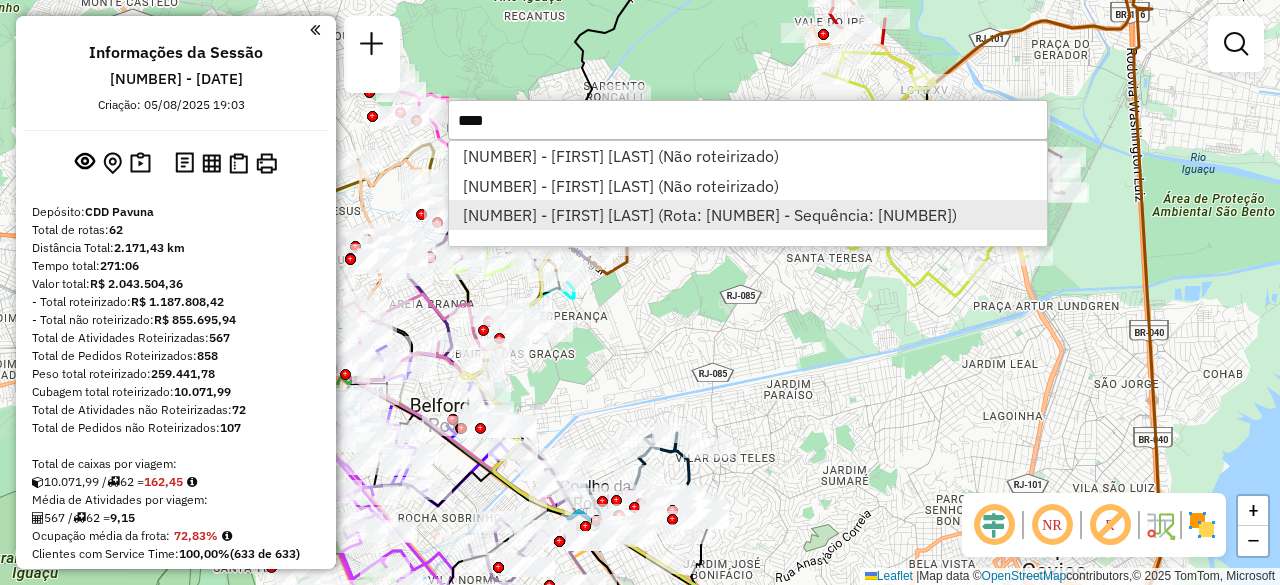 click on "95807461 - ROSANGELA TANIA (Rota: 49 - Sequência: 1)" at bounding box center (748, 215) 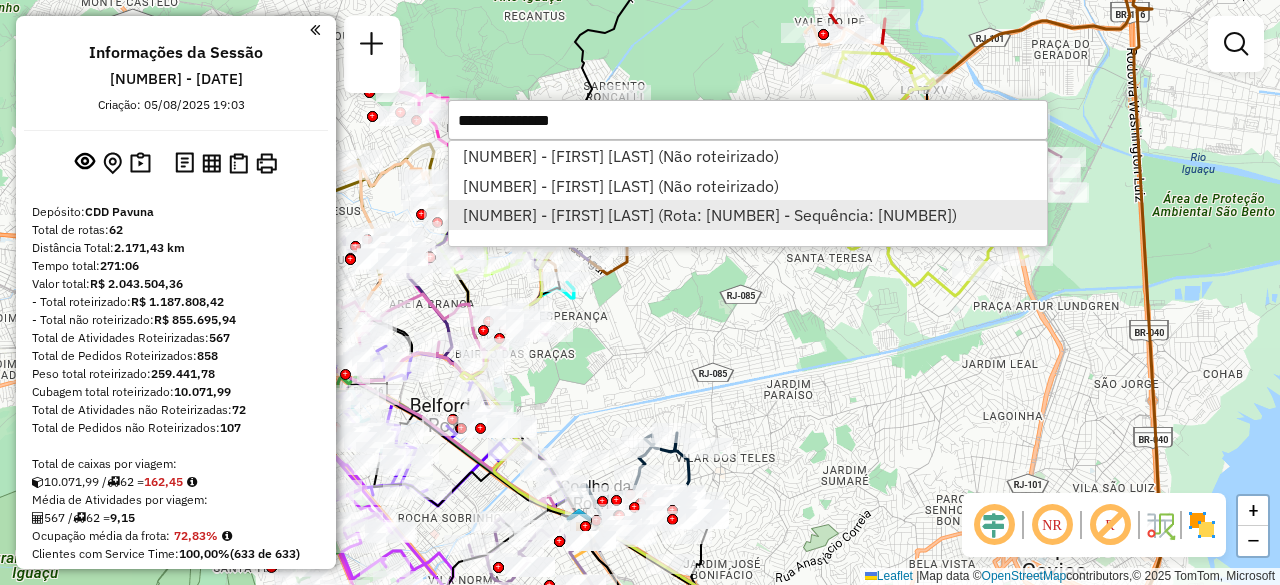 select on "**********" 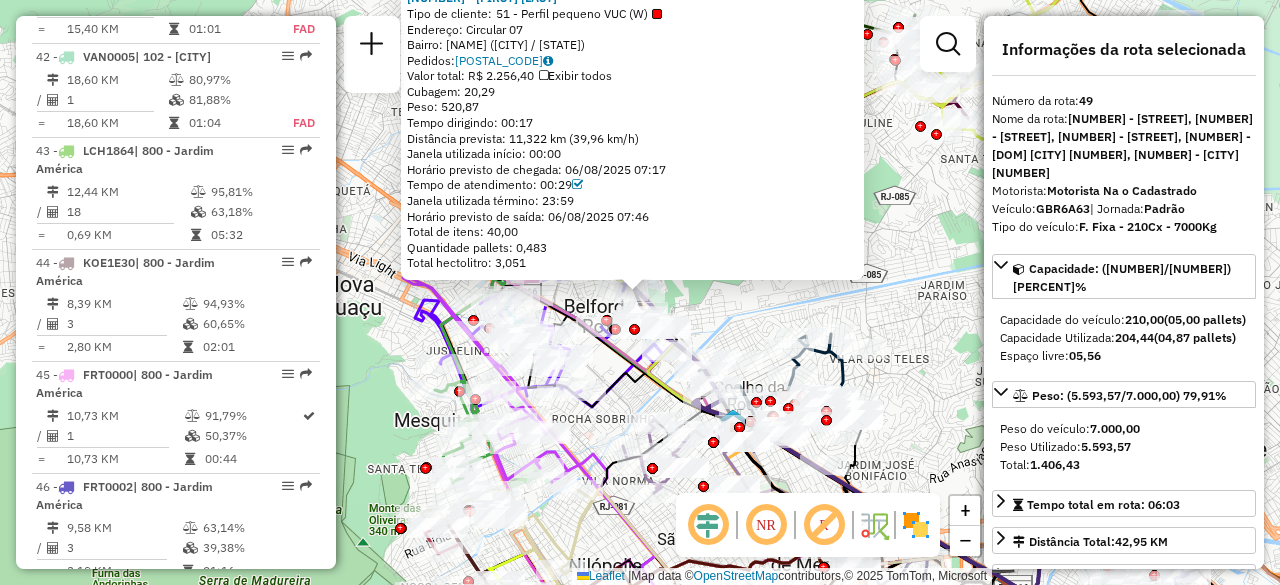 scroll, scrollTop: 6136, scrollLeft: 0, axis: vertical 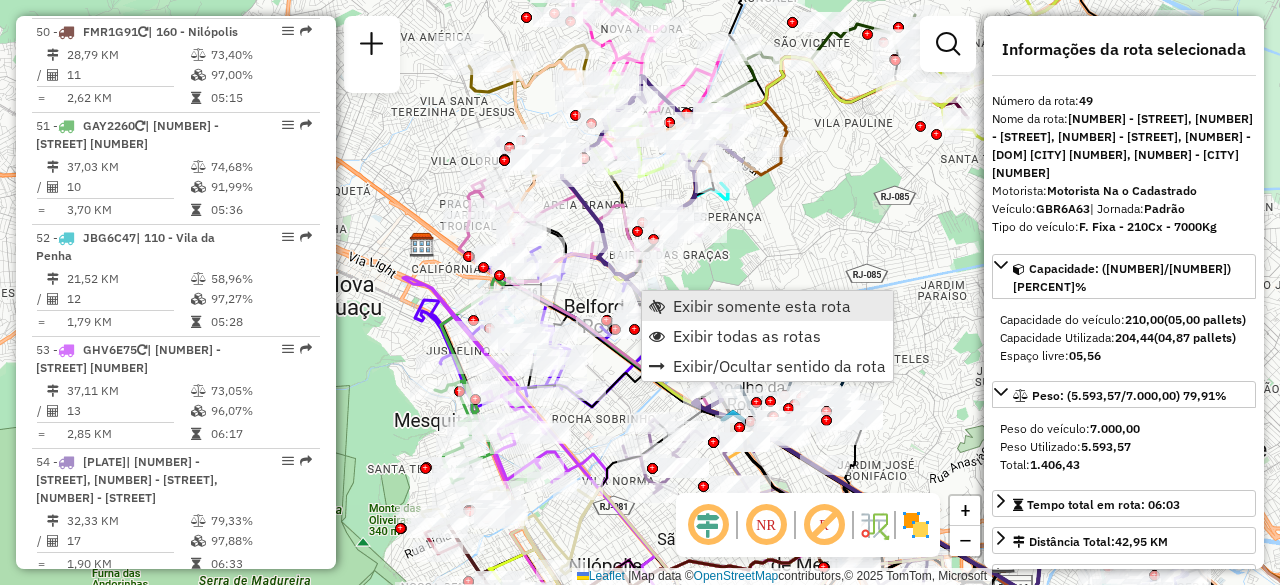 click on "Exibir somente esta rota" at bounding box center (762, 306) 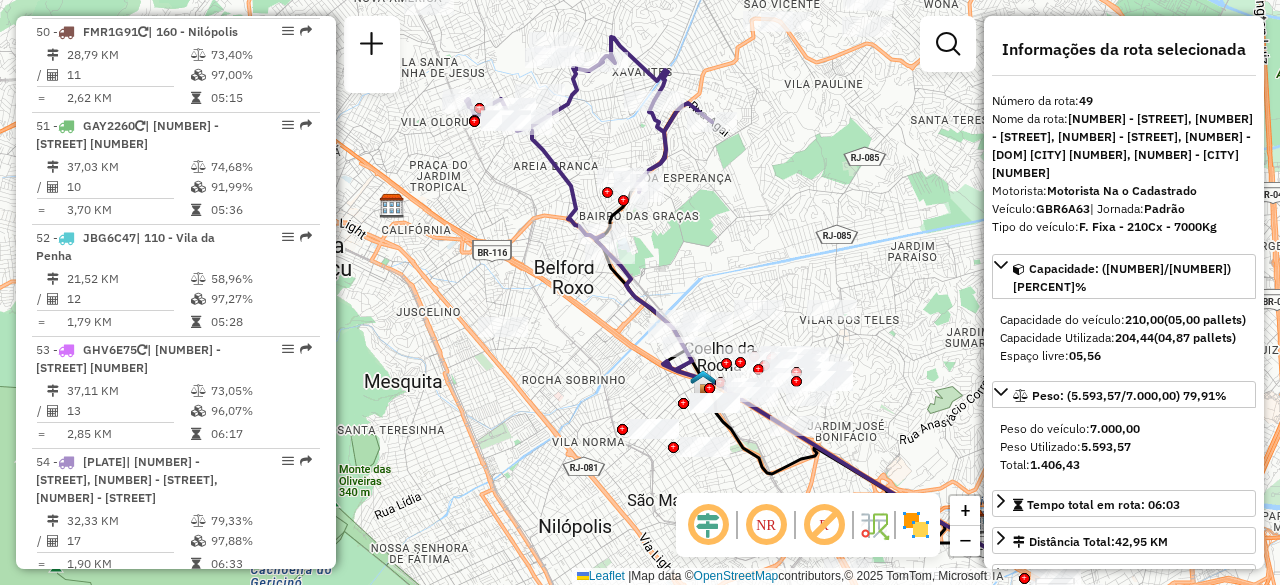 drag, startPoint x: 592, startPoint y: 225, endPoint x: 709, endPoint y: 231, distance: 117.15375 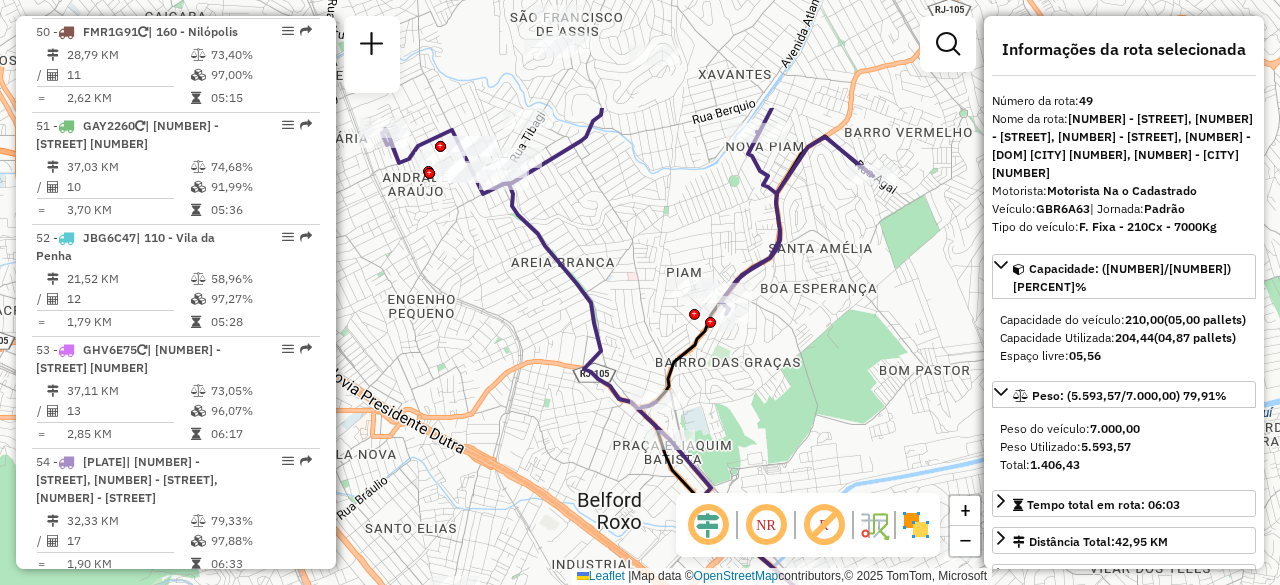 drag, startPoint x: 648, startPoint y: 207, endPoint x: 810, endPoint y: 376, distance: 234.10468 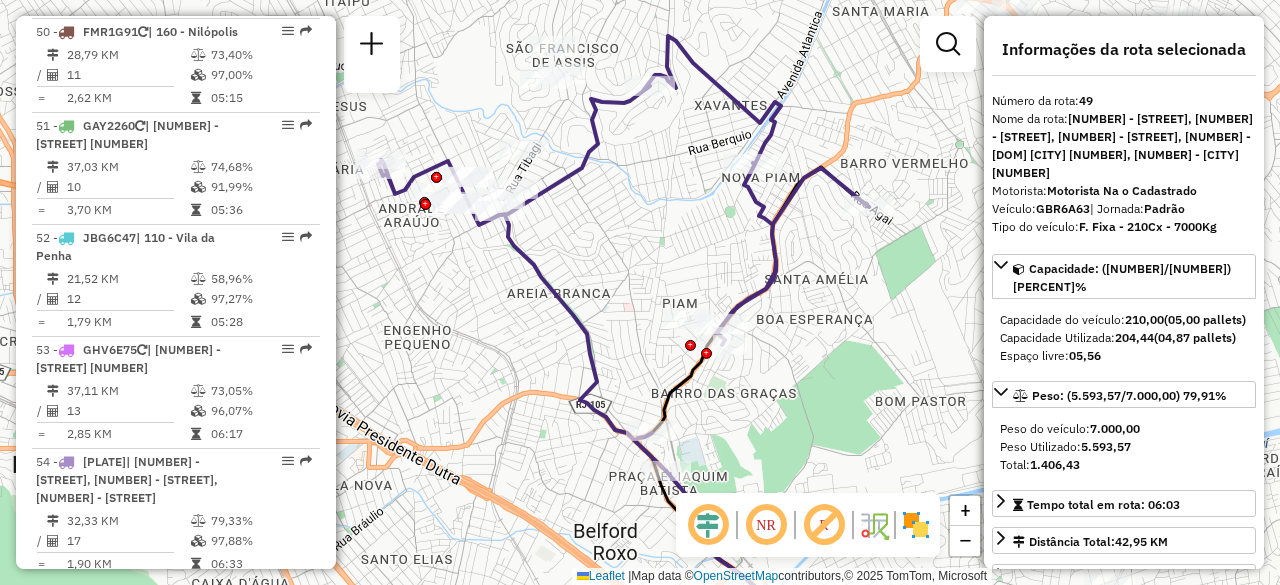 drag, startPoint x: 674, startPoint y: 177, endPoint x: 672, endPoint y: 205, distance: 28.071337 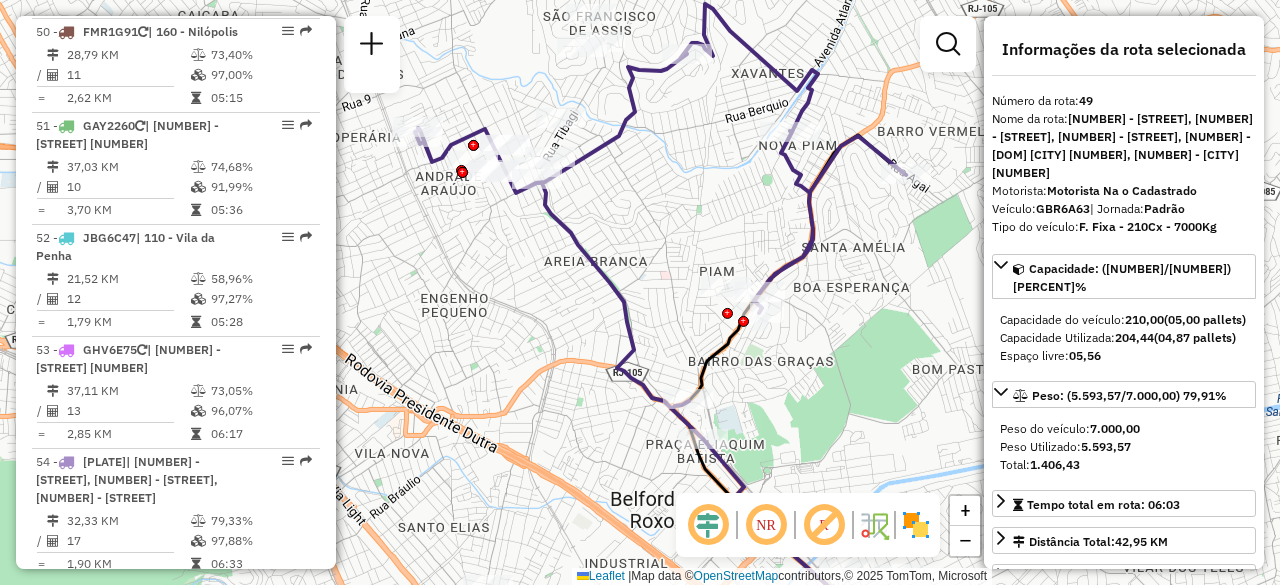 drag, startPoint x: 633, startPoint y: 237, endPoint x: 670, endPoint y: 205, distance: 48.9183 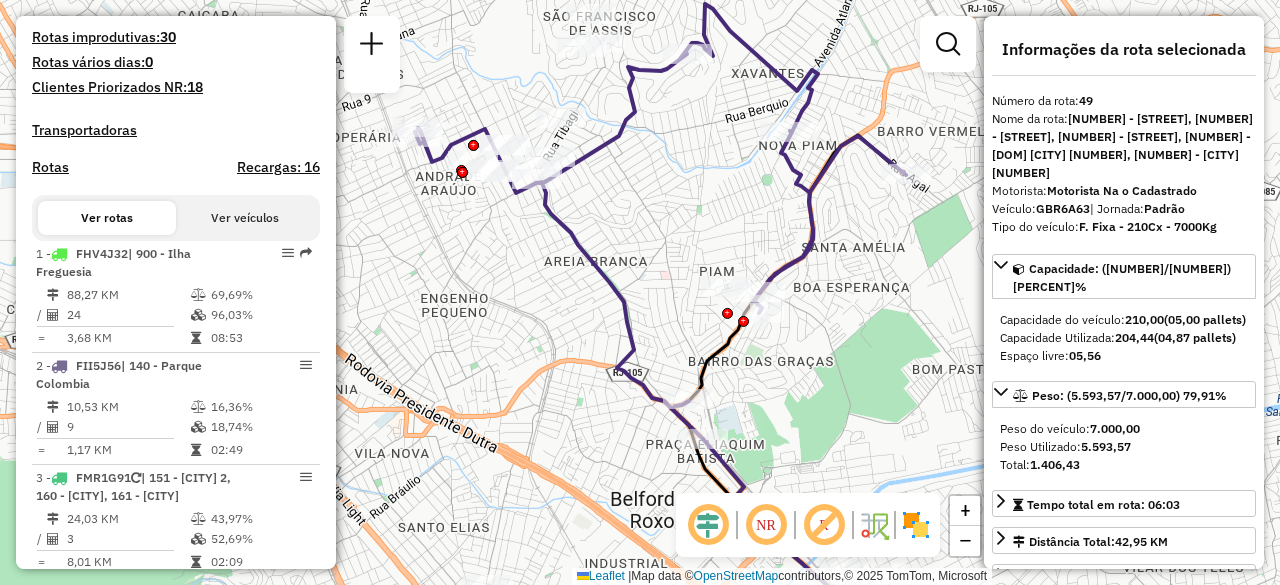 scroll, scrollTop: 0, scrollLeft: 0, axis: both 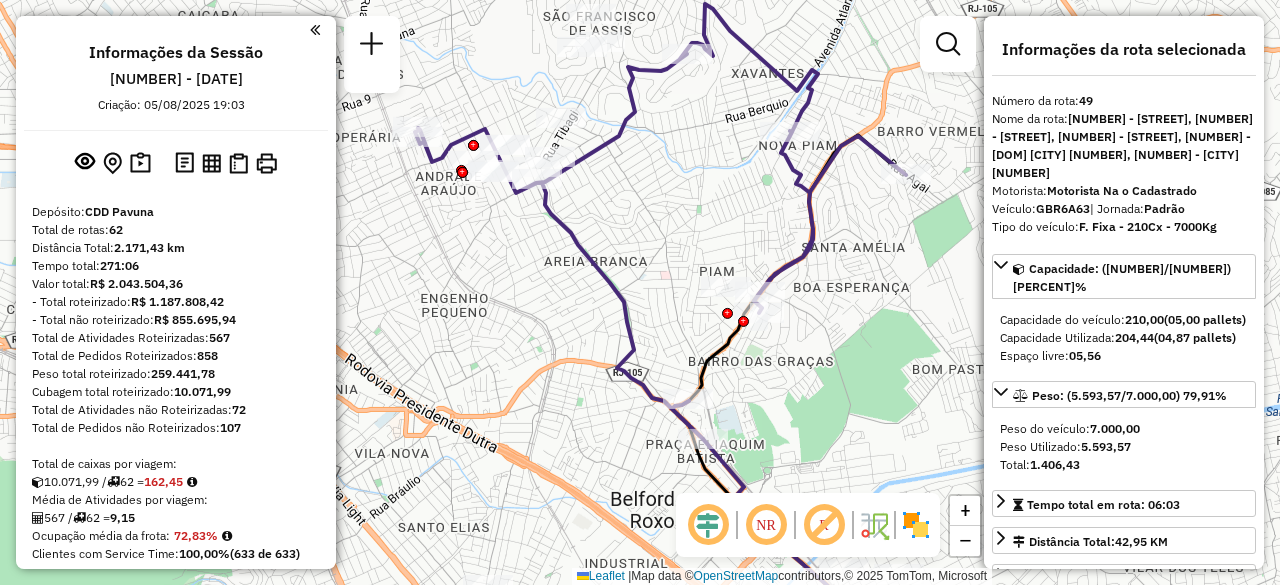 click at bounding box center [315, 30] 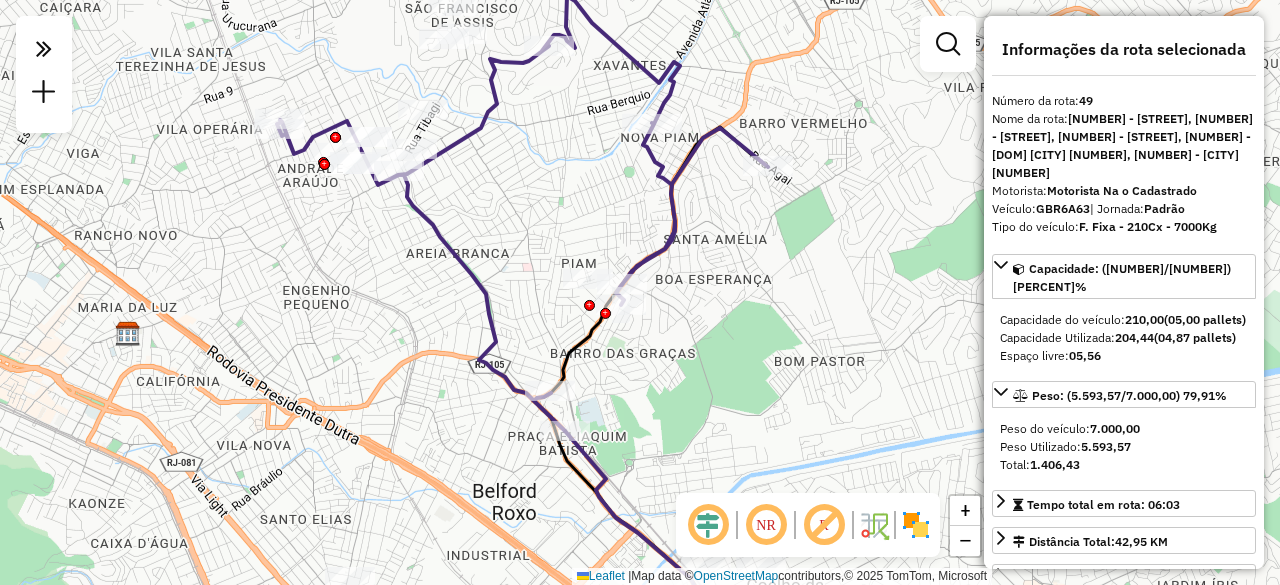 drag, startPoint x: 676, startPoint y: 210, endPoint x: 538, endPoint y: 201, distance: 138.29317 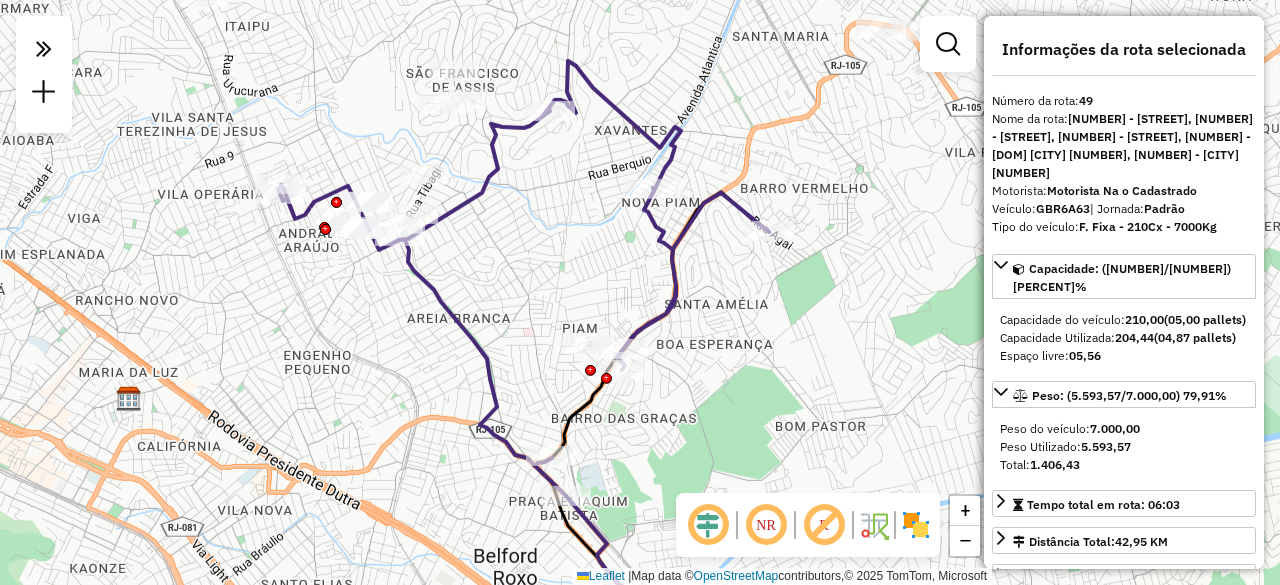 drag, startPoint x: 623, startPoint y: 189, endPoint x: 625, endPoint y: 255, distance: 66.0303 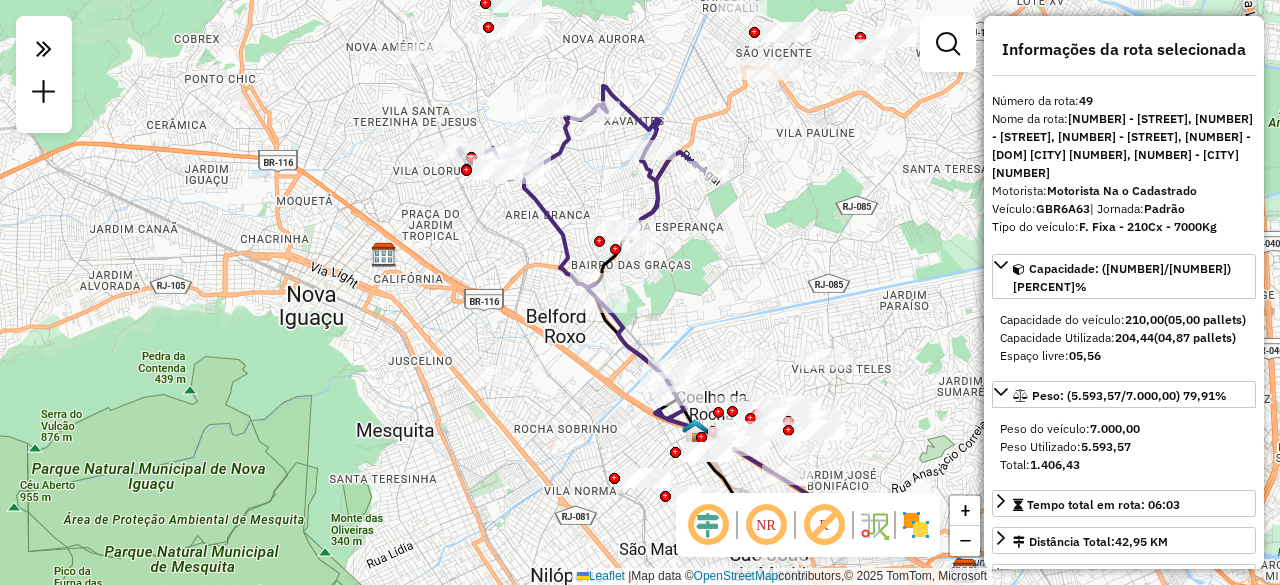 drag, startPoint x: 660, startPoint y: 358, endPoint x: 673, endPoint y: 249, distance: 109.77249 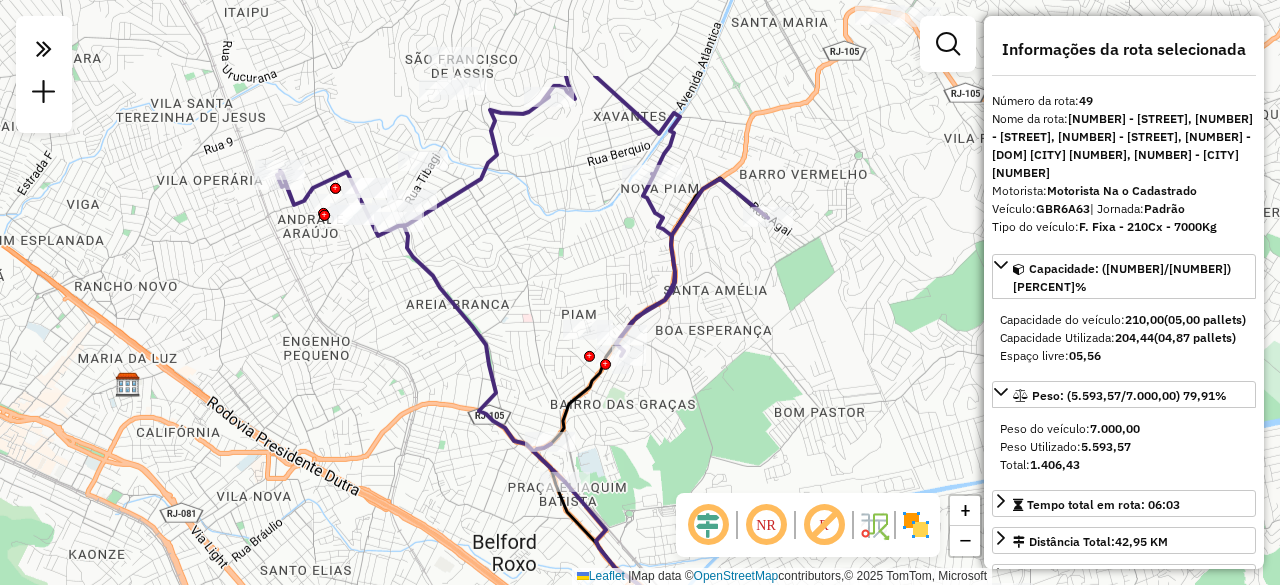 drag, startPoint x: 712, startPoint y: 119, endPoint x: 731, endPoint y: 253, distance: 135.34032 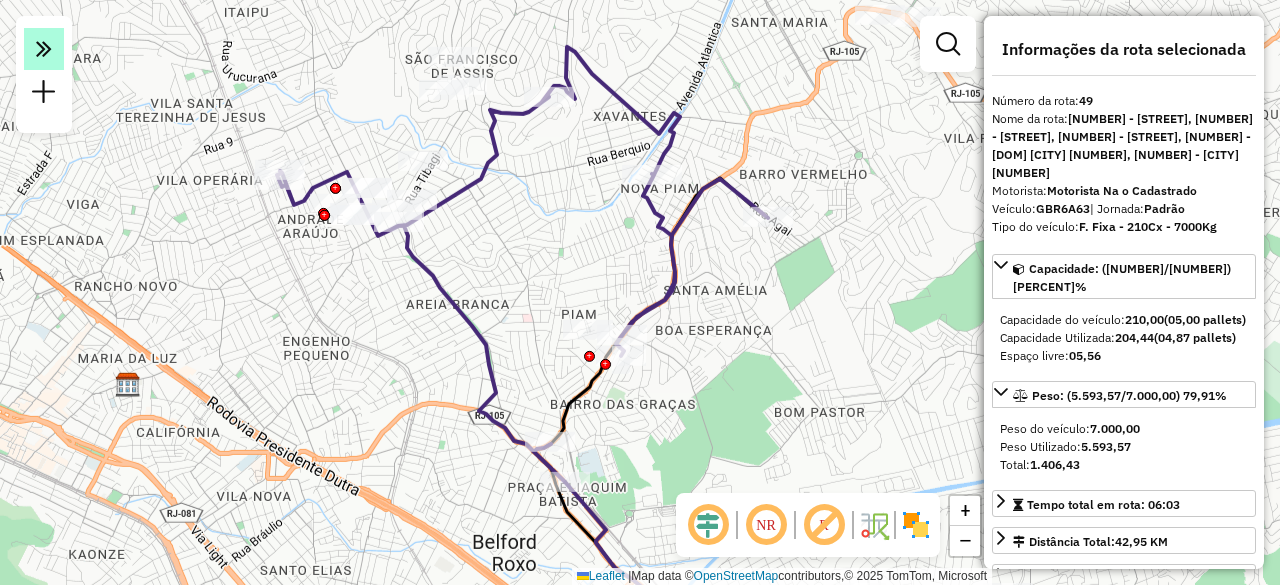 click 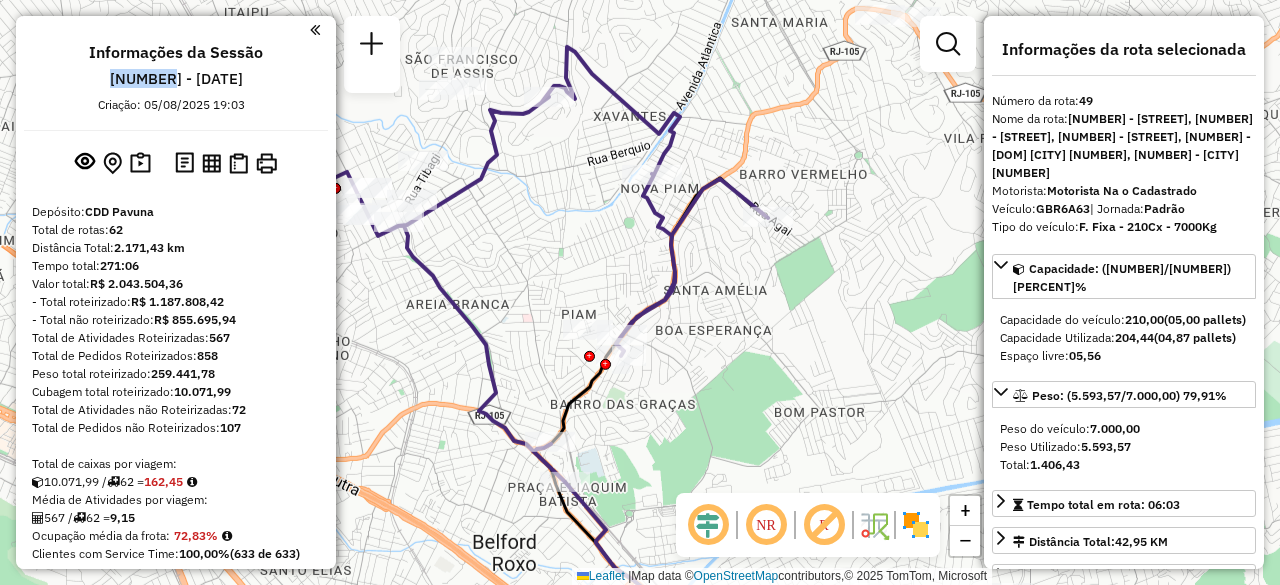 drag, startPoint x: 152, startPoint y: 77, endPoint x: 92, endPoint y: 79, distance: 60.033325 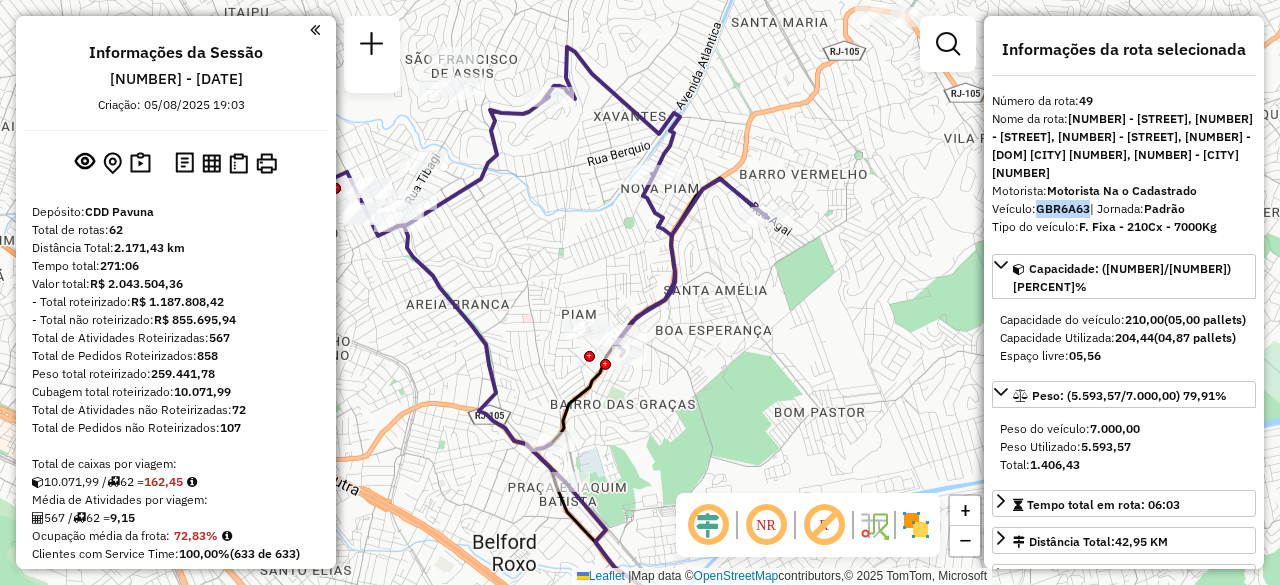 drag, startPoint x: 1091, startPoint y: 191, endPoint x: 1040, endPoint y: 192, distance: 51.009804 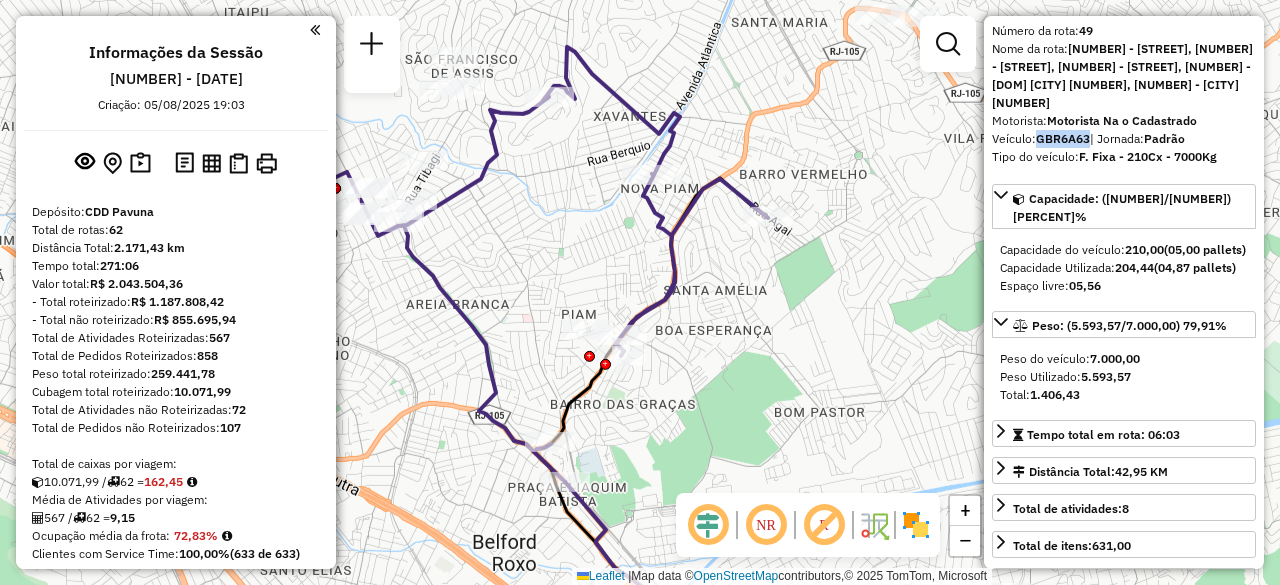scroll, scrollTop: 0, scrollLeft: 0, axis: both 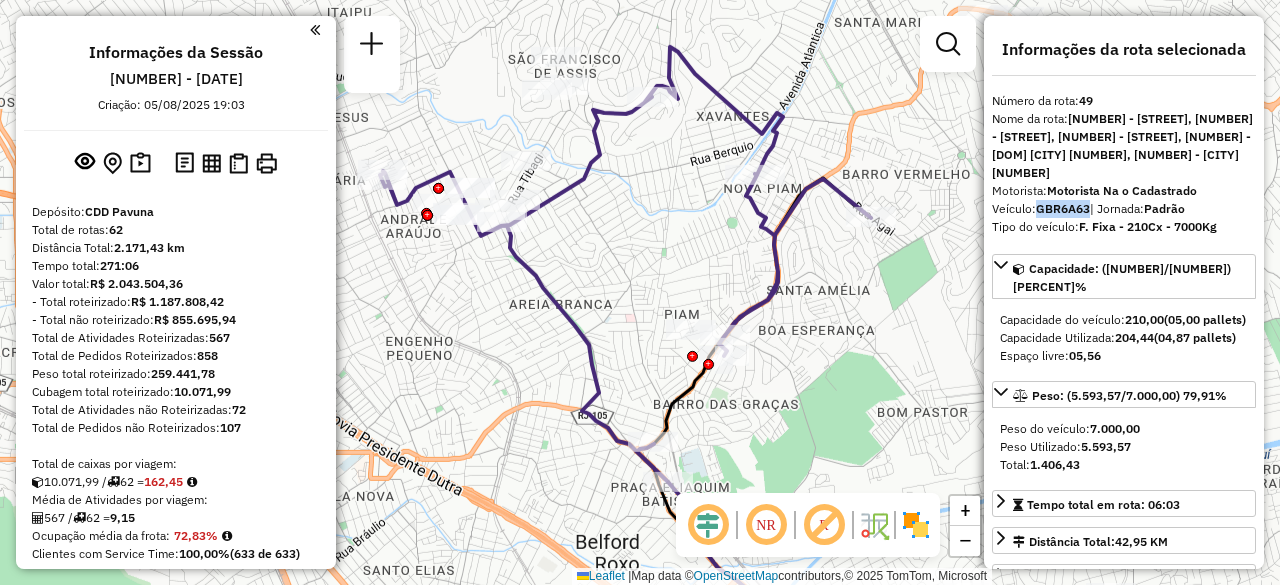 drag, startPoint x: 576, startPoint y: 253, endPoint x: 679, endPoint y: 253, distance: 103 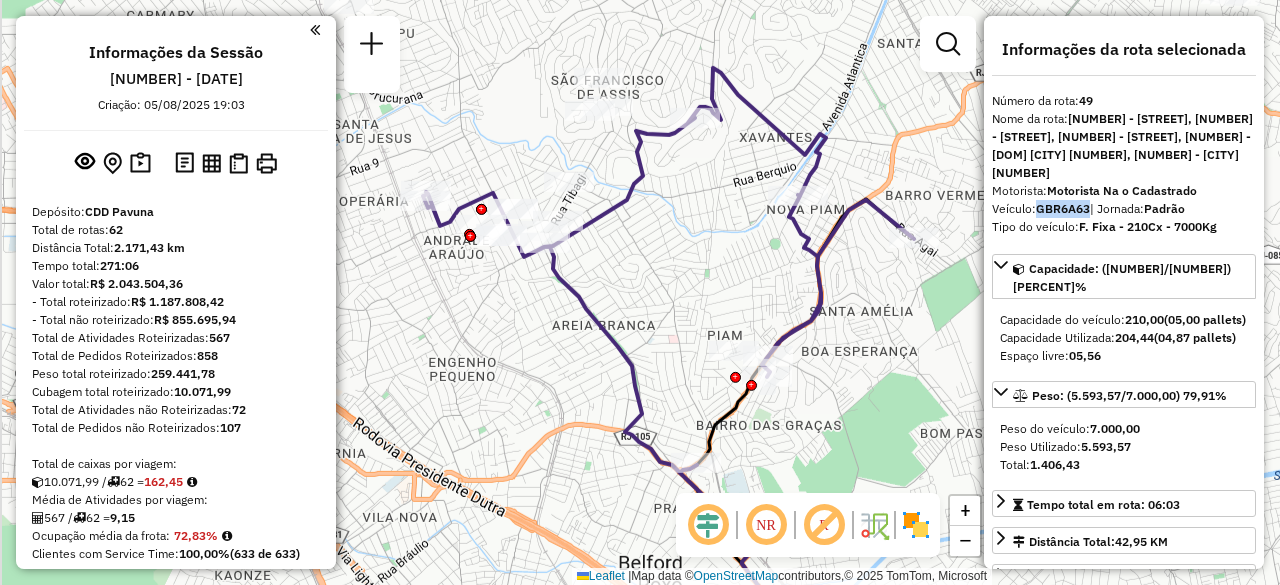 drag, startPoint x: 606, startPoint y: 217, endPoint x: 658, endPoint y: 238, distance: 56.0803 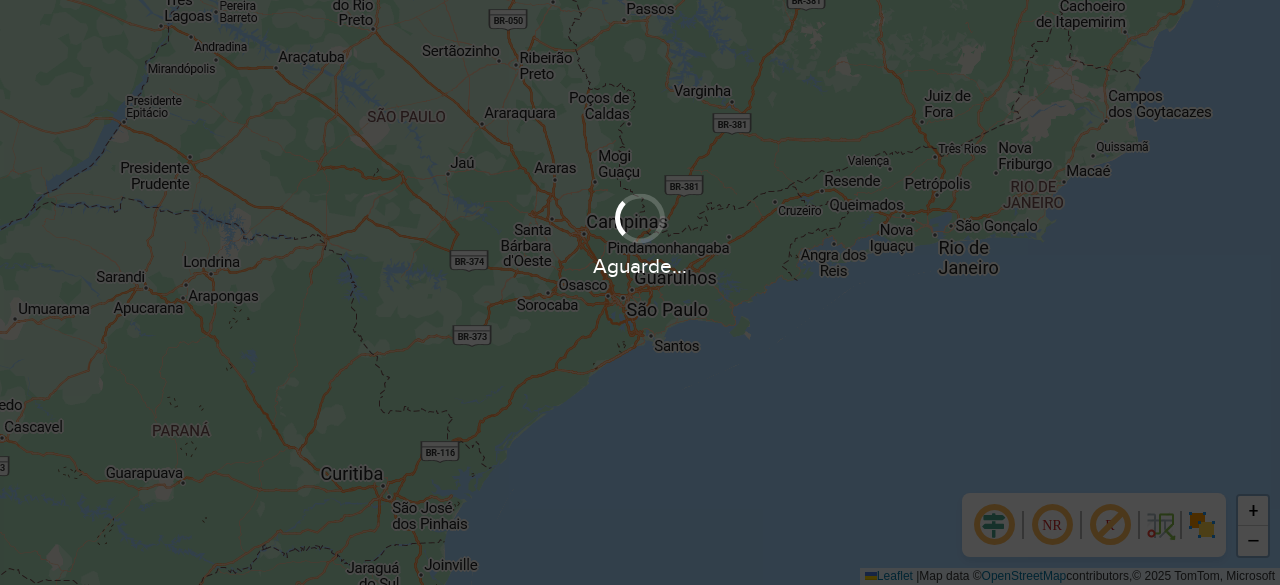 scroll, scrollTop: 0, scrollLeft: 0, axis: both 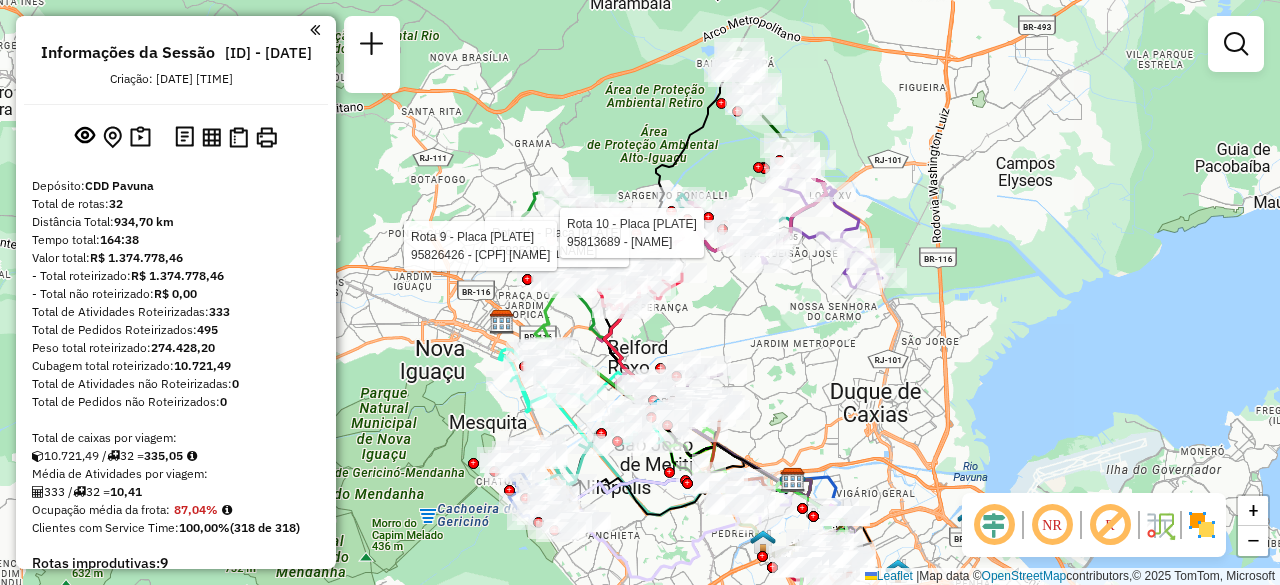 click on "Rota 10 - Placa [PLATE]  95825280 - [NAME] Rota 9 - Placa [PLATE]  95826426 - [CPF] [NAME] Rota 10 - Placa [PLATE]  95813689 - [NAME] Rota 10 - Placa [PLATE]  95823786 - [NAME] Janela de atendimento Grade de atendimento Capacidade Transportadoras Veículos Cliente Pedidos  Rotas Selecione os dias de semana para filtrar as janelas de atendimento  Seg   Ter   Qua   Qui   Sex   Sáb   Dom  Informe o período da janela de atendimento: De: Até:  Filtrar exatamente a janela do cliente  Considerar janela de atendimento padrão  Selecione os dias de semana para filtrar as grades de atendimento  Seg   Ter   Qua   Qui   Sex   Sáb   Dom   Considerar clientes sem dia de atendimento cadastrado  Clientes fora do dia de atendimento selecionado Filtrar as atividades entre os valores definidos abaixo:  Peso mínimo:   Peso máximo:   Cubagem mínima:   Cubagem máxima:   De:   Até:  Filtrar as atividades entre o tempo de atendimento definido abaixo:  De:   Até:  Nome: +" 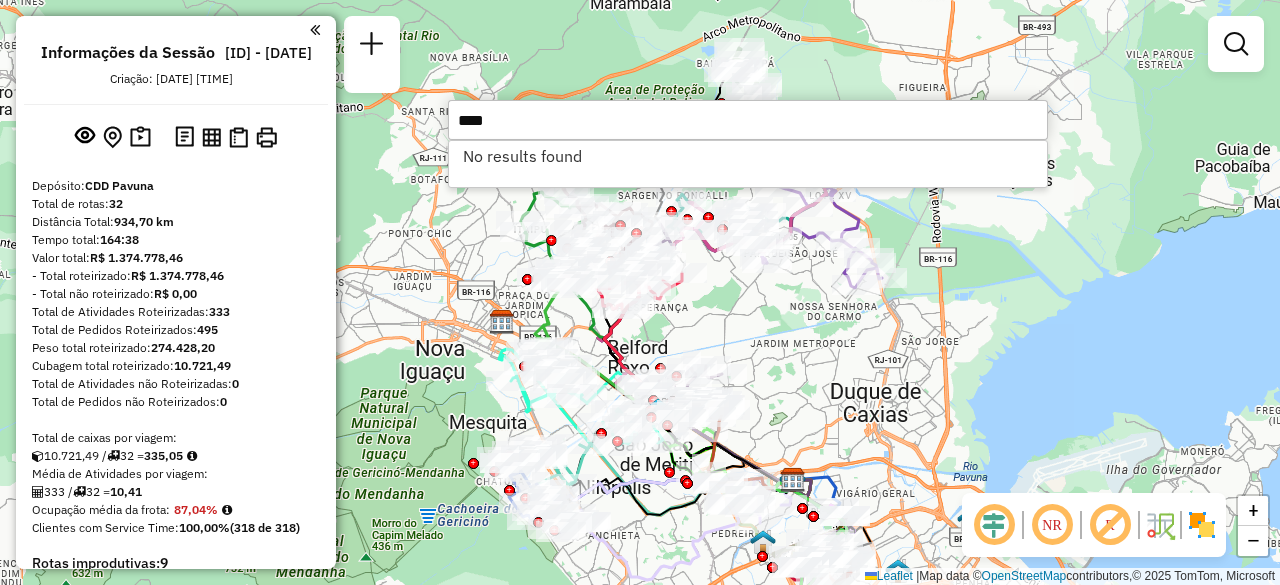 type on "****" 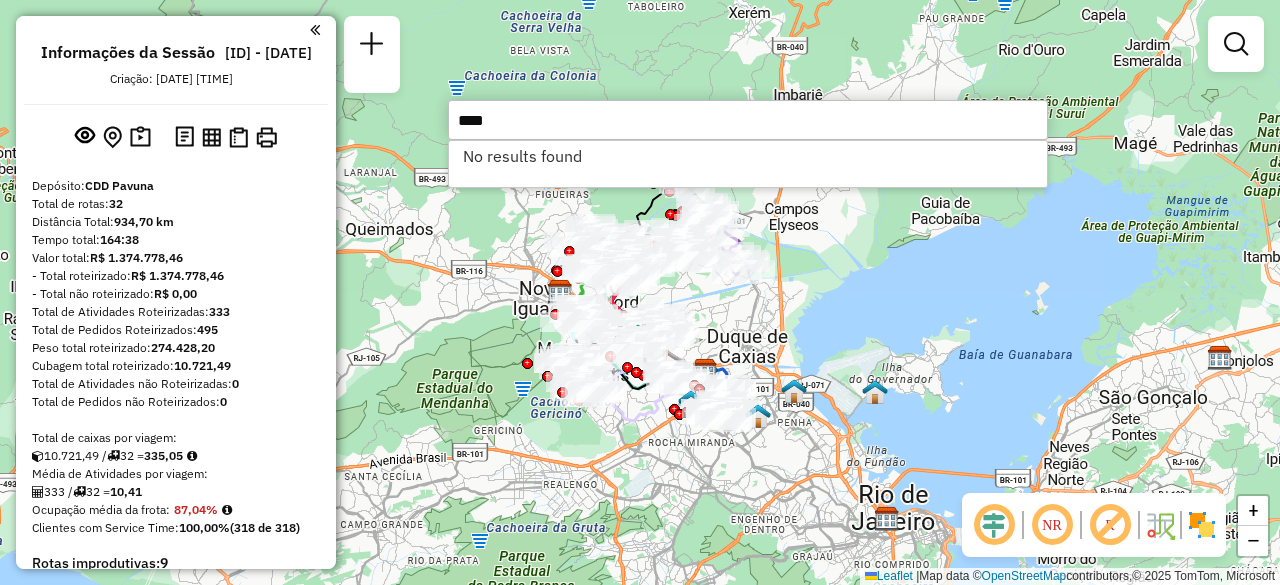 drag, startPoint x: 412, startPoint y: 279, endPoint x: 491, endPoint y: 271, distance: 79.40403 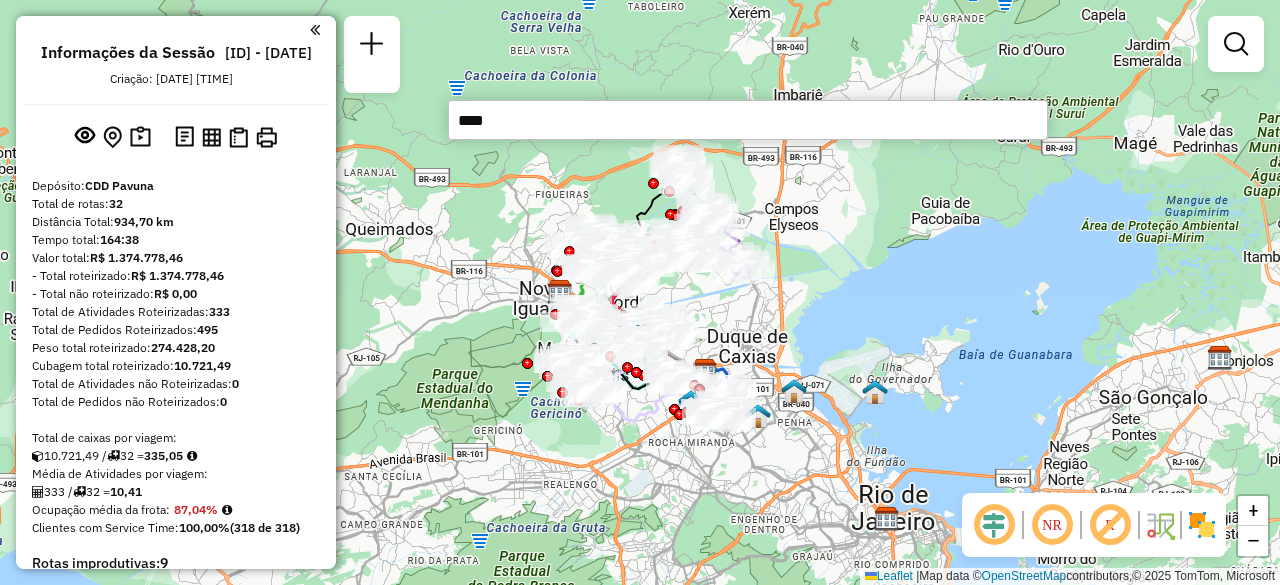 click at bounding box center (315, 30) 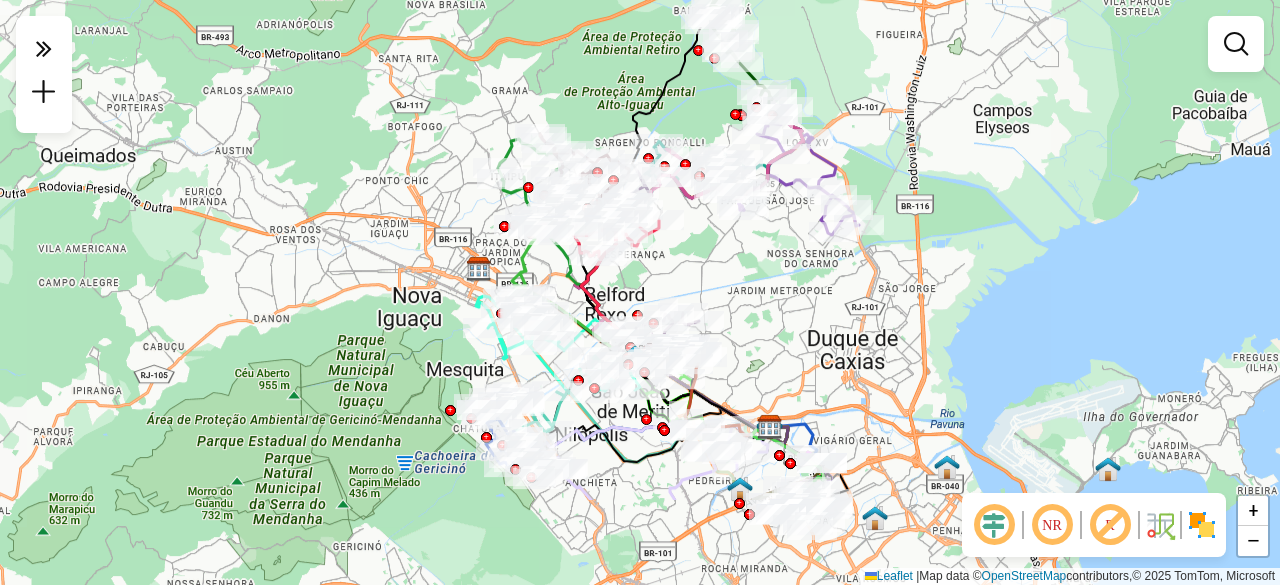 drag, startPoint x: 880, startPoint y: 429, endPoint x: 760, endPoint y: 285, distance: 187.446 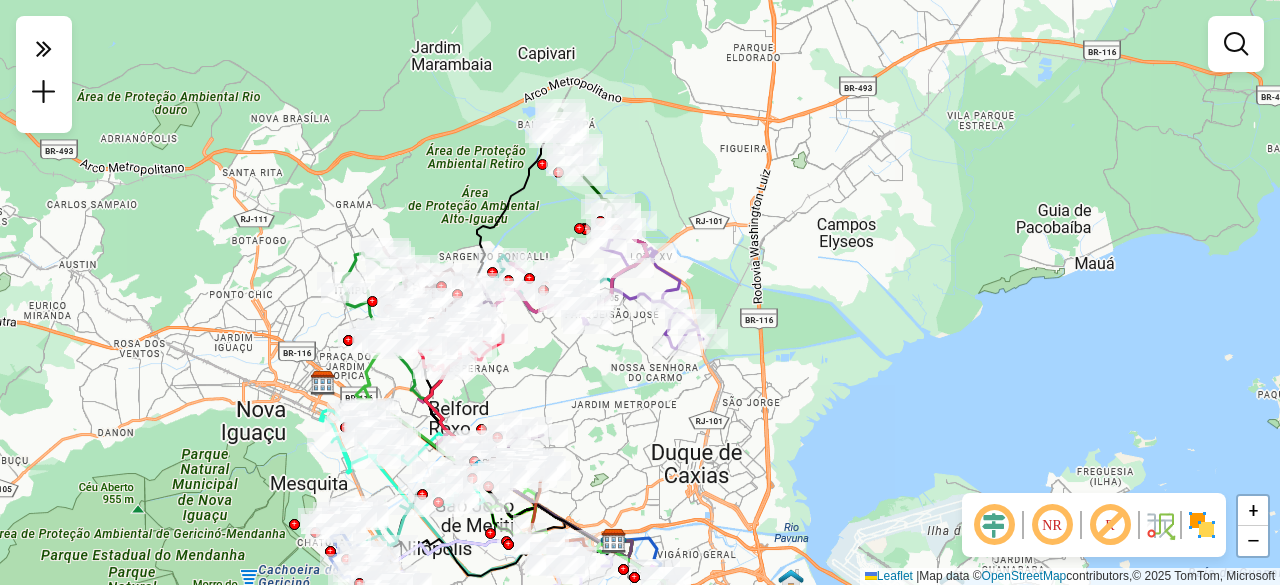drag, startPoint x: 948, startPoint y: 305, endPoint x: 868, endPoint y: 409, distance: 131.20976 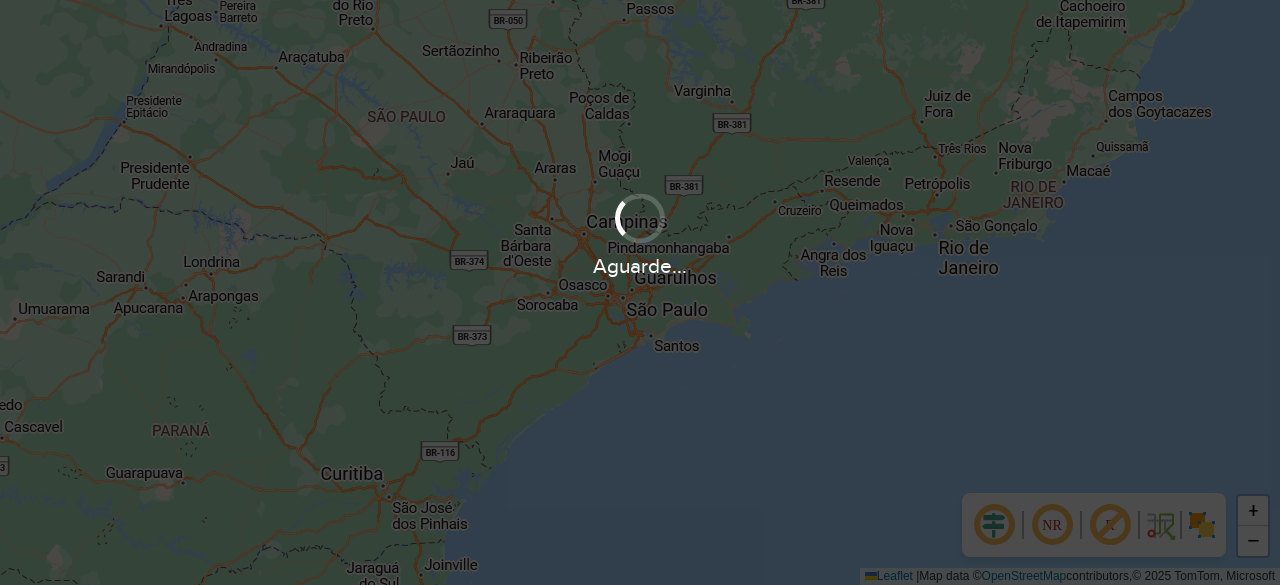 scroll, scrollTop: 0, scrollLeft: 0, axis: both 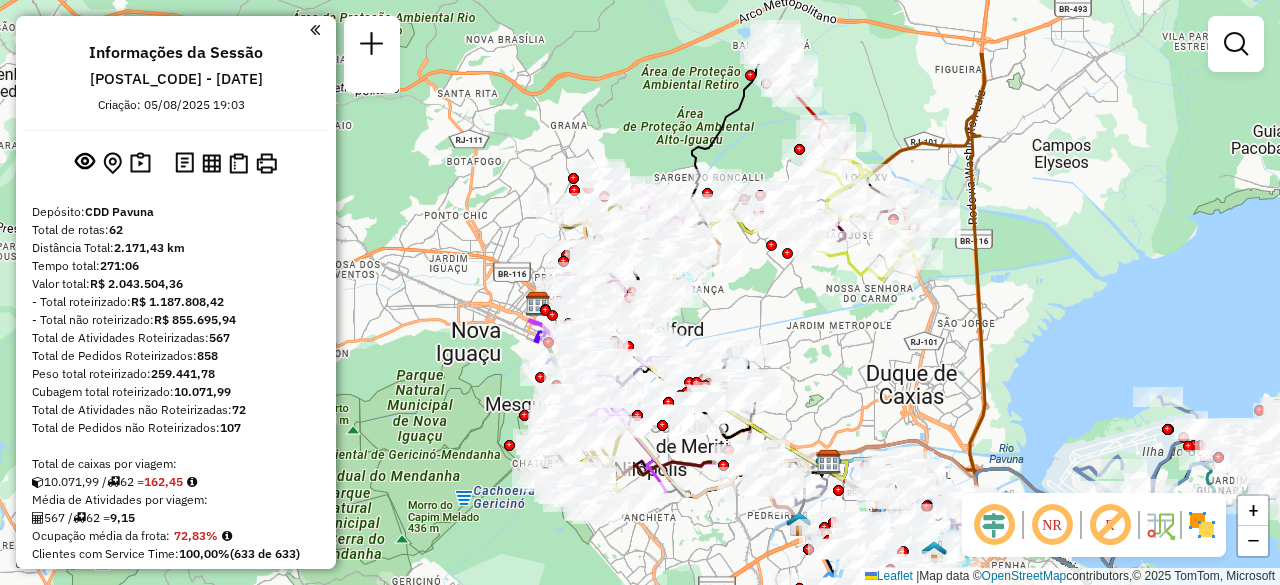 drag, startPoint x: 705, startPoint y: 248, endPoint x: 880, endPoint y: 322, distance: 190.00262 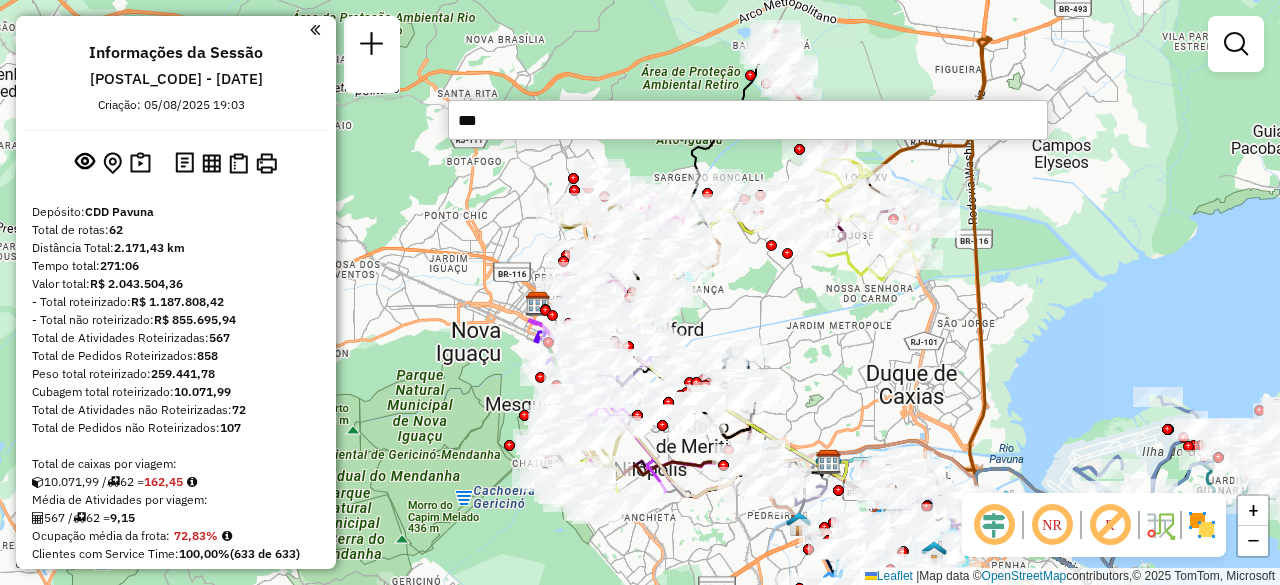 type on "****" 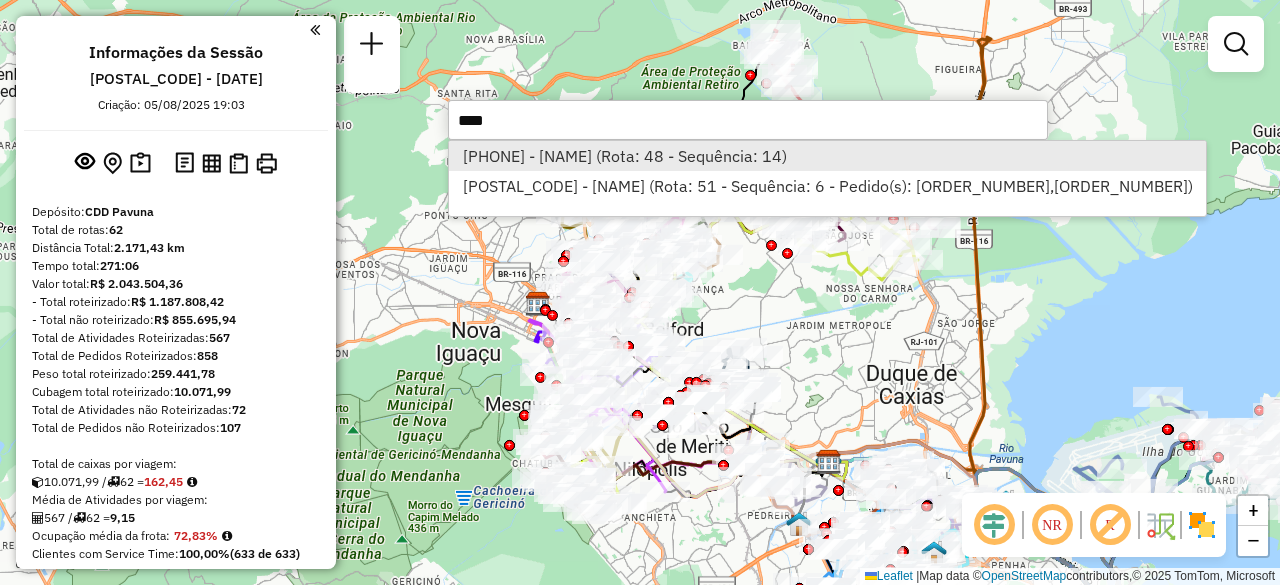 click on "95805449 - MARIA DE FATIMA SOAR (Rota: 48 - Sequência: 14)" at bounding box center (827, 156) 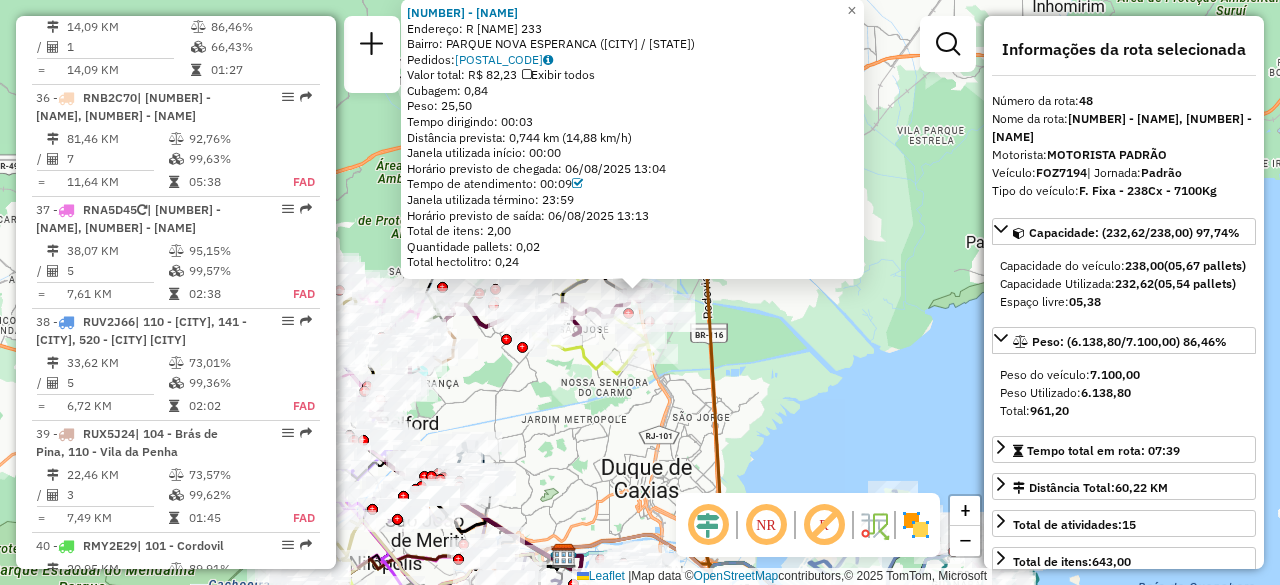 scroll, scrollTop: 6025, scrollLeft: 0, axis: vertical 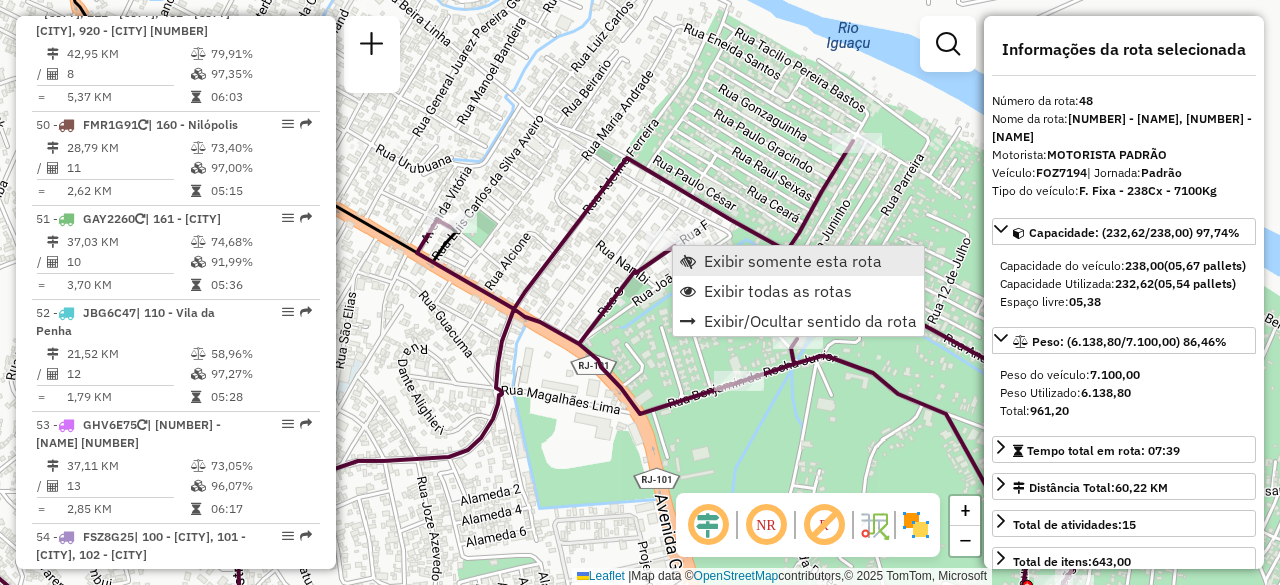 click on "Exibir somente esta rota" at bounding box center [793, 261] 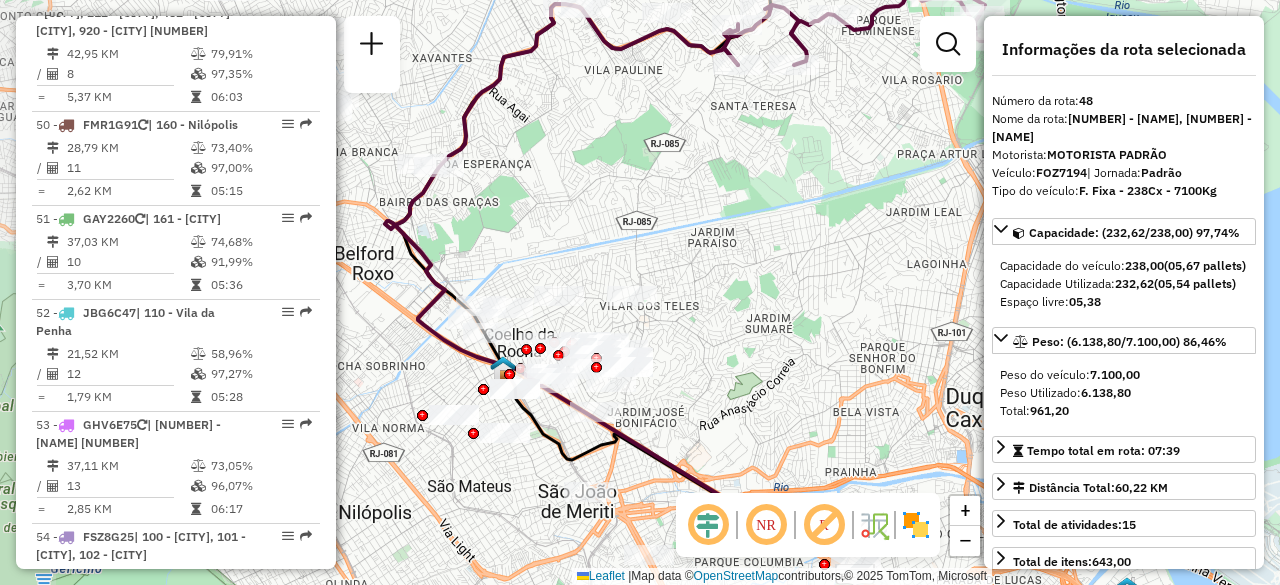 drag, startPoint x: 670, startPoint y: 312, endPoint x: 764, endPoint y: 175, distance: 166.14752 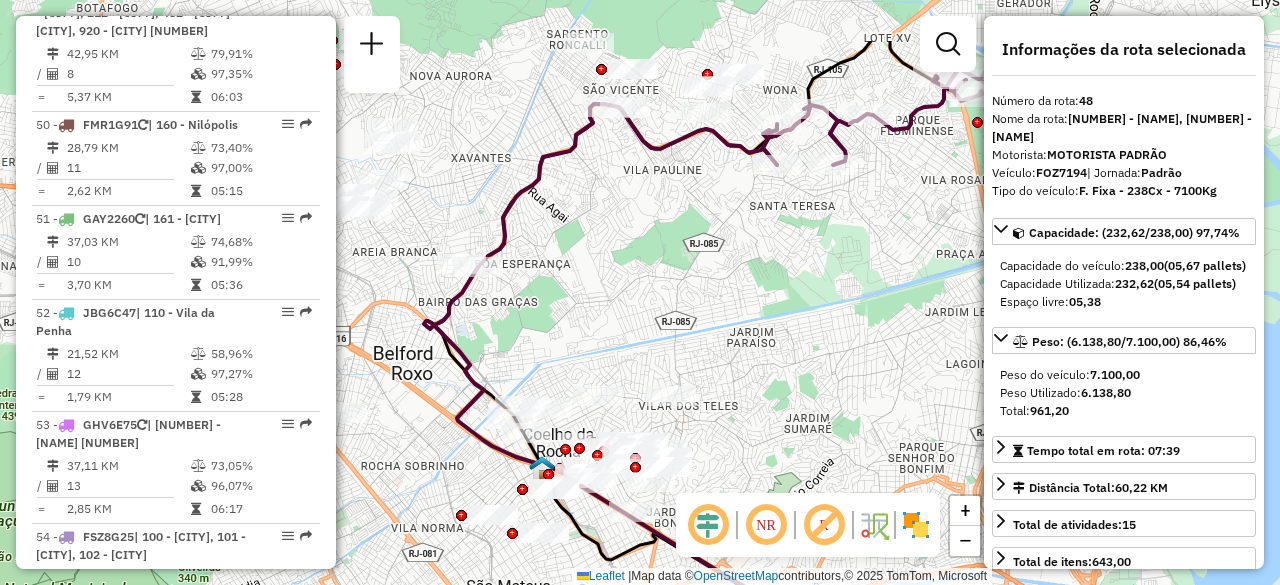drag, startPoint x: 589, startPoint y: 189, endPoint x: 558, endPoint y: 331, distance: 145.34442 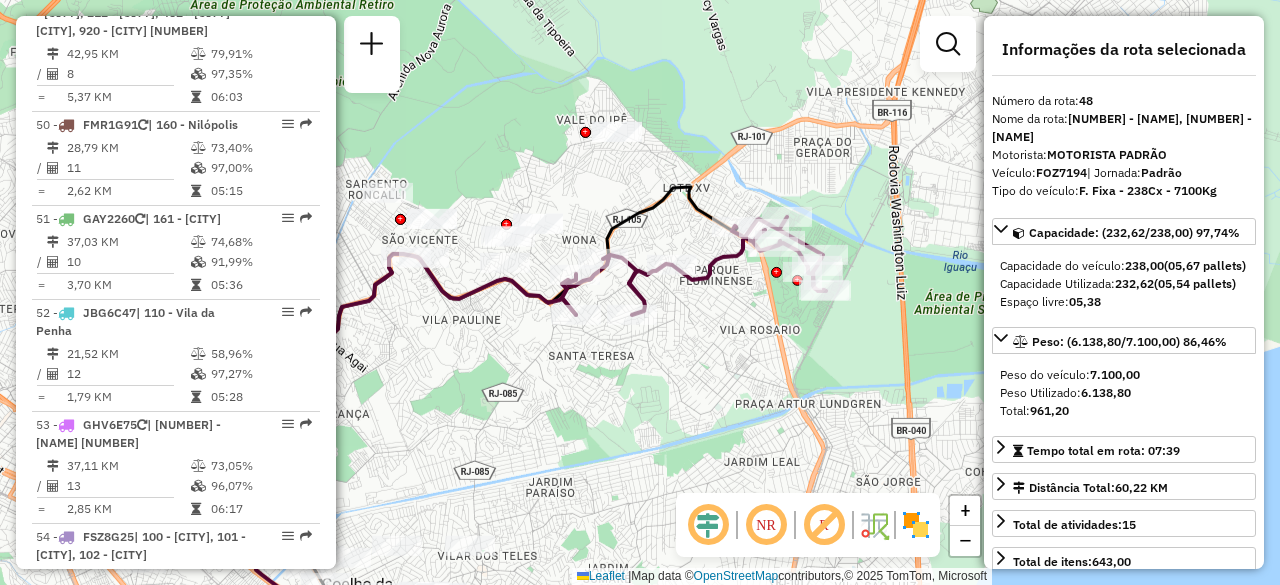 drag, startPoint x: 900, startPoint y: 175, endPoint x: 736, endPoint y: 320, distance: 218.90866 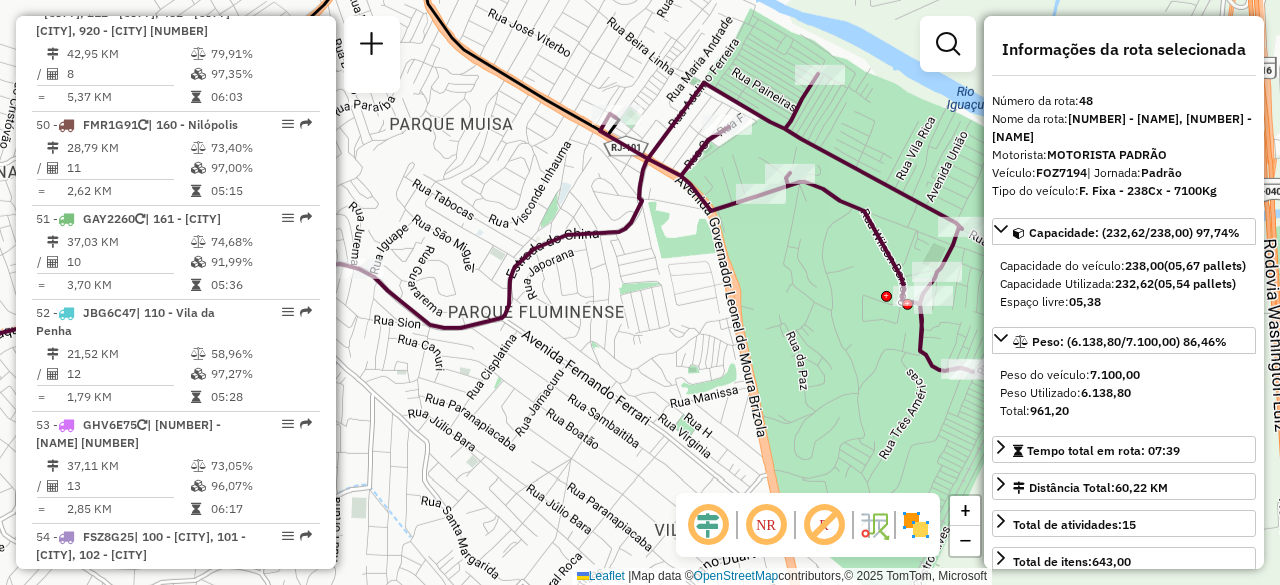 drag, startPoint x: 824, startPoint y: 224, endPoint x: 719, endPoint y: 305, distance: 132.61221 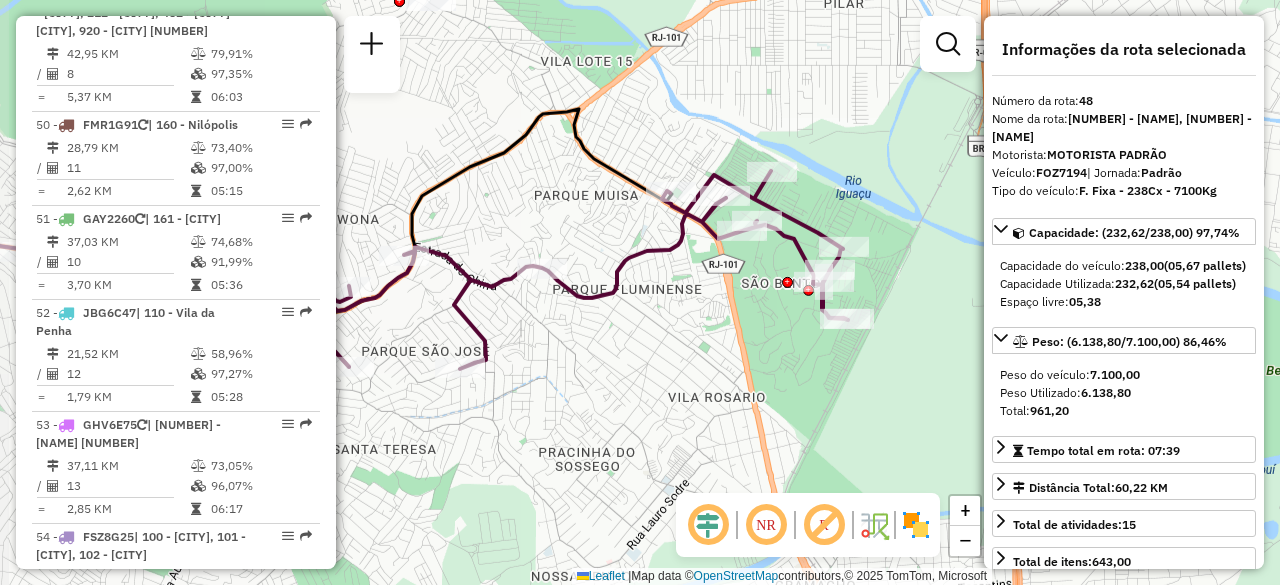 drag, startPoint x: 629, startPoint y: 393, endPoint x: 670, endPoint y: 350, distance: 59.413803 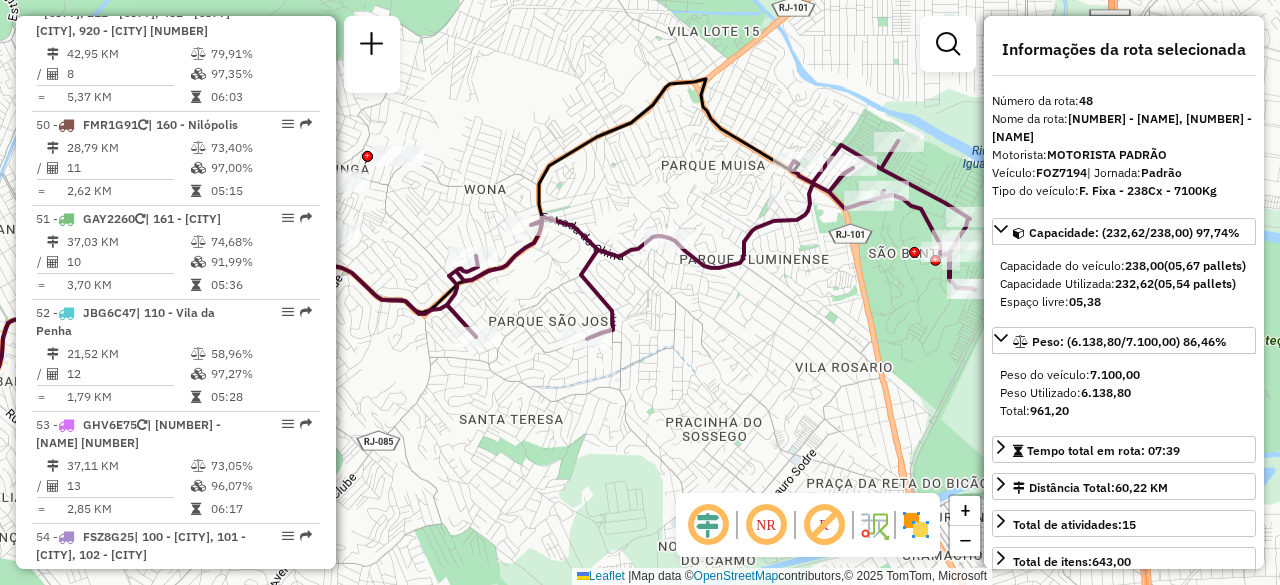 drag, startPoint x: 496, startPoint y: 349, endPoint x: 623, endPoint y: 319, distance: 130.49521 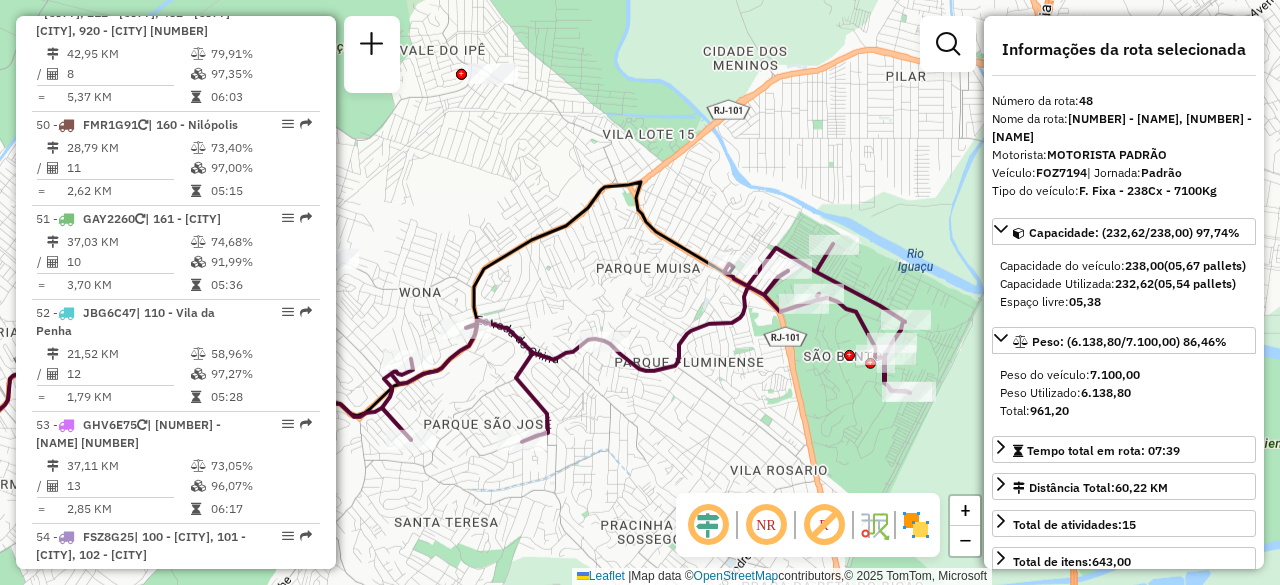 drag, startPoint x: 704, startPoint y: 140, endPoint x: 639, endPoint y: 243, distance: 121.79491 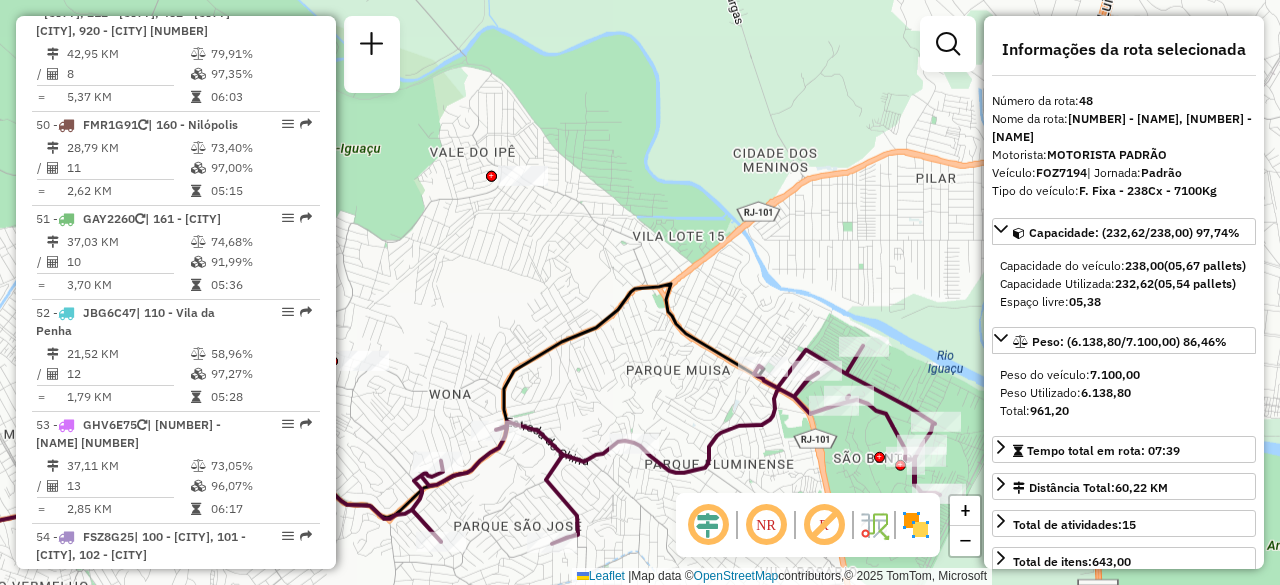 drag, startPoint x: 562, startPoint y: 144, endPoint x: 593, endPoint y: 229, distance: 90.47652 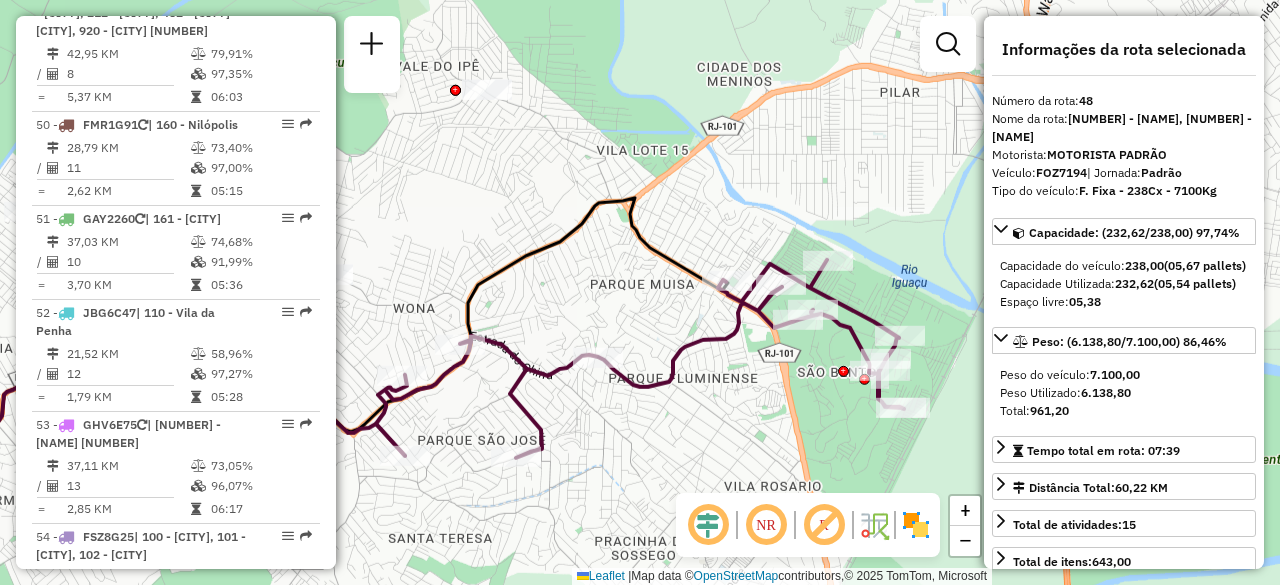 drag, startPoint x: 712, startPoint y: 394, endPoint x: 676, endPoint y: 308, distance: 93.230896 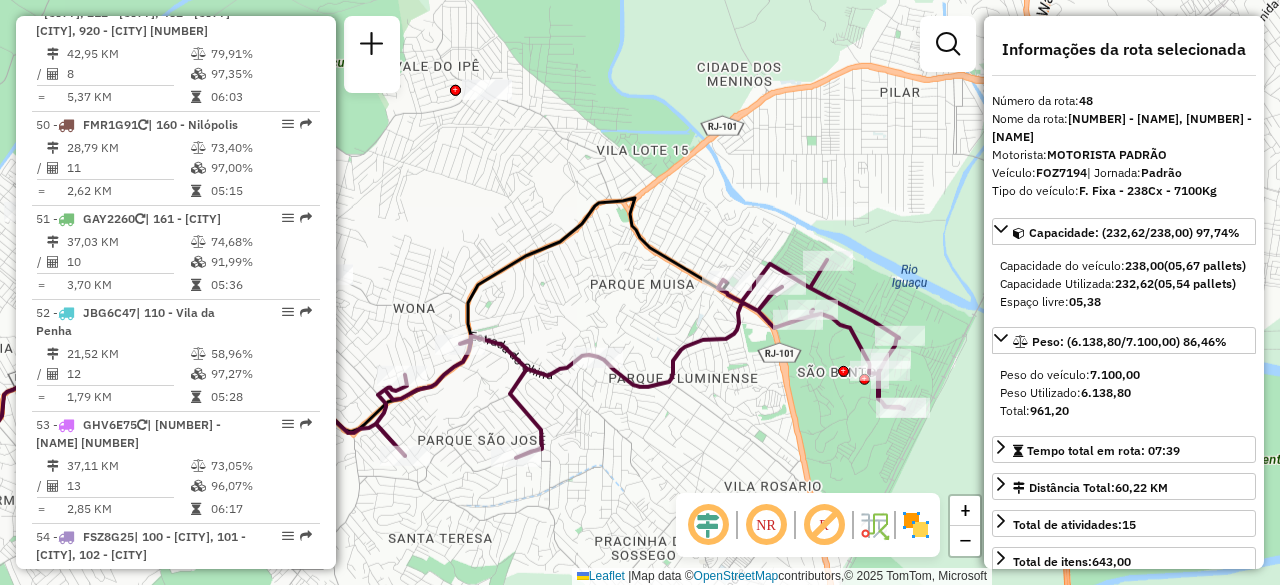 click 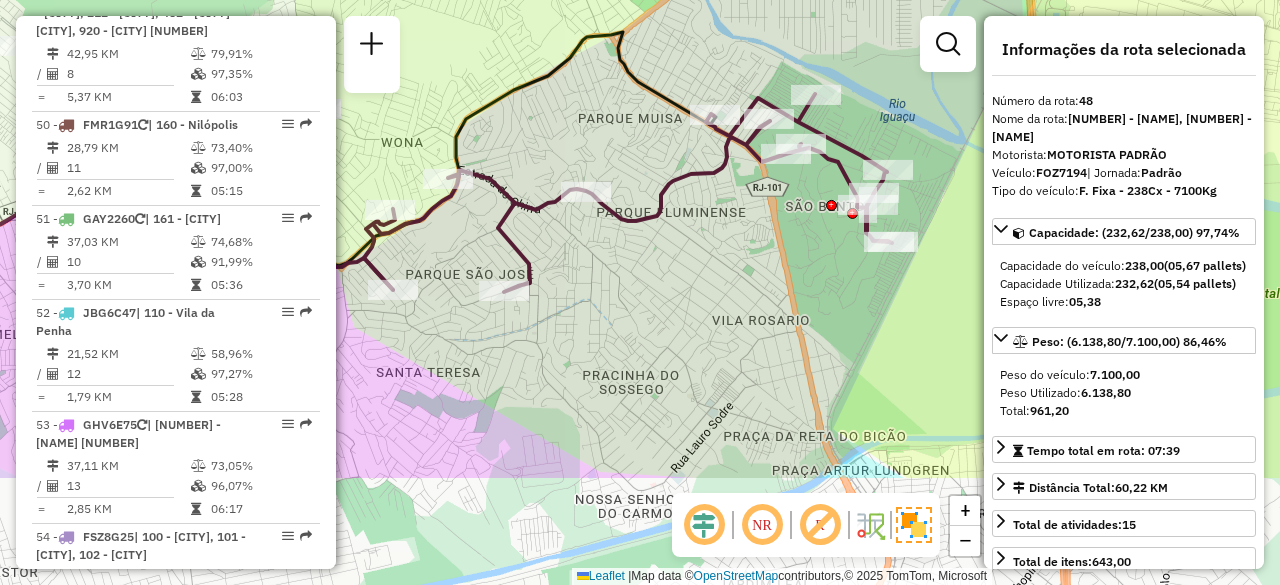 drag, startPoint x: 662, startPoint y: 453, endPoint x: 650, endPoint y: 287, distance: 166.43317 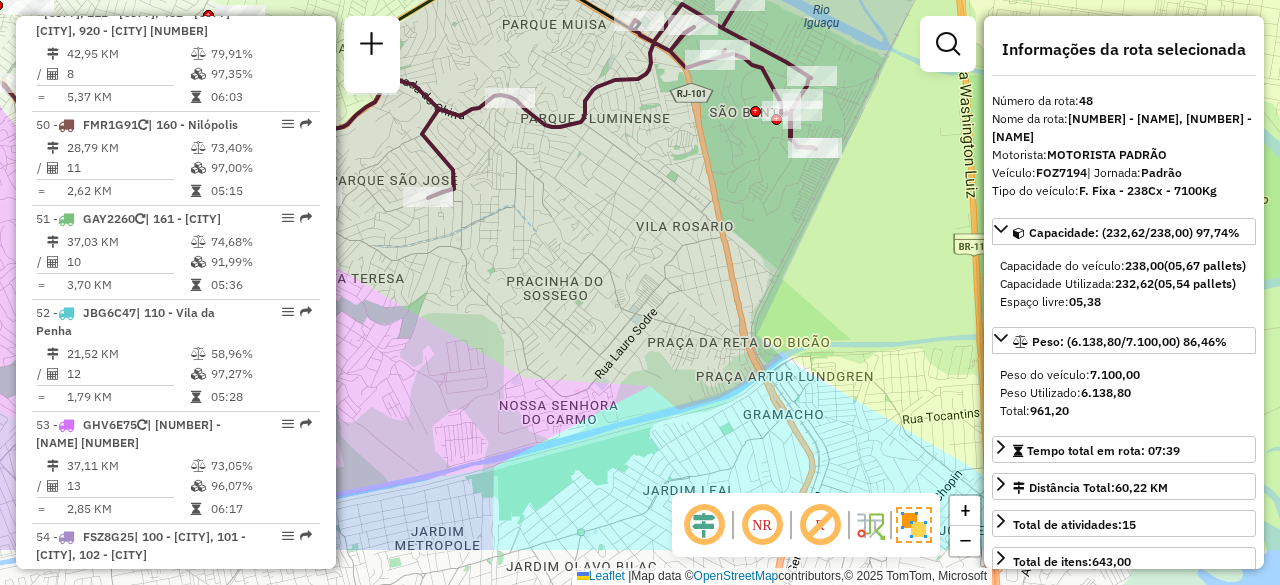drag, startPoint x: 725, startPoint y: 241, endPoint x: 744, endPoint y: 281, distance: 44.28318 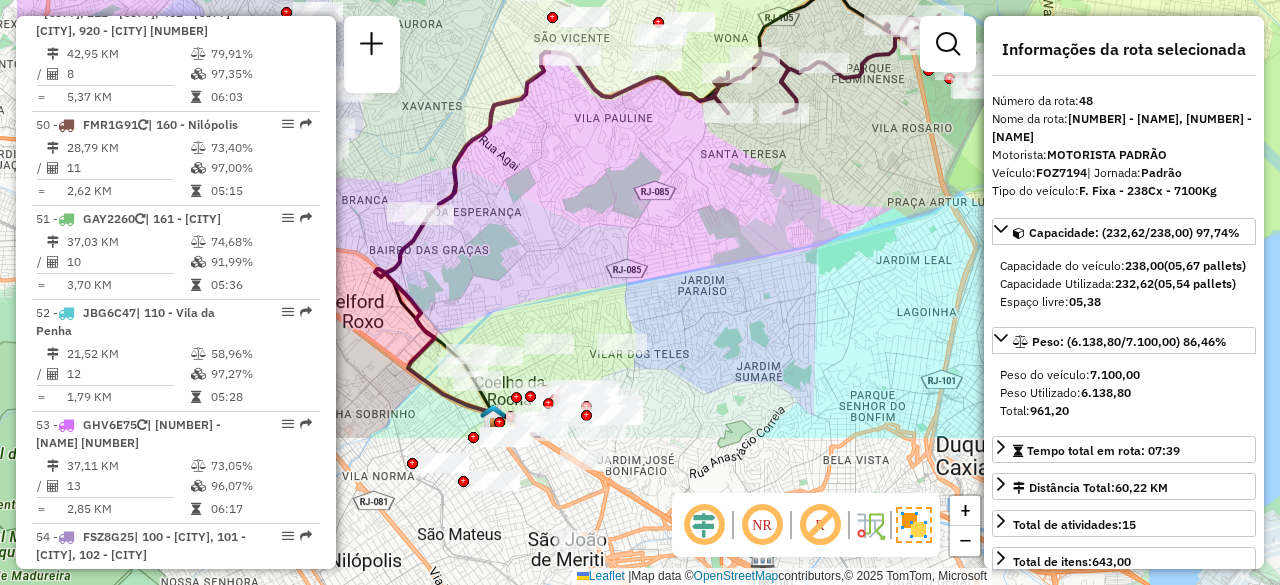 drag, startPoint x: 722, startPoint y: 369, endPoint x: 867, endPoint y: 163, distance: 251.91467 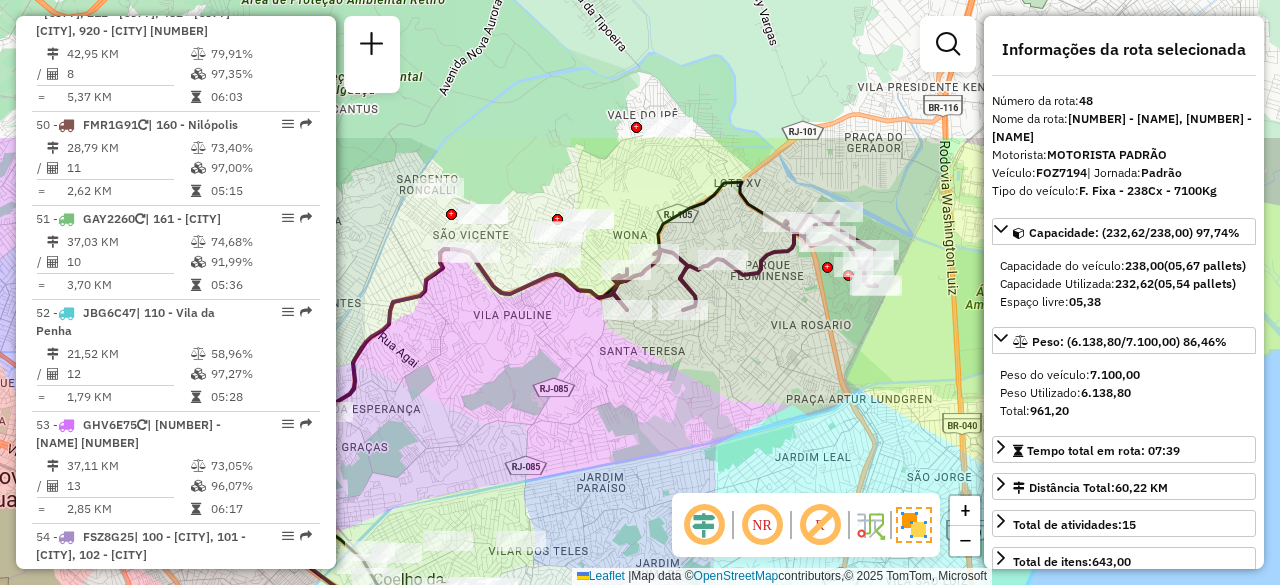 drag, startPoint x: 566, startPoint y: 240, endPoint x: 462, endPoint y: 437, distance: 222.7667 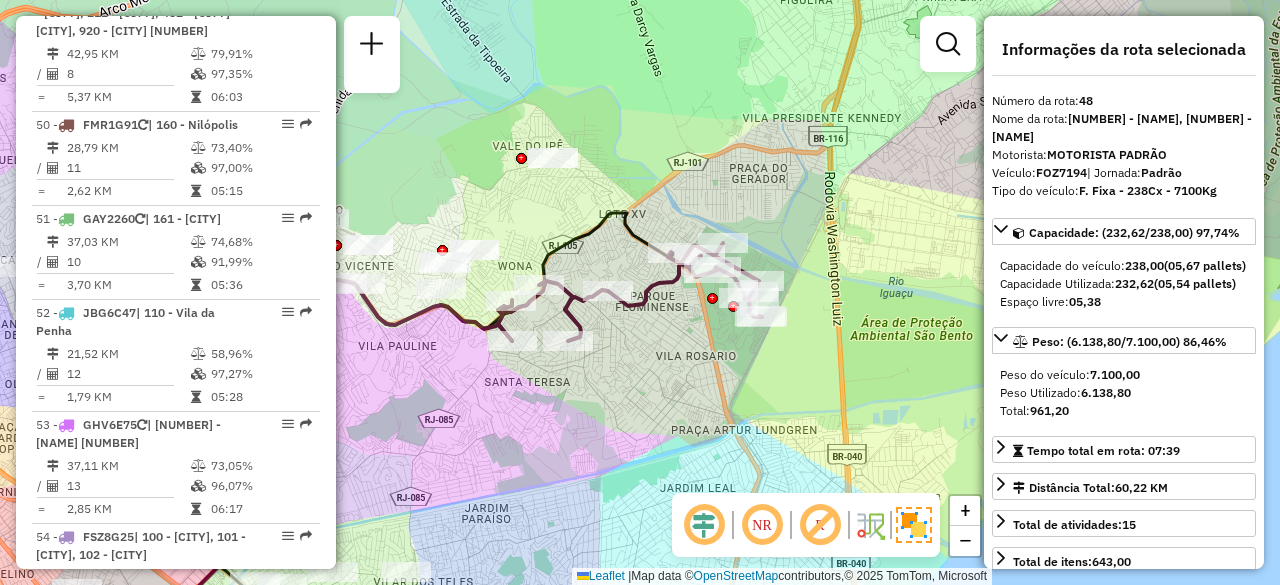 drag, startPoint x: 803, startPoint y: 316, endPoint x: 691, endPoint y: 347, distance: 116.21101 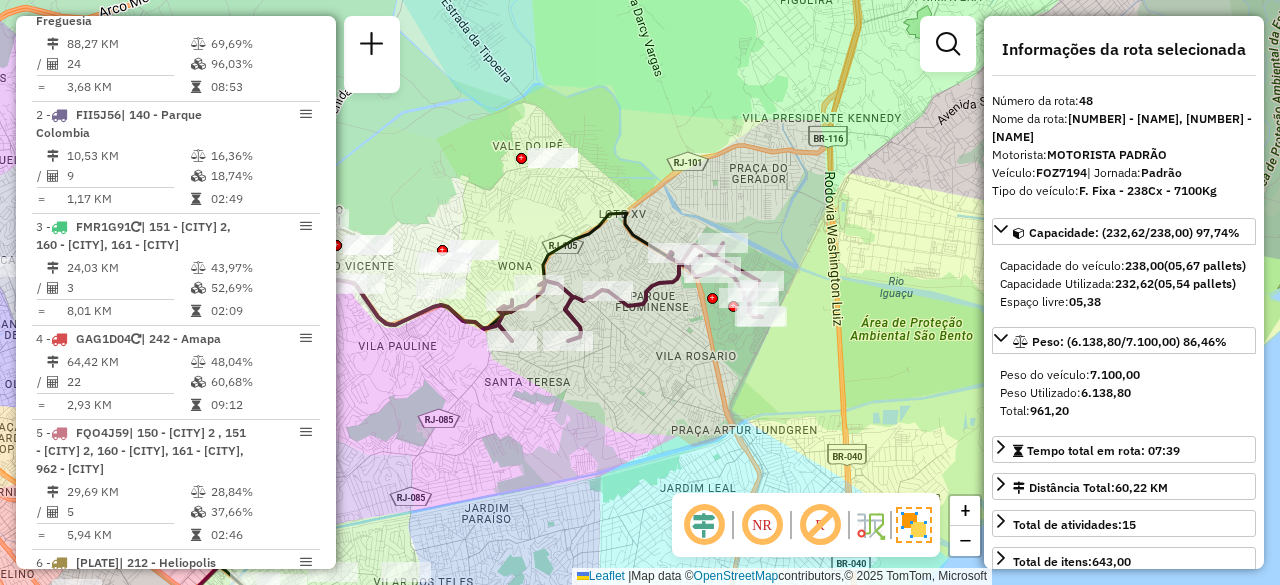 scroll, scrollTop: 0, scrollLeft: 0, axis: both 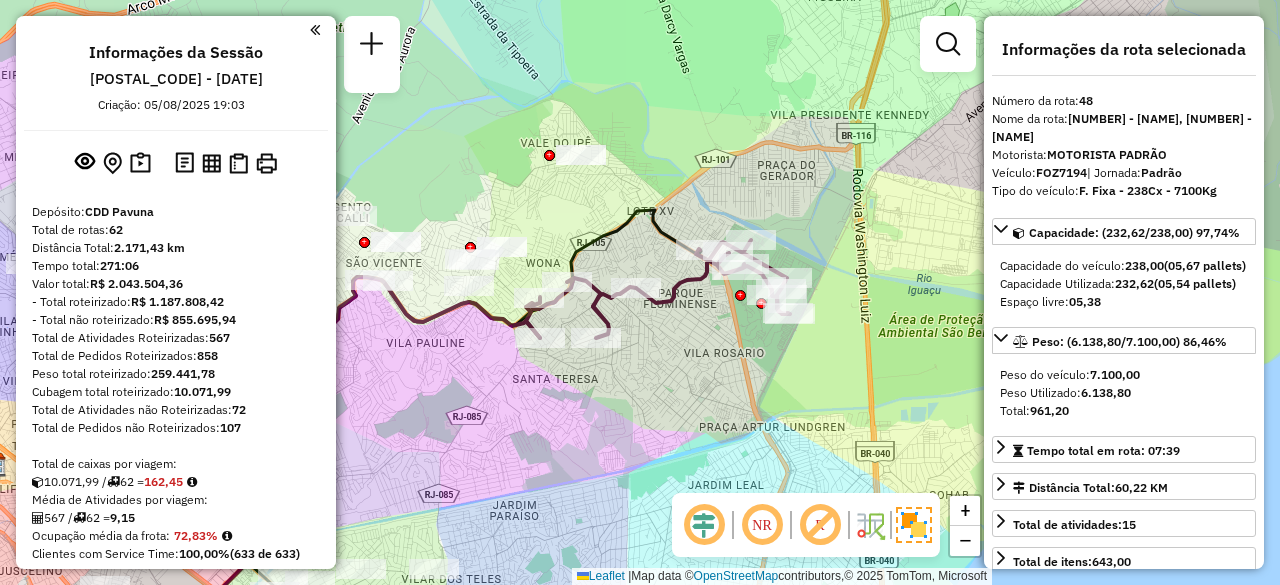 click on "Janela de atendimento Grade de atendimento Capacidade Transportadoras Veículos Cliente Pedidos  Rotas Selecione os dias de semana para filtrar as janelas de atendimento  Seg   Ter   Qua   Qui   Sex   Sáb   Dom  Informe o período da janela de atendimento: De: Até:  Filtrar exatamente a janela do cliente  Considerar janela de atendimento padrão  Selecione os dias de semana para filtrar as grades de atendimento  Seg   Ter   Qua   Qui   Sex   Sáb   Dom   Considerar clientes sem dia de atendimento cadastrado  Clientes fora do dia de atendimento selecionado Filtrar as atividades entre os valores definidos abaixo:  Peso mínimo:   Peso máximo:   Cubagem mínima:   Cubagem máxima:   De:   Até:  Filtrar as atividades entre o tempo de atendimento definido abaixo:  De:   Até:   Considerar capacidade total dos clientes não roteirizados Transportadora: Selecione um ou mais itens Tipo de veículo: Selecione um ou mais itens Veículo: Selecione um ou mais itens Motorista: Selecione um ou mais itens Nome: Rótulo:" 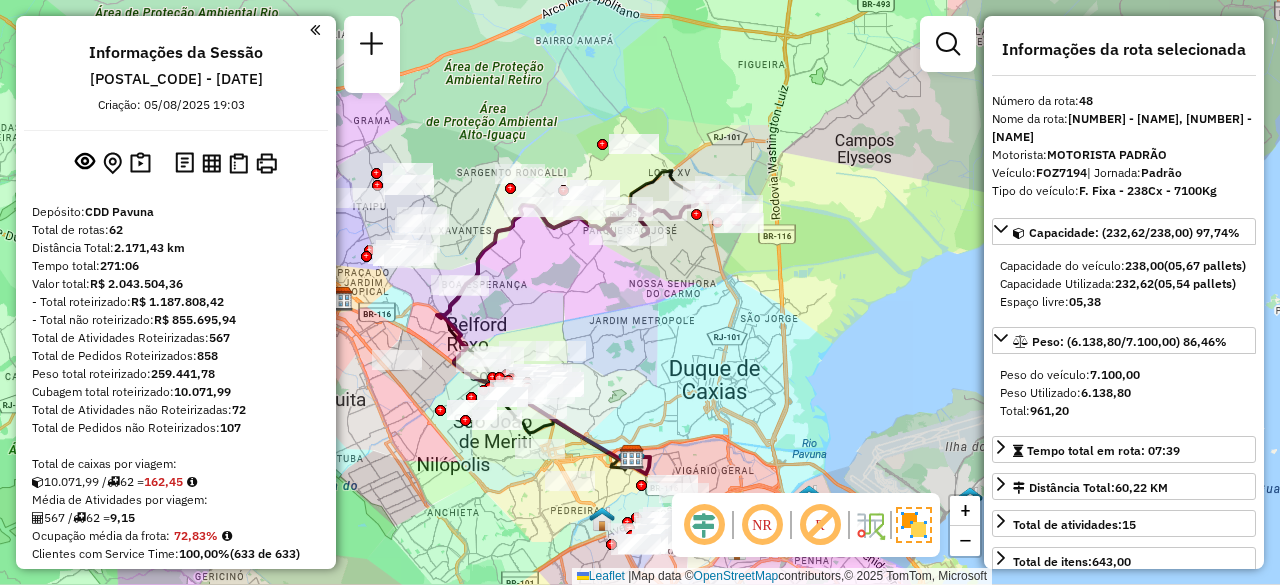drag, startPoint x: 653, startPoint y: 337, endPoint x: 694, endPoint y: 279, distance: 71.02816 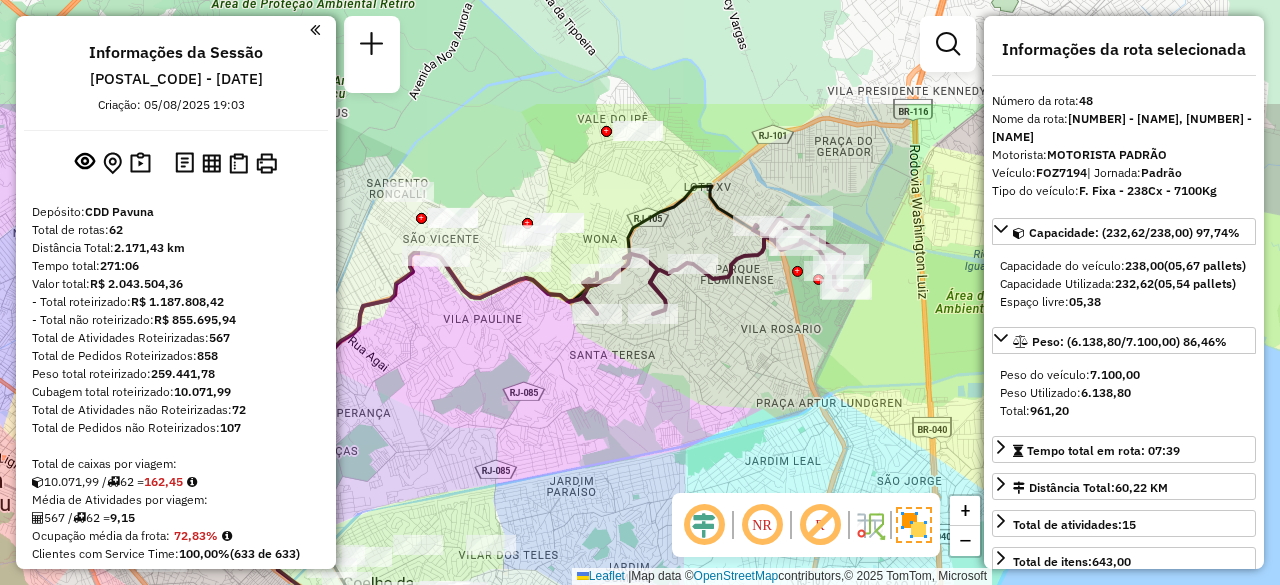 drag, startPoint x: 612, startPoint y: 163, endPoint x: 692, endPoint y: 325, distance: 180.67651 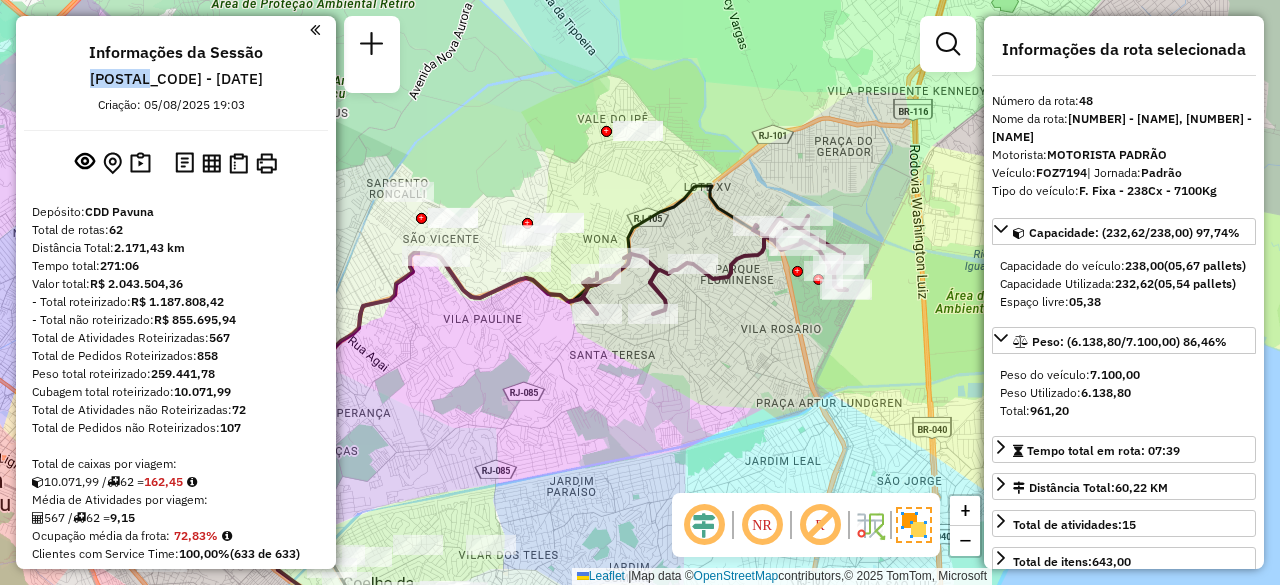drag, startPoint x: 155, startPoint y: 79, endPoint x: 93, endPoint y: 77, distance: 62.03225 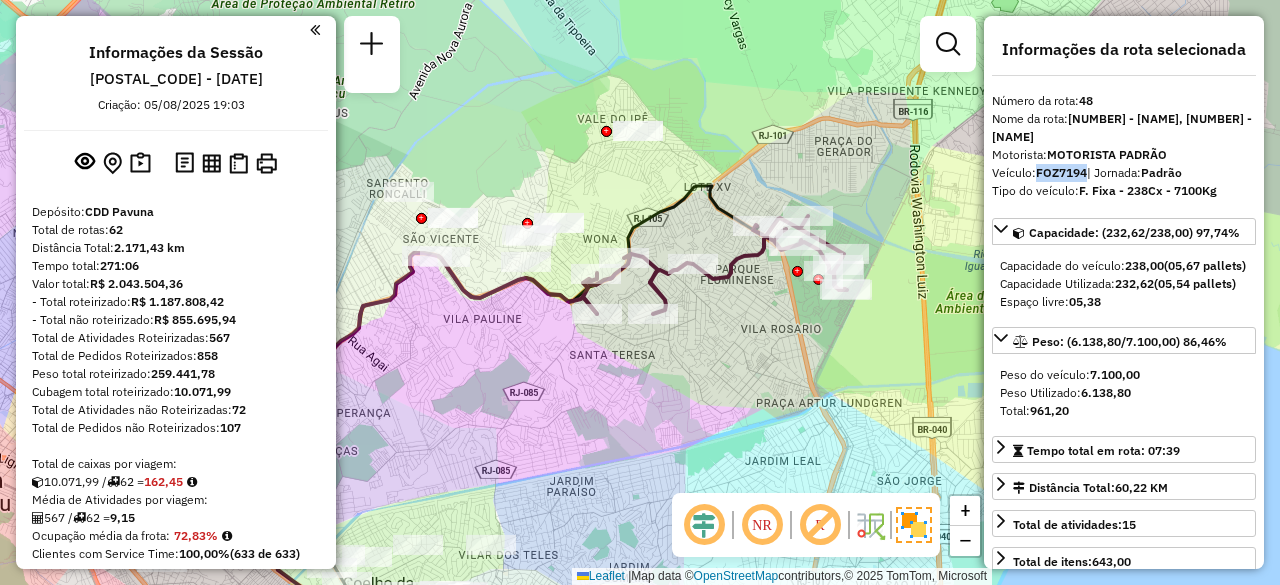 drag, startPoint x: 1088, startPoint y: 171, endPoint x: 1039, endPoint y: 172, distance: 49.010204 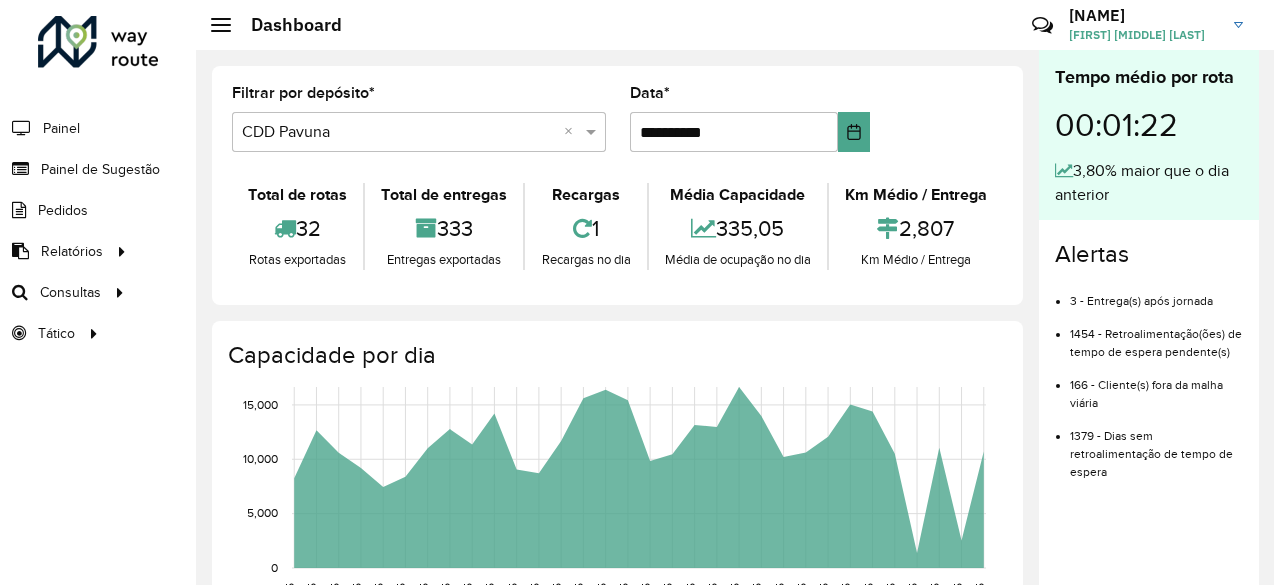 scroll, scrollTop: 0, scrollLeft: 0, axis: both 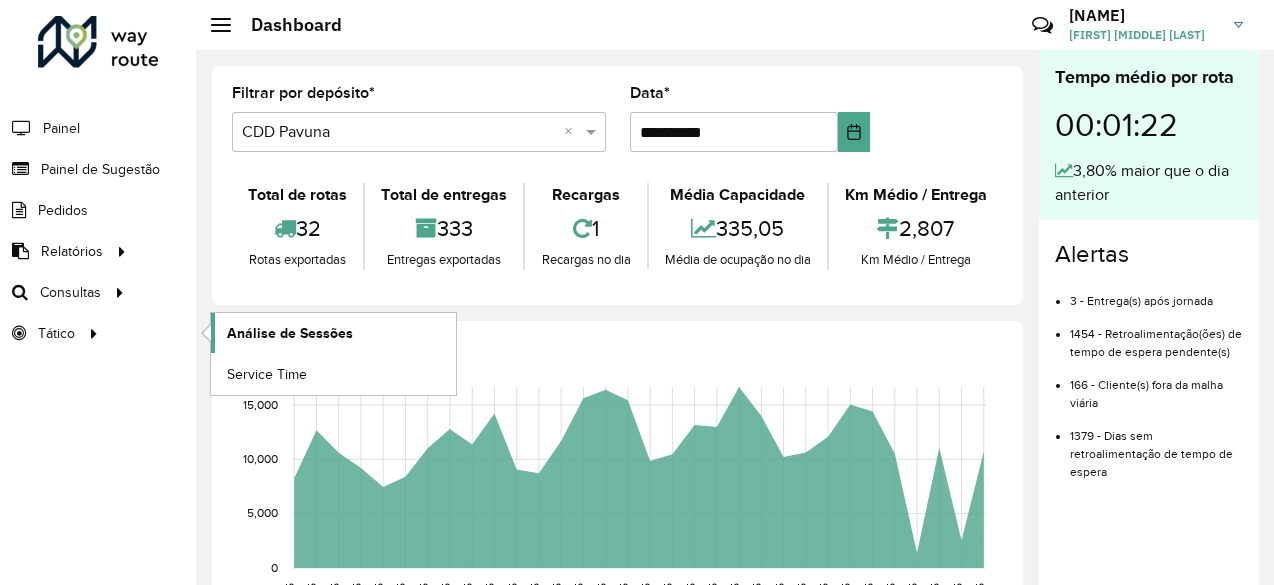 click on "Análise de Sessões" 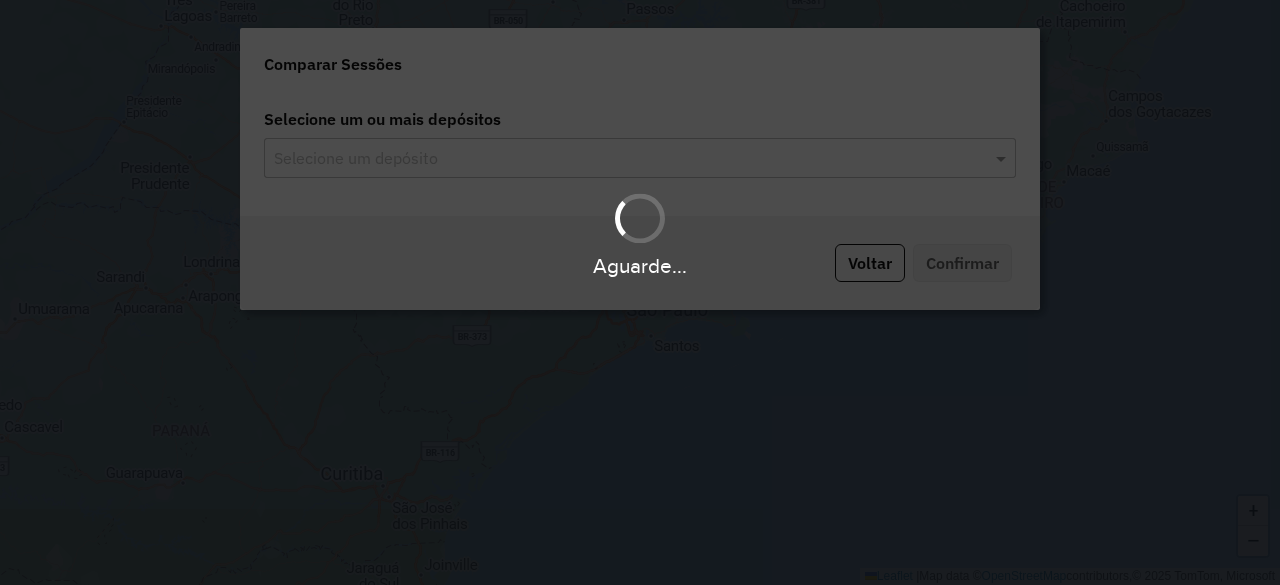 scroll, scrollTop: 0, scrollLeft: 0, axis: both 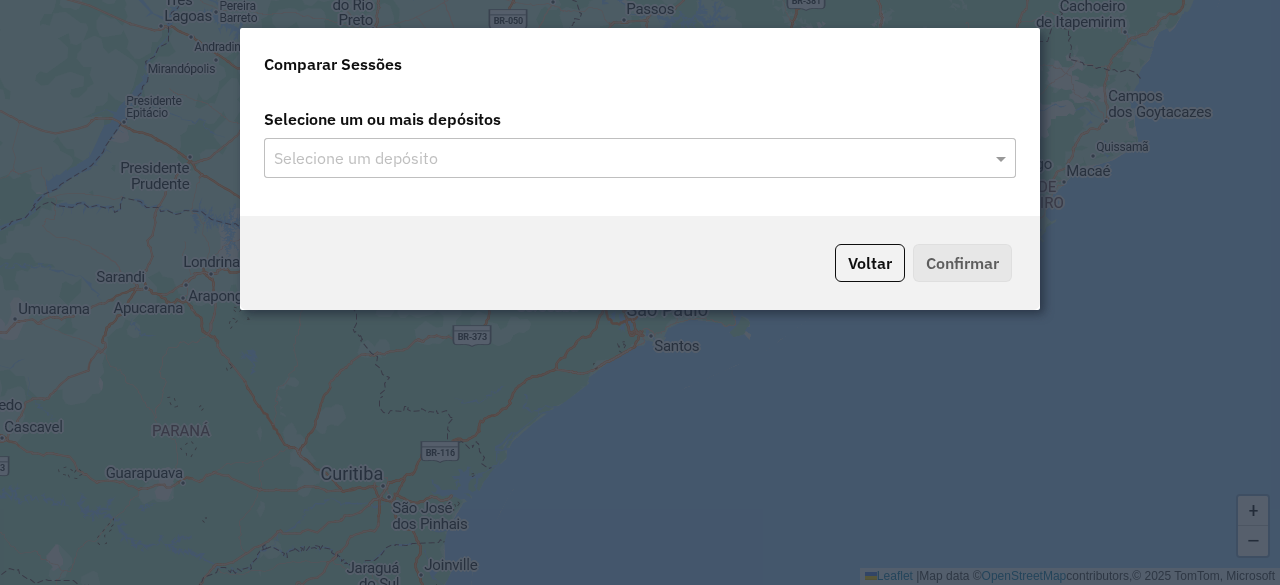 click 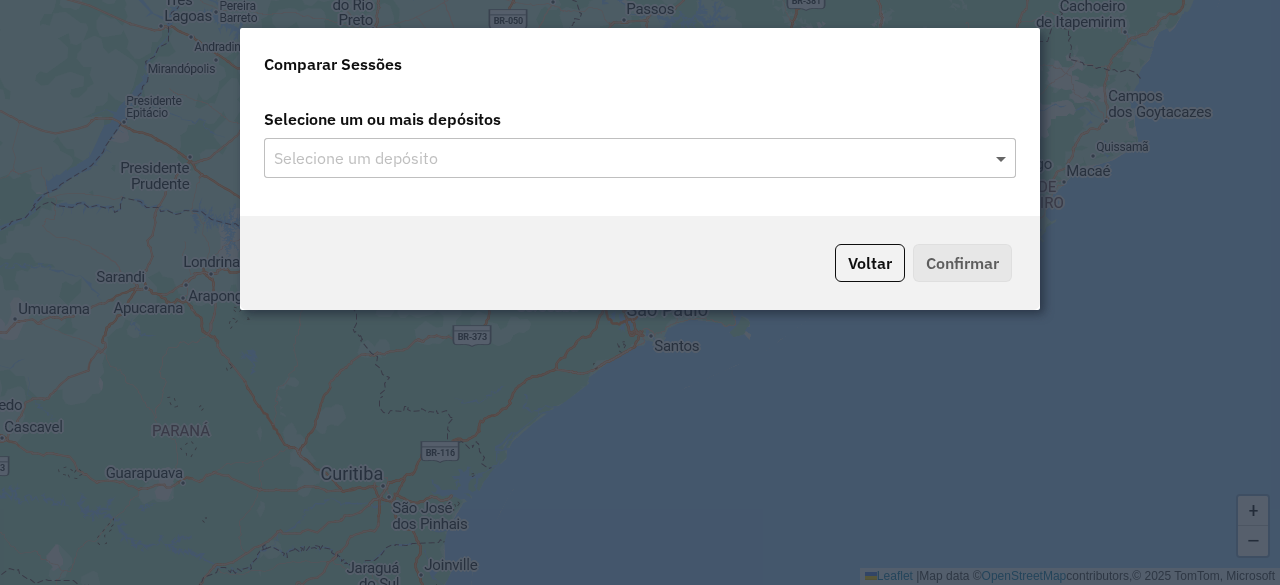 click 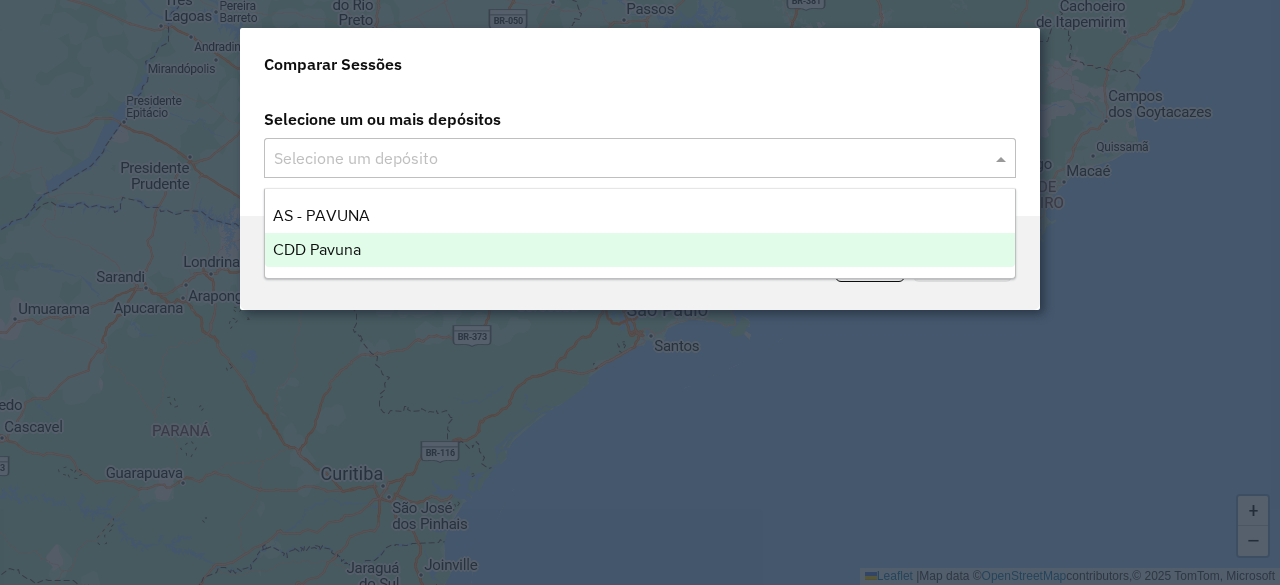 click on "CDD Pavuna" at bounding box center [317, 249] 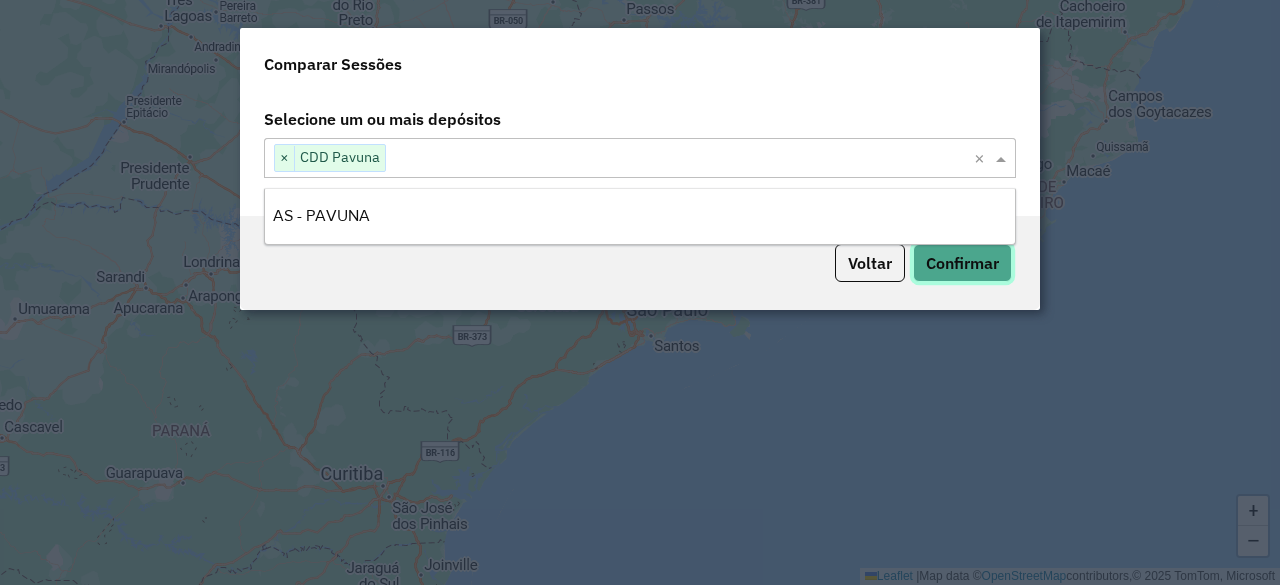 click on "Confirmar" 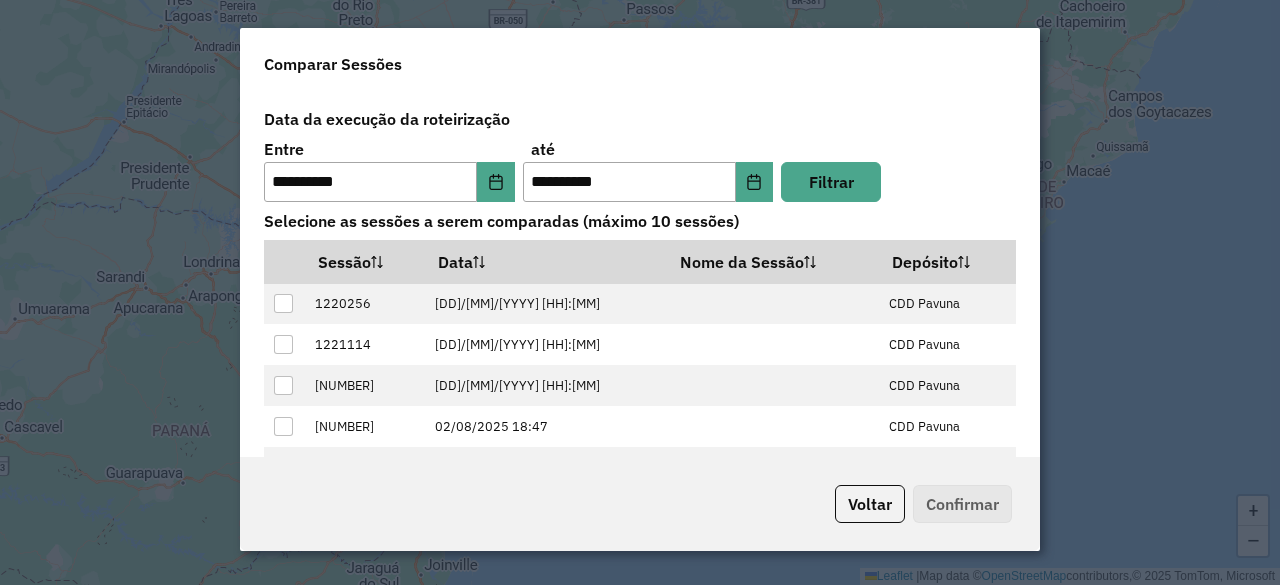 scroll, scrollTop: 200, scrollLeft: 0, axis: vertical 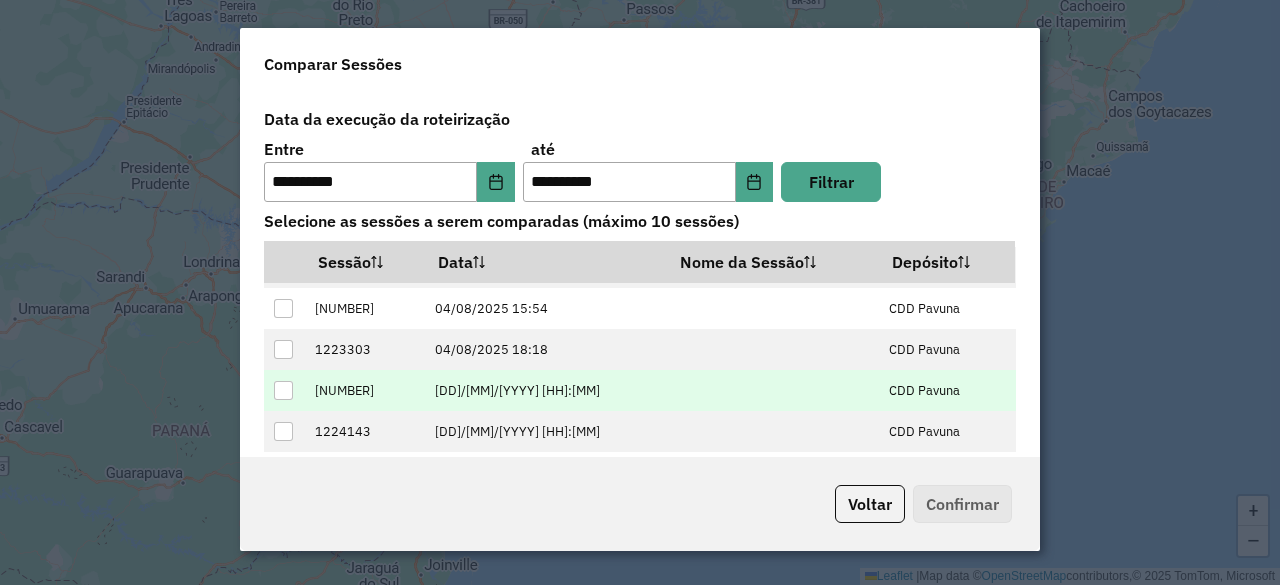 click at bounding box center [283, 390] 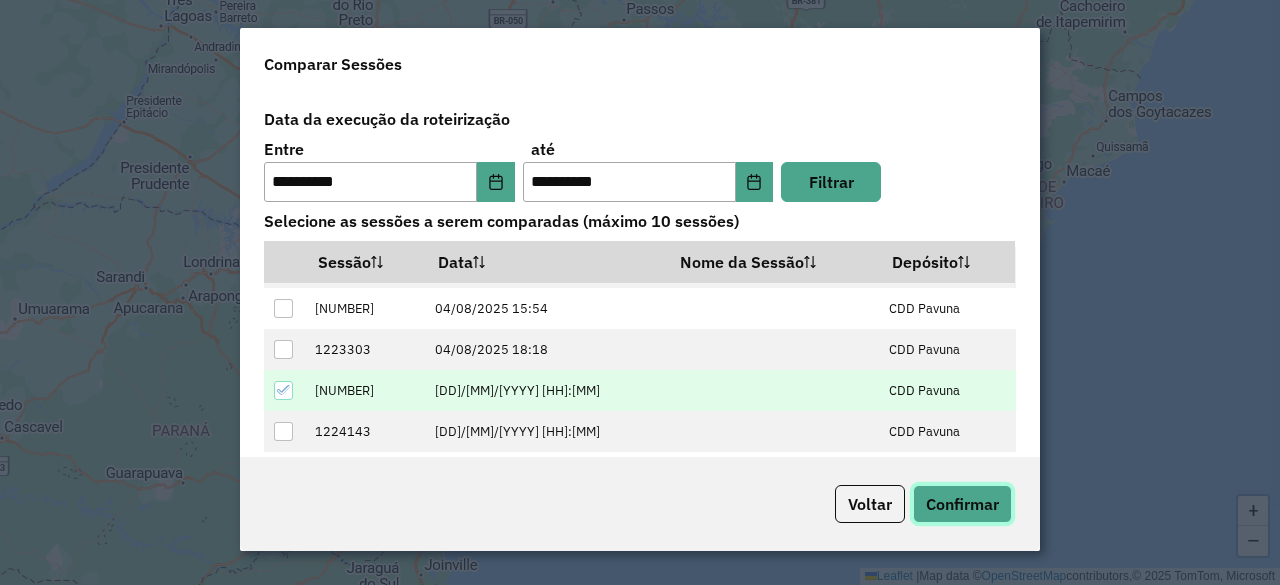 click on "Confirmar" 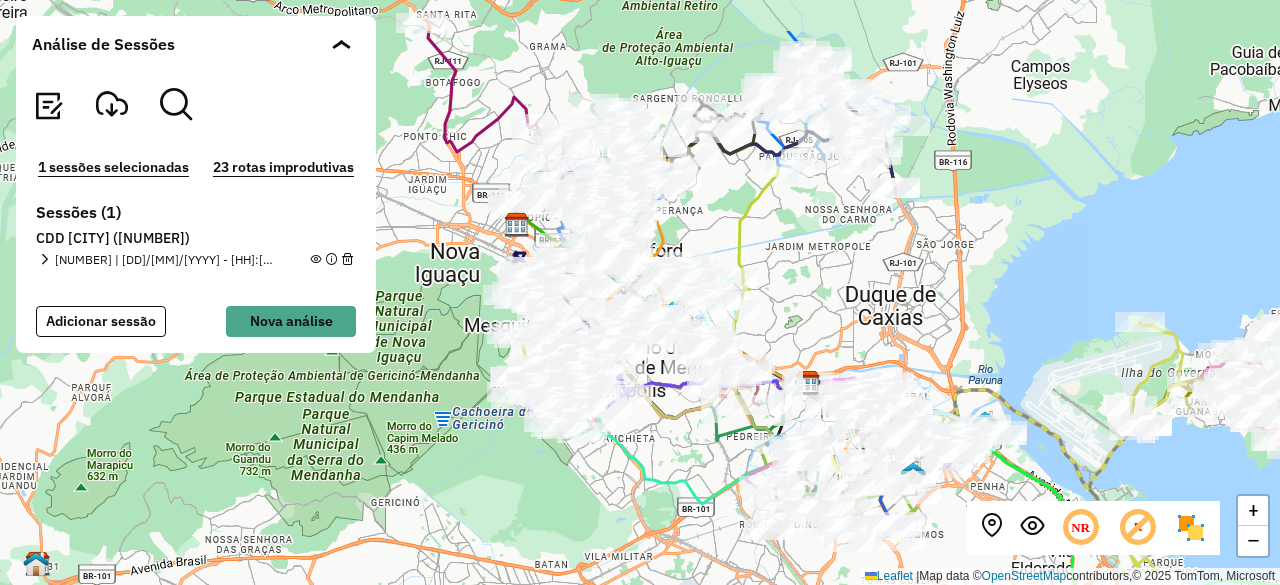 drag, startPoint x: 800, startPoint y: 147, endPoint x: 796, endPoint y: 236, distance: 89.08984 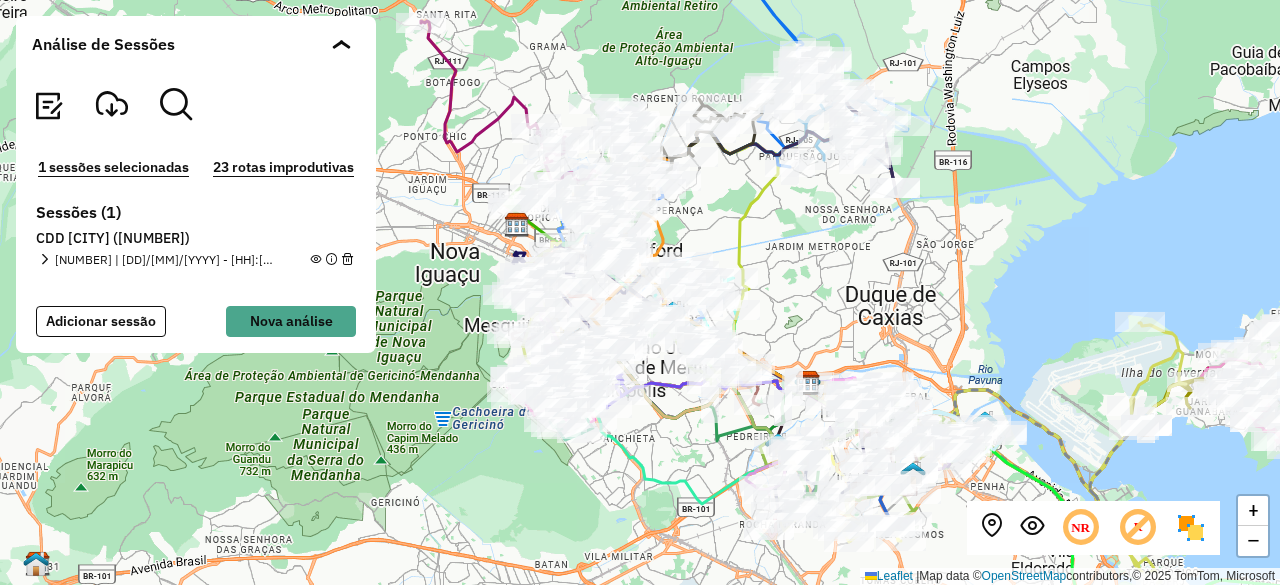 click 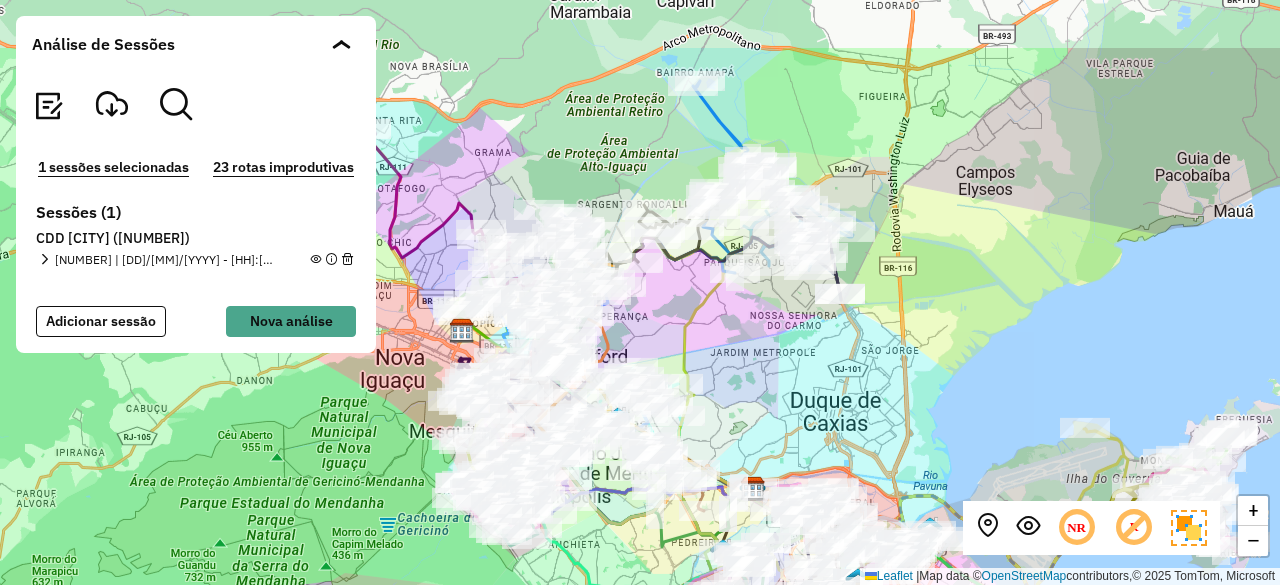 drag, startPoint x: 910, startPoint y: 263, endPoint x: 852, endPoint y: 375, distance: 126.12692 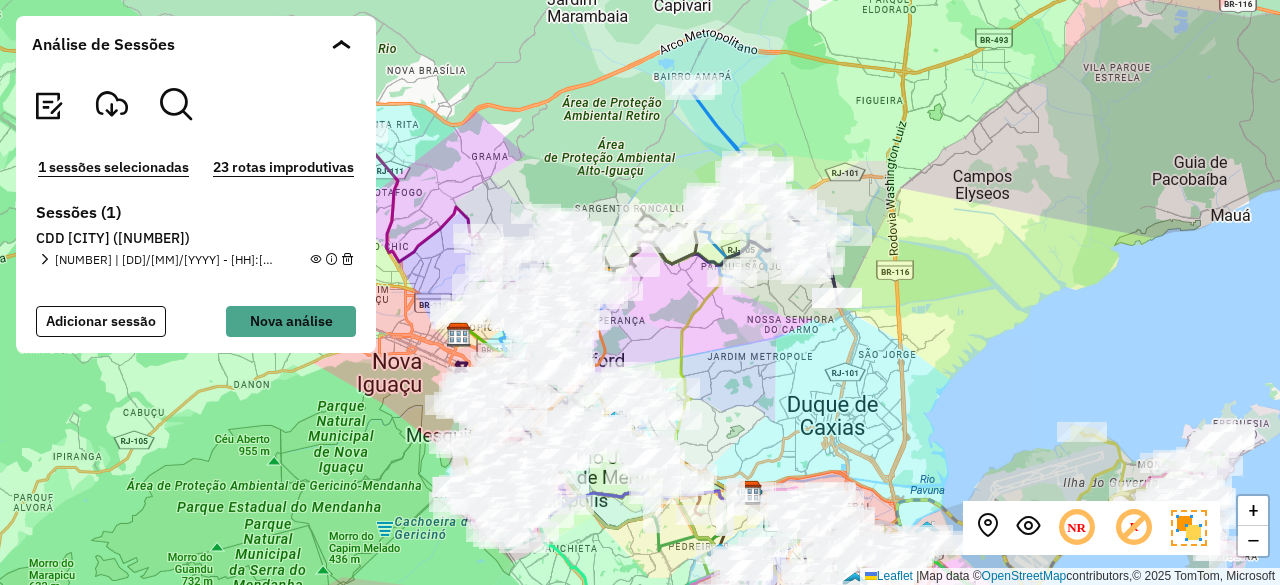 click 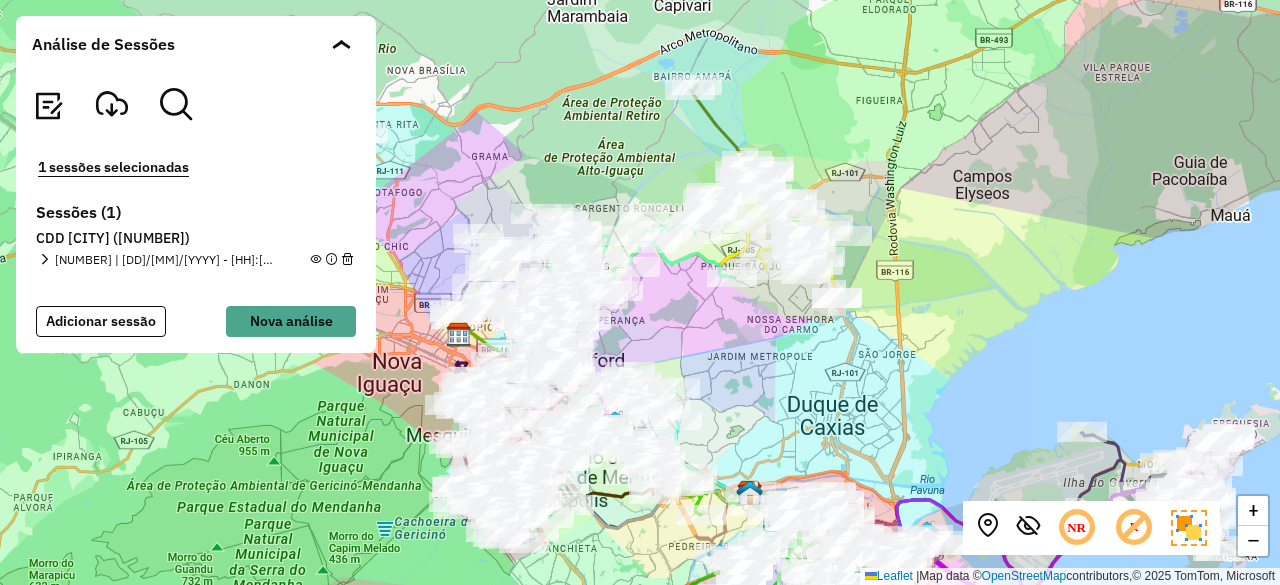click 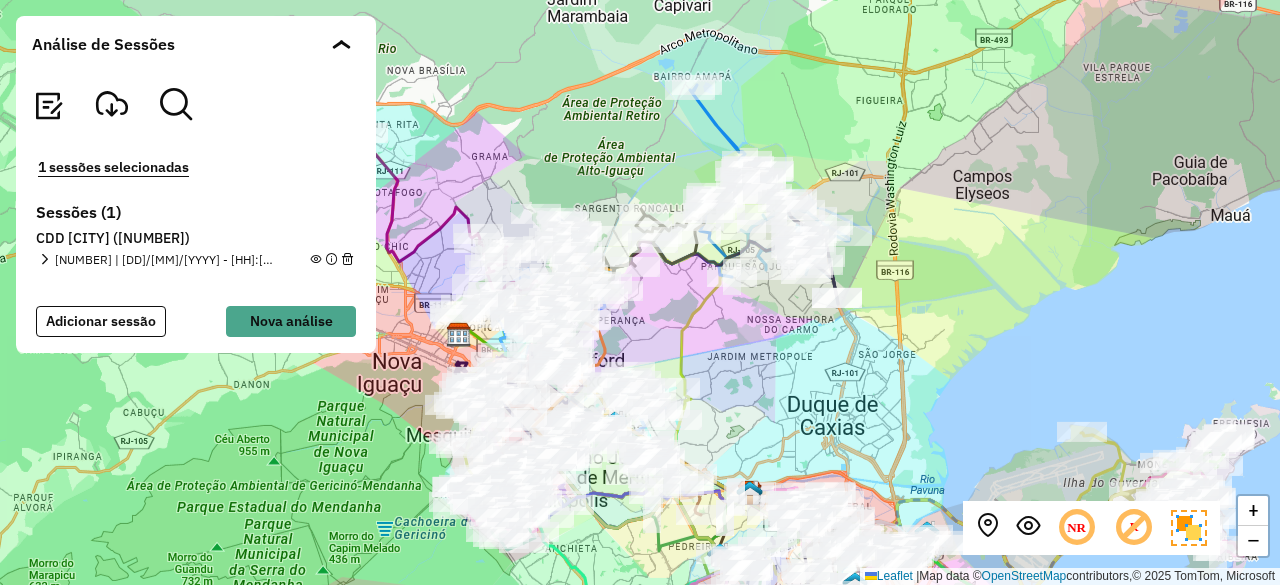 click 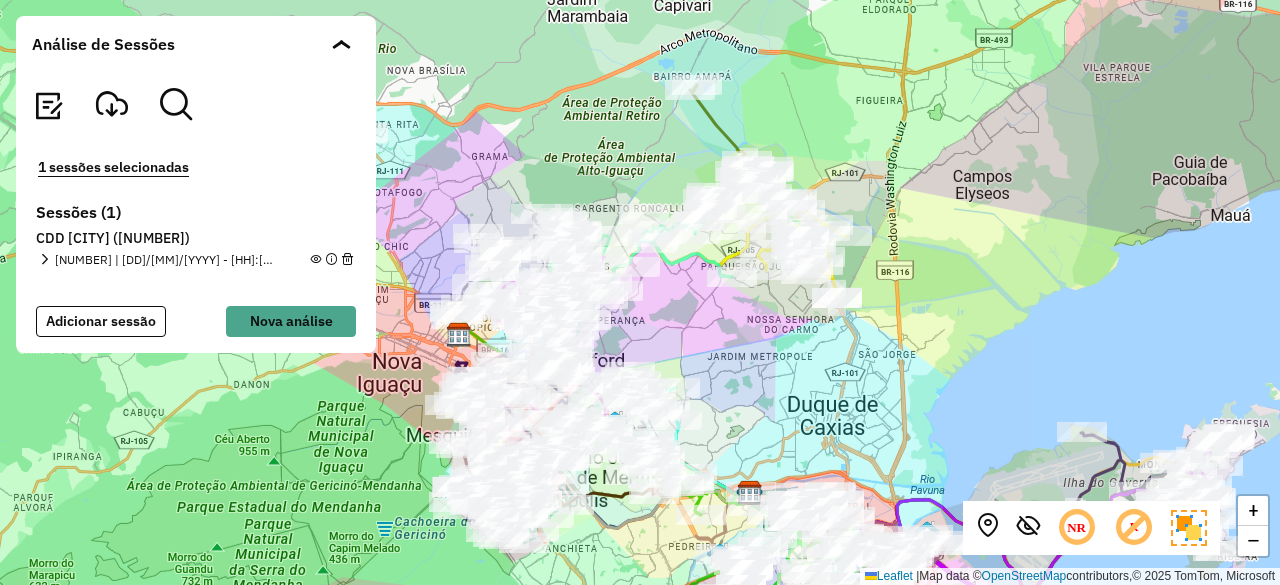 click 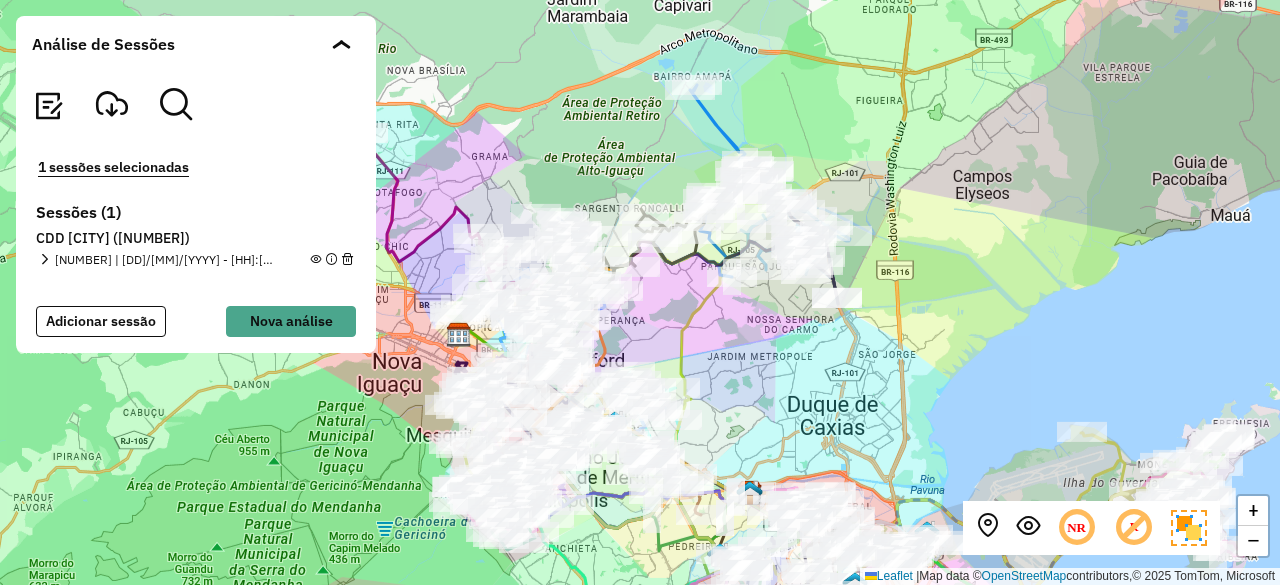 click 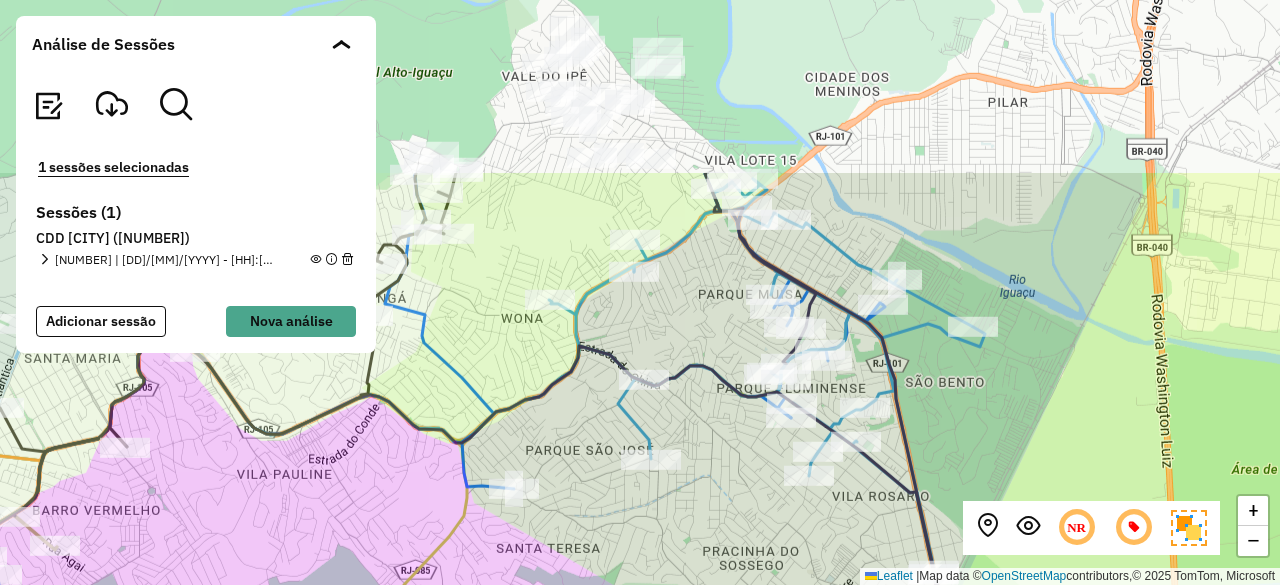 drag, startPoint x: 791, startPoint y: 69, endPoint x: 690, endPoint y: 301, distance: 253.03162 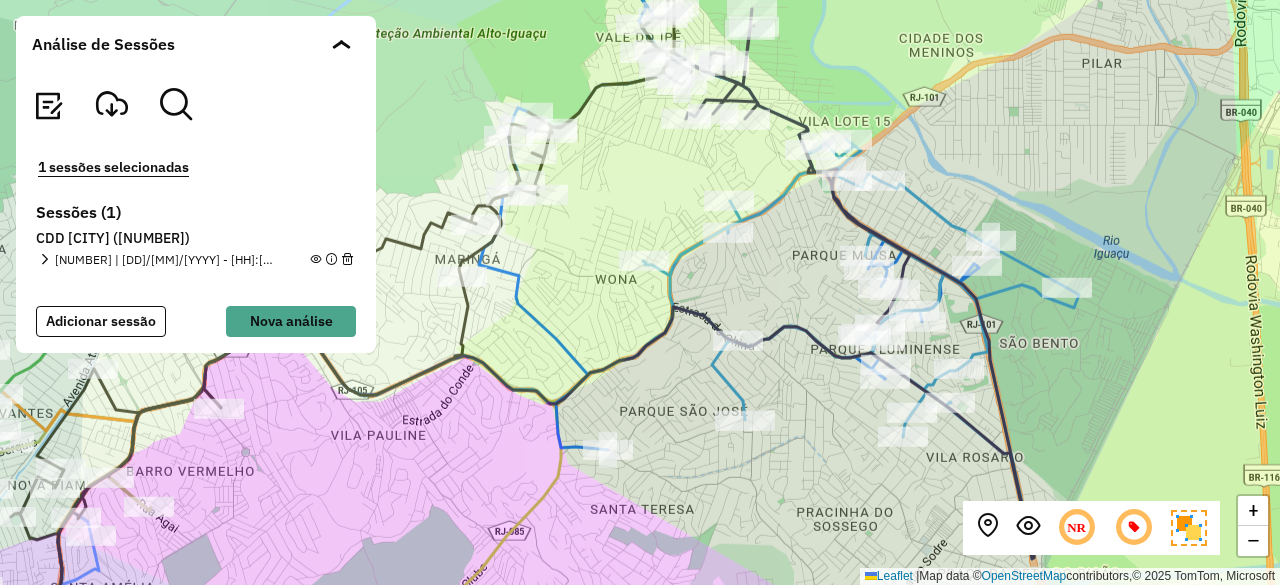 drag, startPoint x: 538, startPoint y: 188, endPoint x: 632, endPoint y: 147, distance: 102.55243 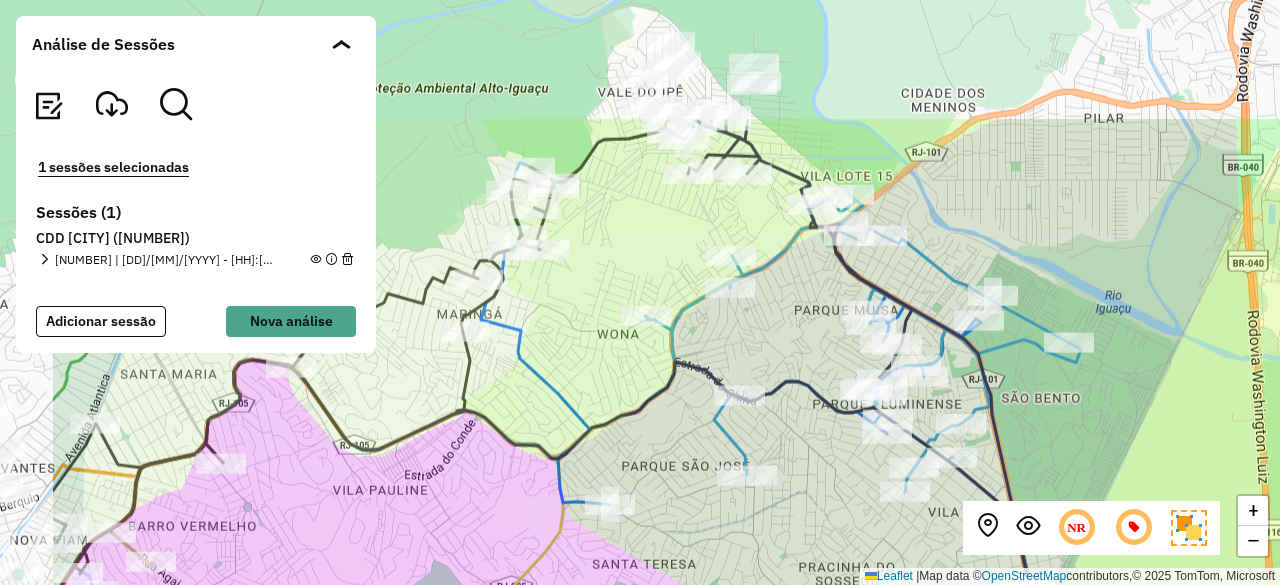 drag, startPoint x: 631, startPoint y: 118, endPoint x: 812, endPoint y: 295, distance: 253.16003 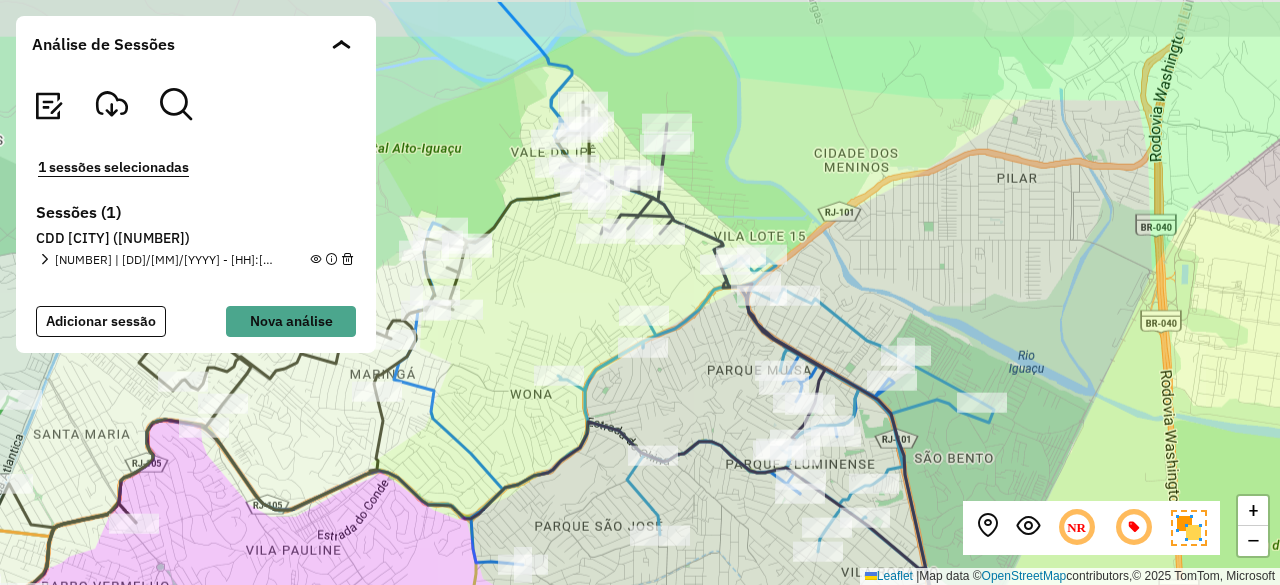 drag, startPoint x: 777, startPoint y: 259, endPoint x: 690, endPoint y: 319, distance: 105.68349 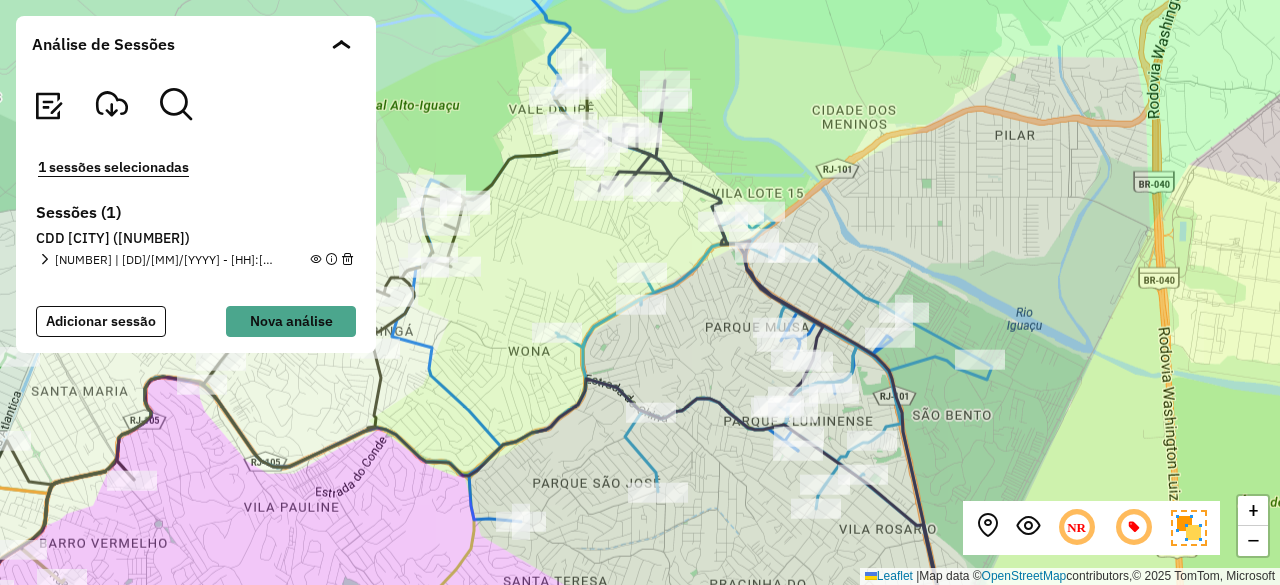 drag, startPoint x: 673, startPoint y: 303, endPoint x: 671, endPoint y: 260, distance: 43.046486 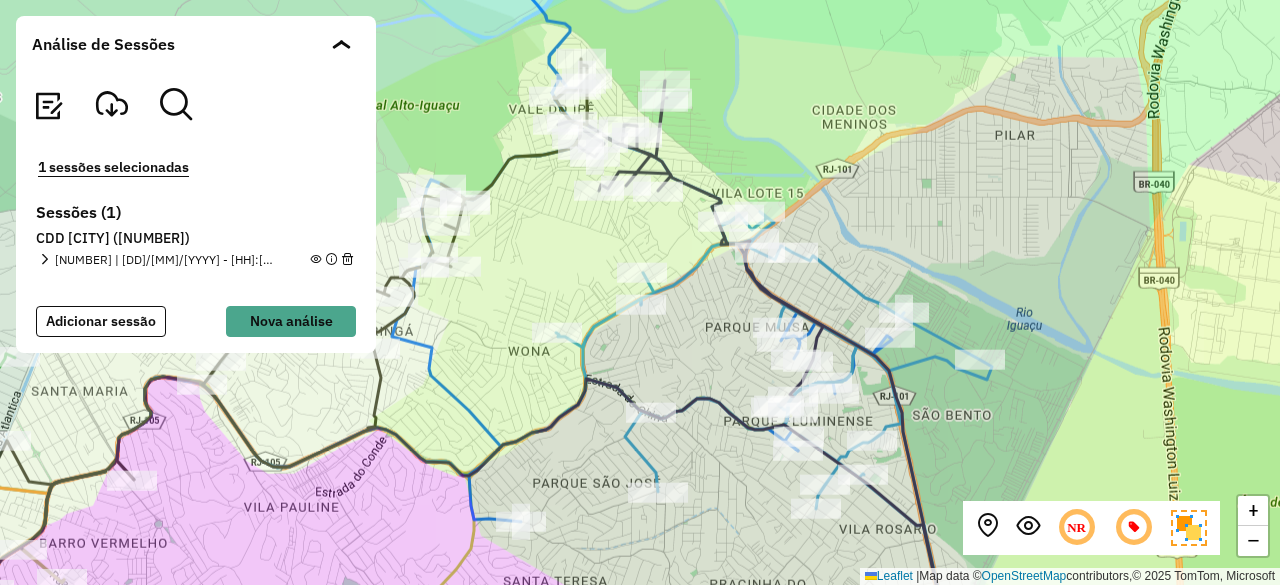 click 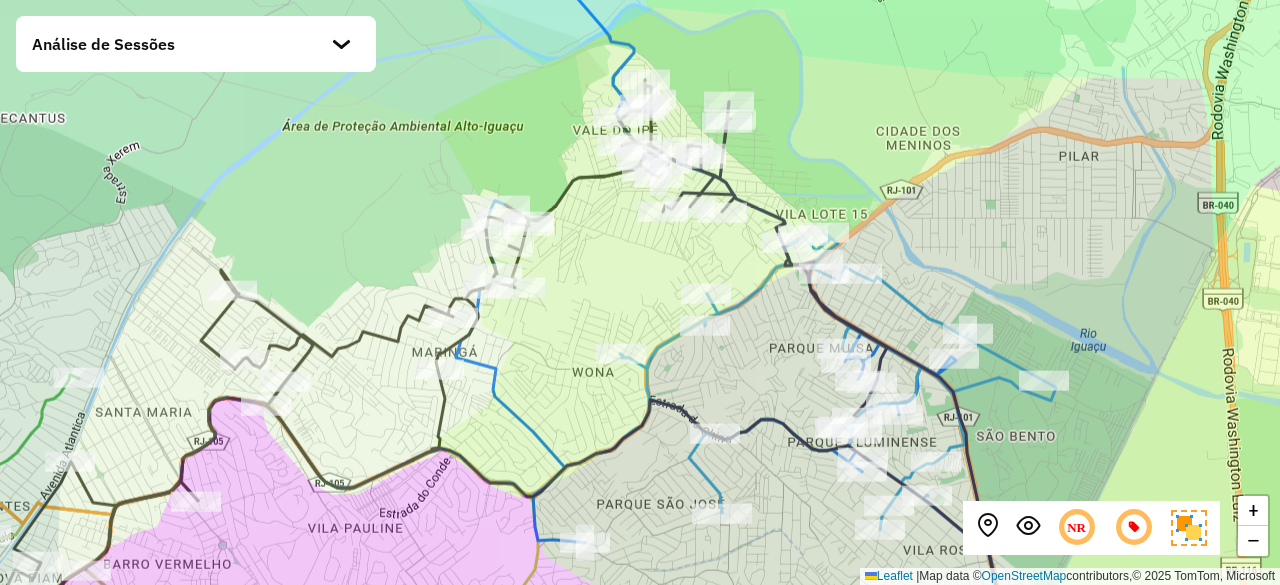 drag, startPoint x: 506, startPoint y: 252, endPoint x: 600, endPoint y: 265, distance: 94.89468 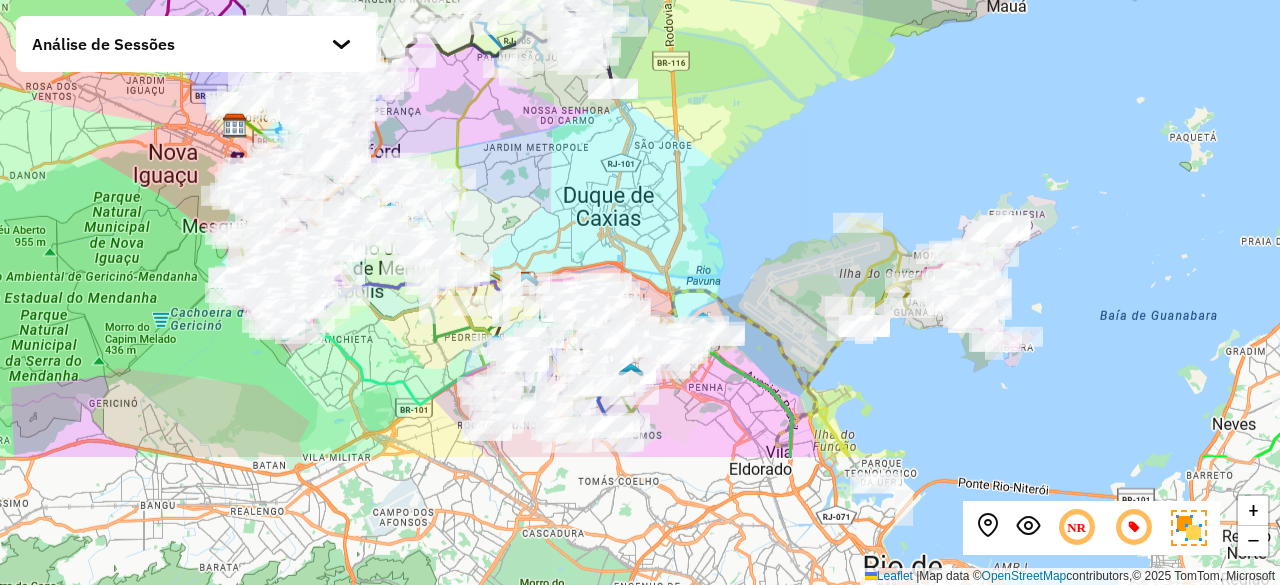 drag, startPoint x: 520, startPoint y: 278, endPoint x: 500, endPoint y: 91, distance: 188.06648 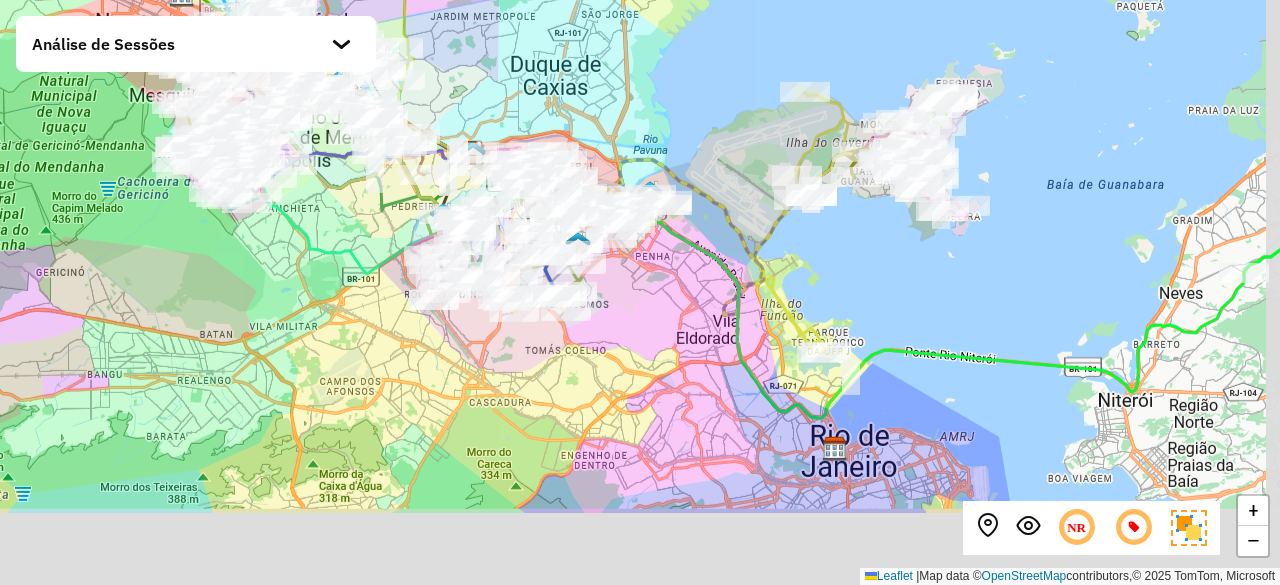 drag, startPoint x: 723, startPoint y: 381, endPoint x: 671, endPoint y: 265, distance: 127.12199 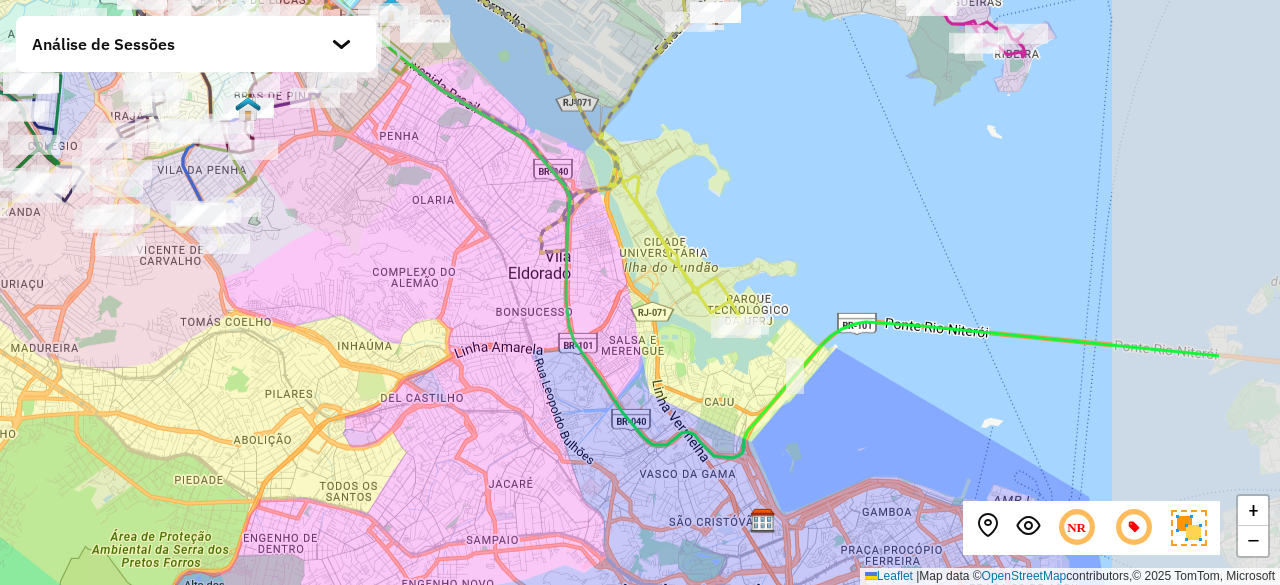 drag, startPoint x: 921, startPoint y: 387, endPoint x: 732, endPoint y: 354, distance: 191.85933 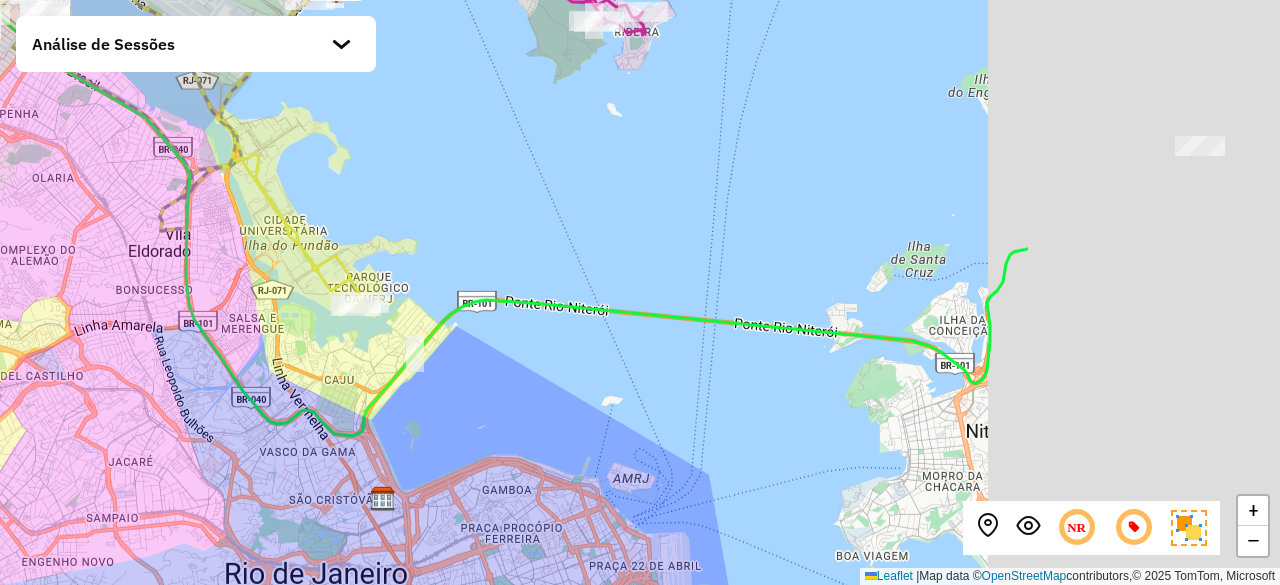 drag, startPoint x: 886, startPoint y: 352, endPoint x: 460, endPoint y: 317, distance: 427.43536 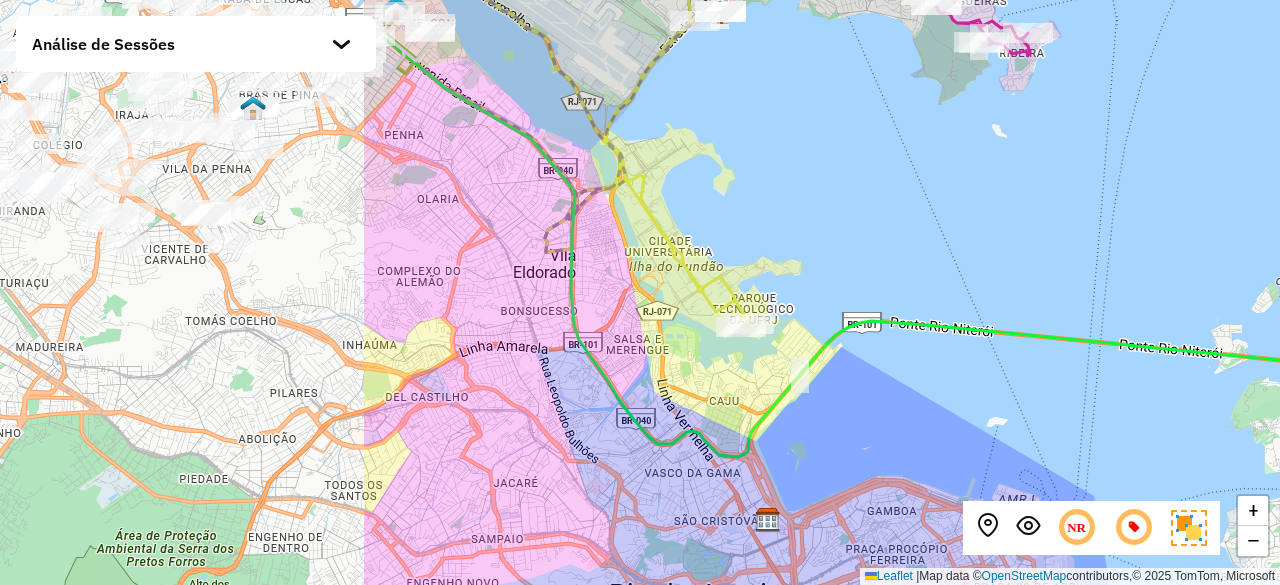 drag, startPoint x: 322, startPoint y: 245, endPoint x: 820, endPoint y: 284, distance: 499.52478 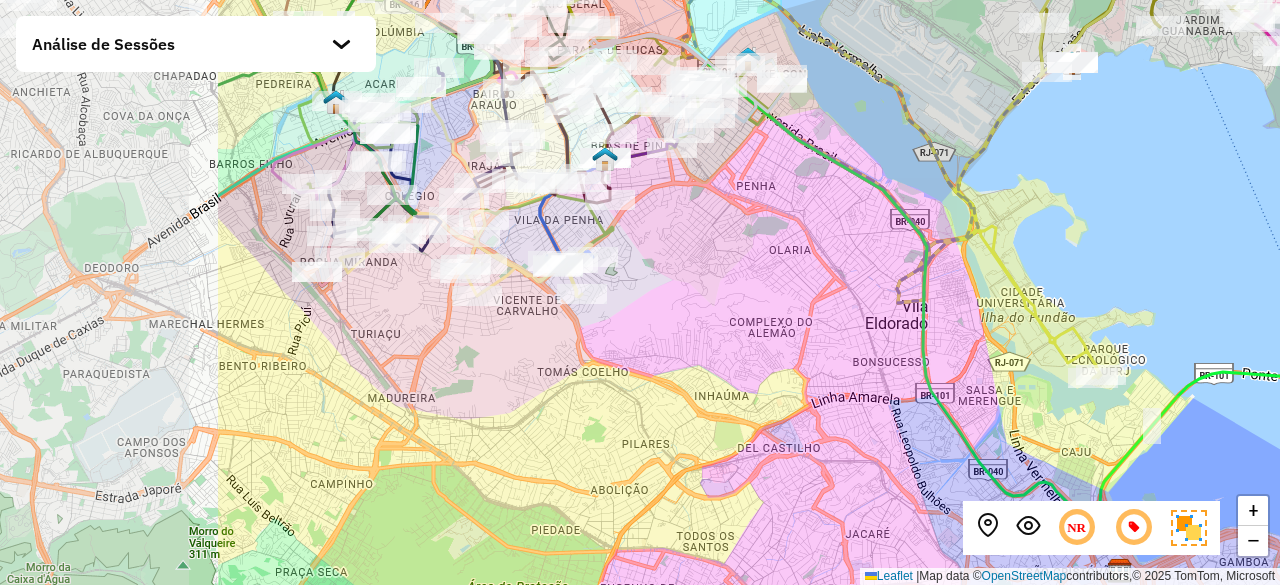 drag, startPoint x: 371, startPoint y: 214, endPoint x: 717, endPoint y: 264, distance: 349.59406 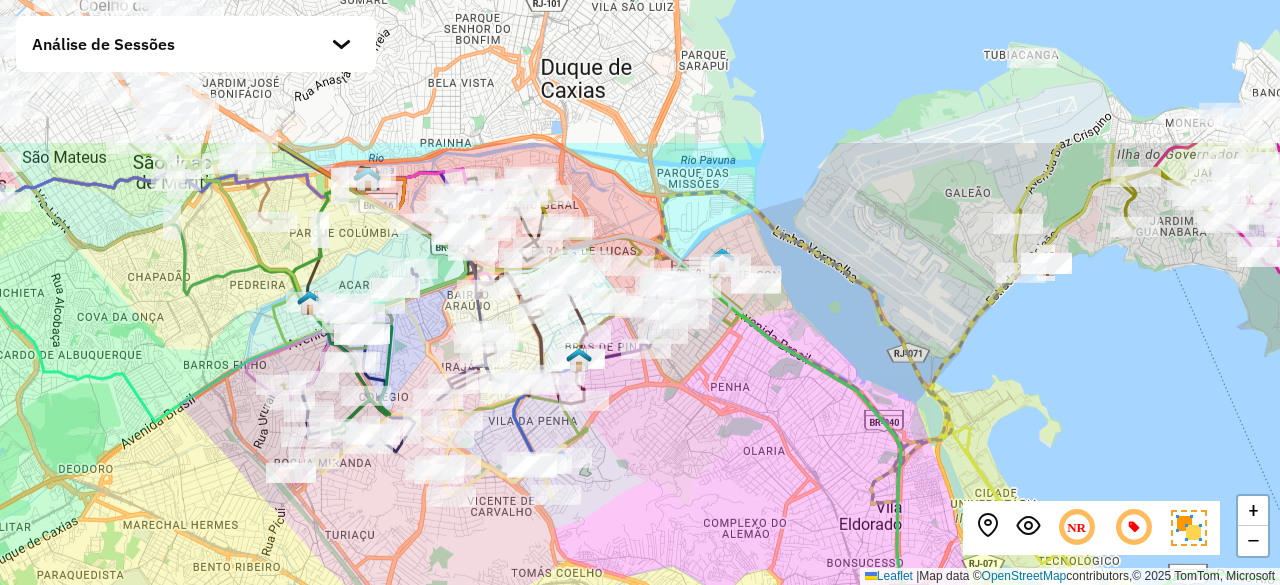 drag, startPoint x: 790, startPoint y: 175, endPoint x: 764, endPoint y: 377, distance: 203.6664 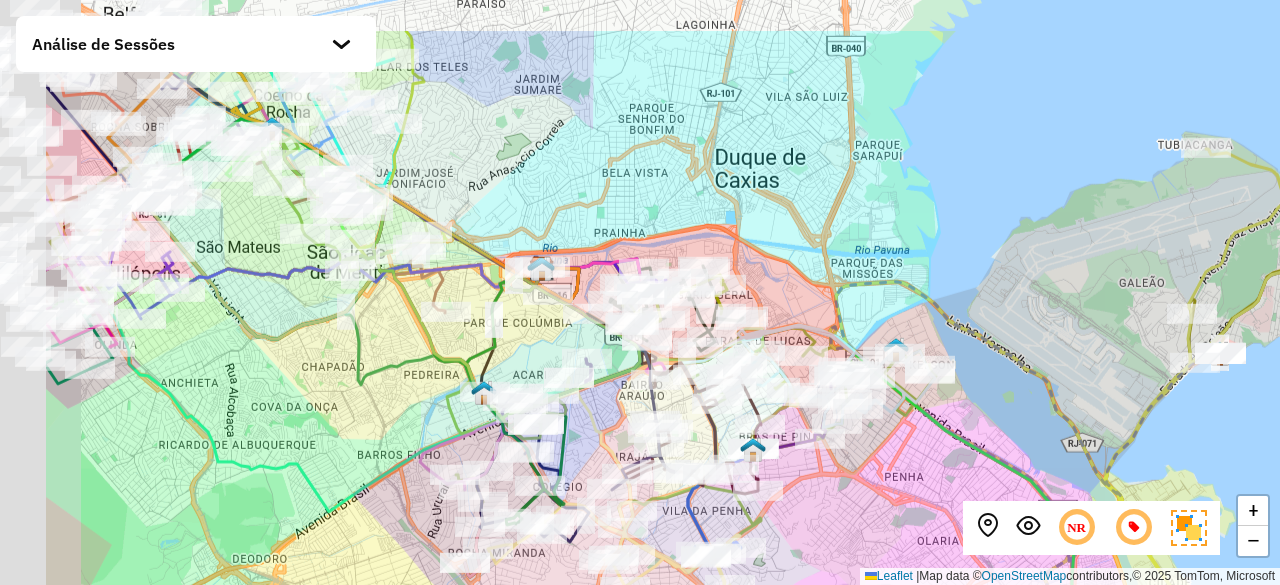 drag, startPoint x: 188, startPoint y: 317, endPoint x: 387, endPoint y: 407, distance: 218.40558 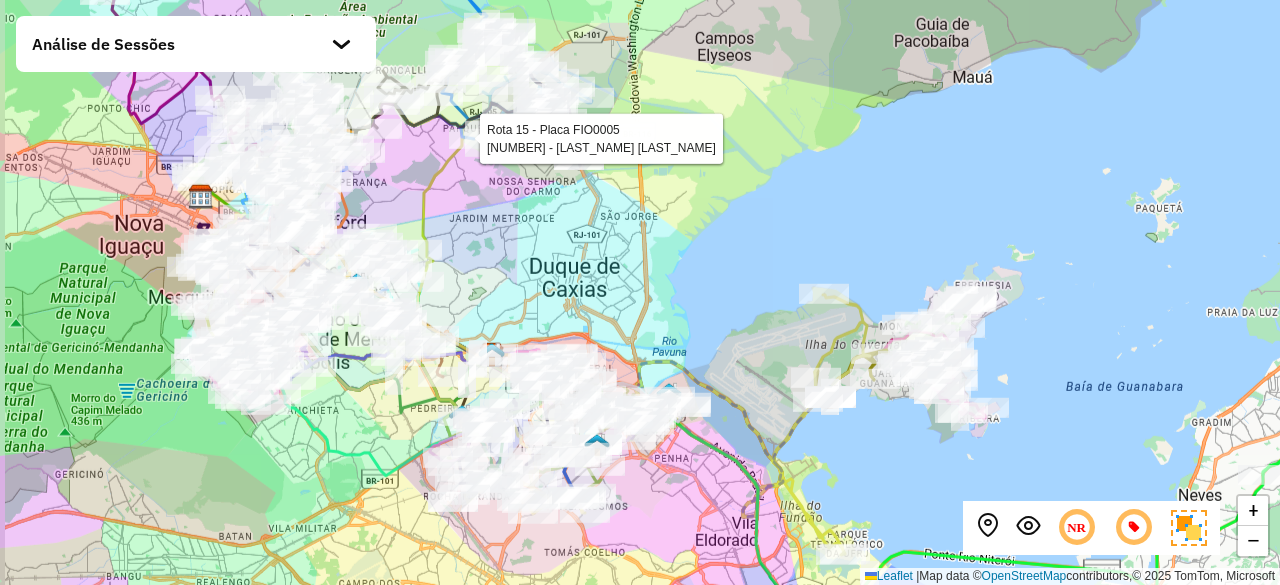 drag, startPoint x: 434, startPoint y: 234, endPoint x: 526, endPoint y: 330, distance: 132.96616 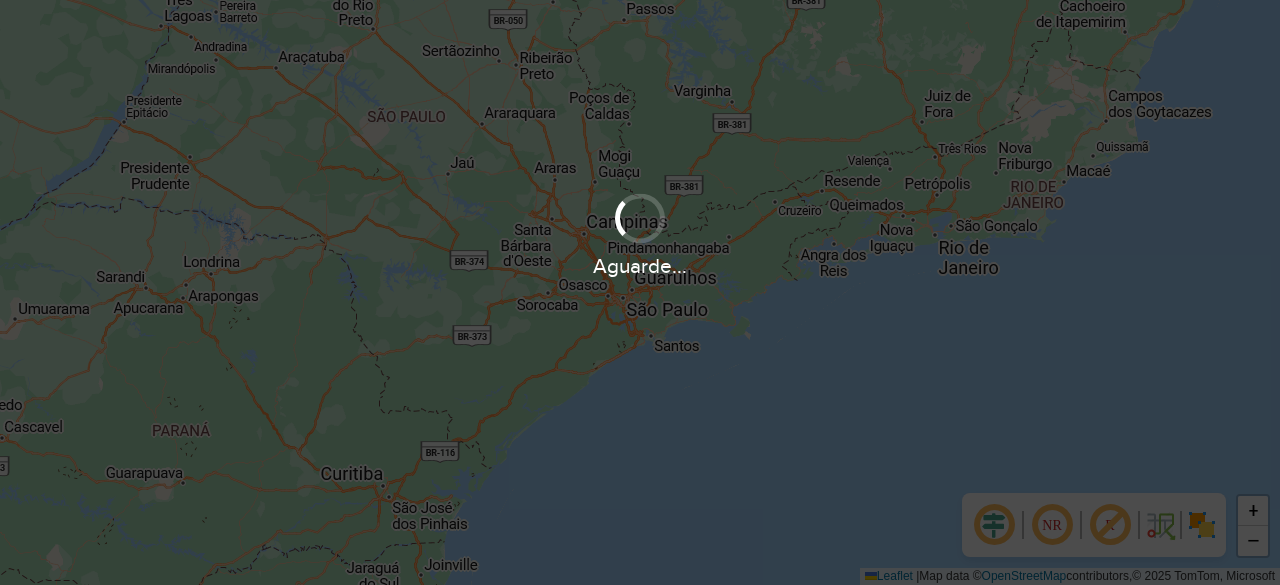 scroll, scrollTop: 0, scrollLeft: 0, axis: both 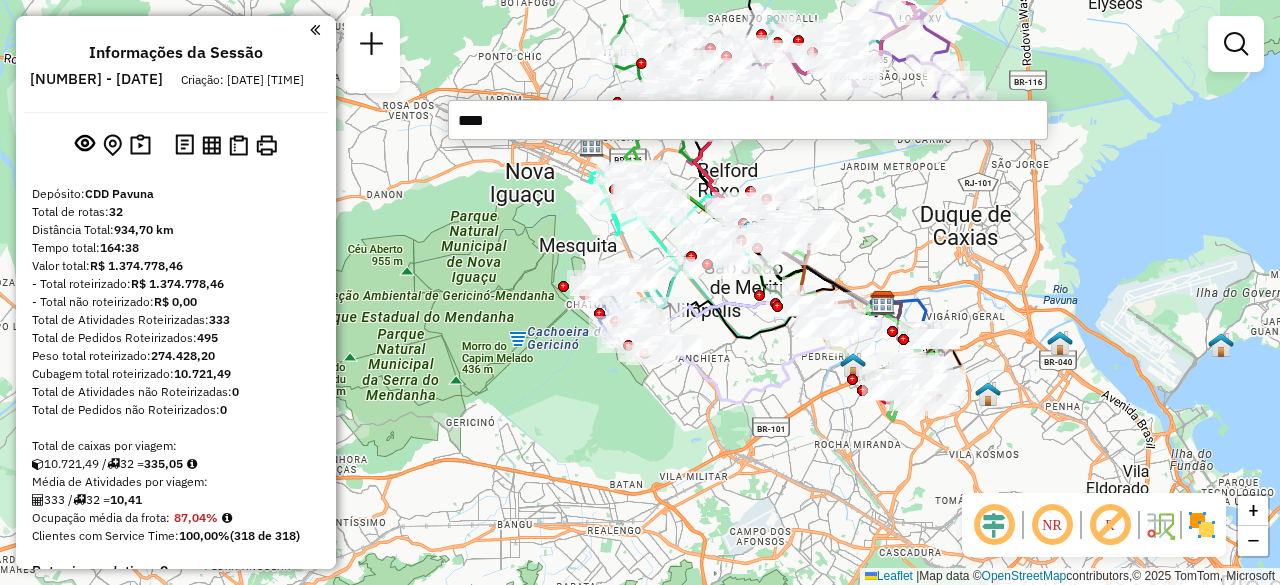 type on "*****" 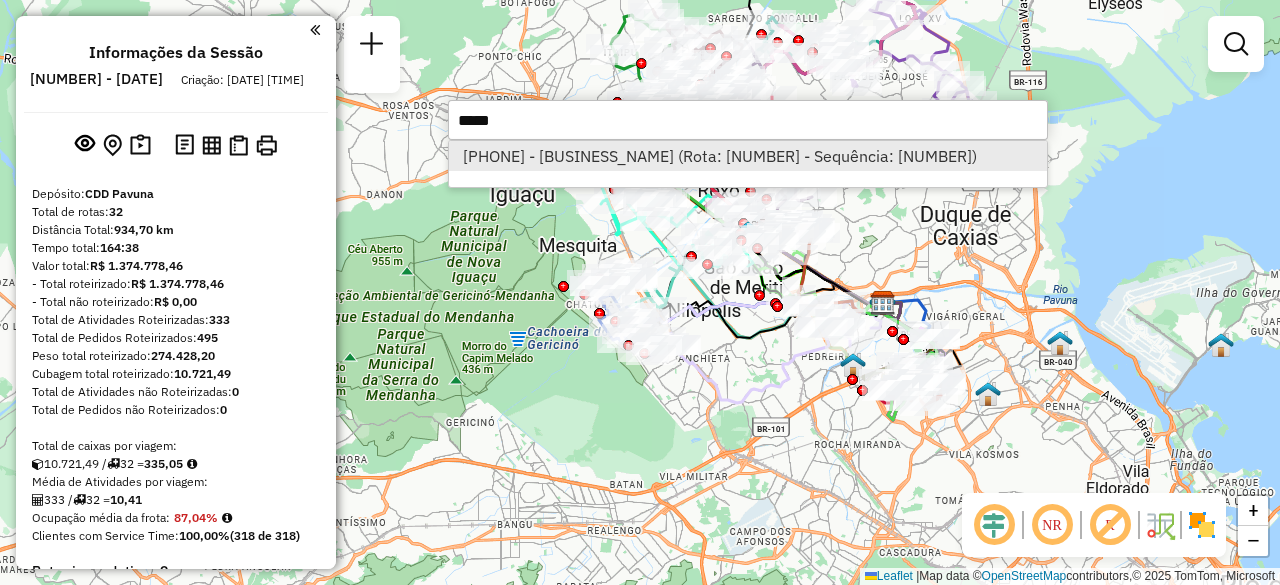 click on "[PHONE] - [BUSINESS_NAME] (Rota: [NUMBER] - Sequência: [NUMBER])" at bounding box center [748, 156] 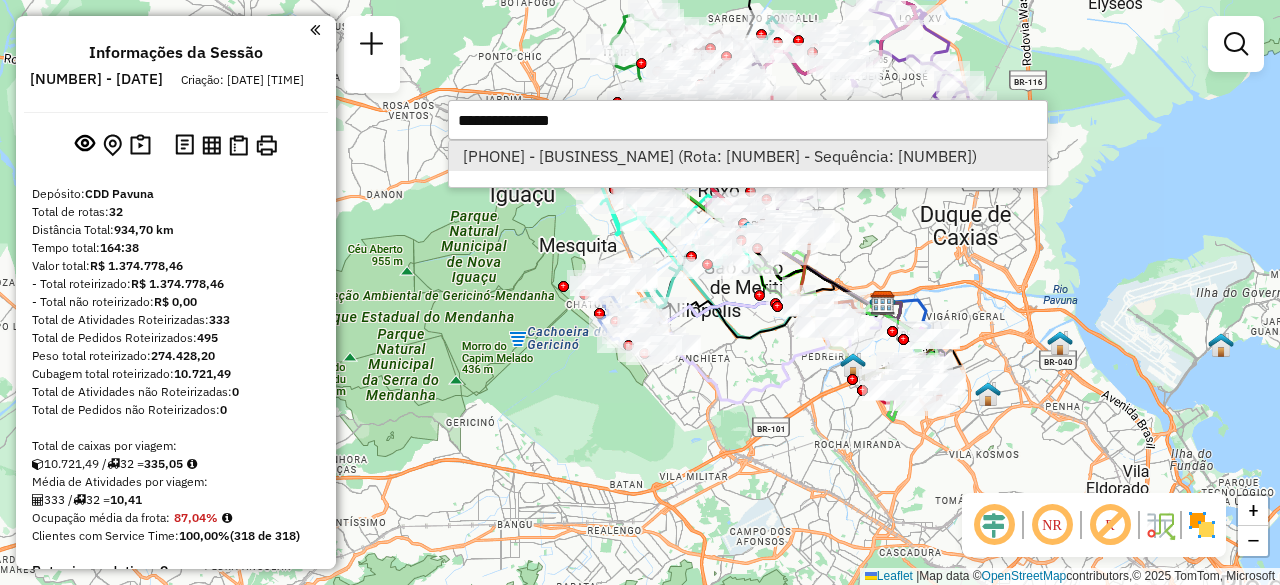 select on "**********" 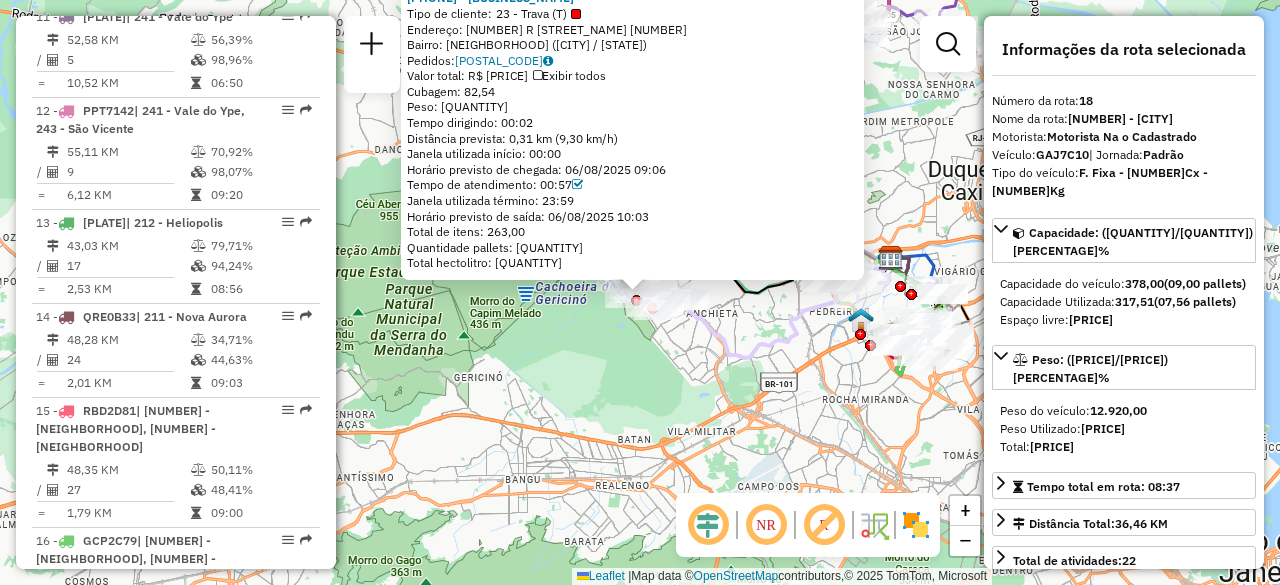scroll, scrollTop: 2675, scrollLeft: 0, axis: vertical 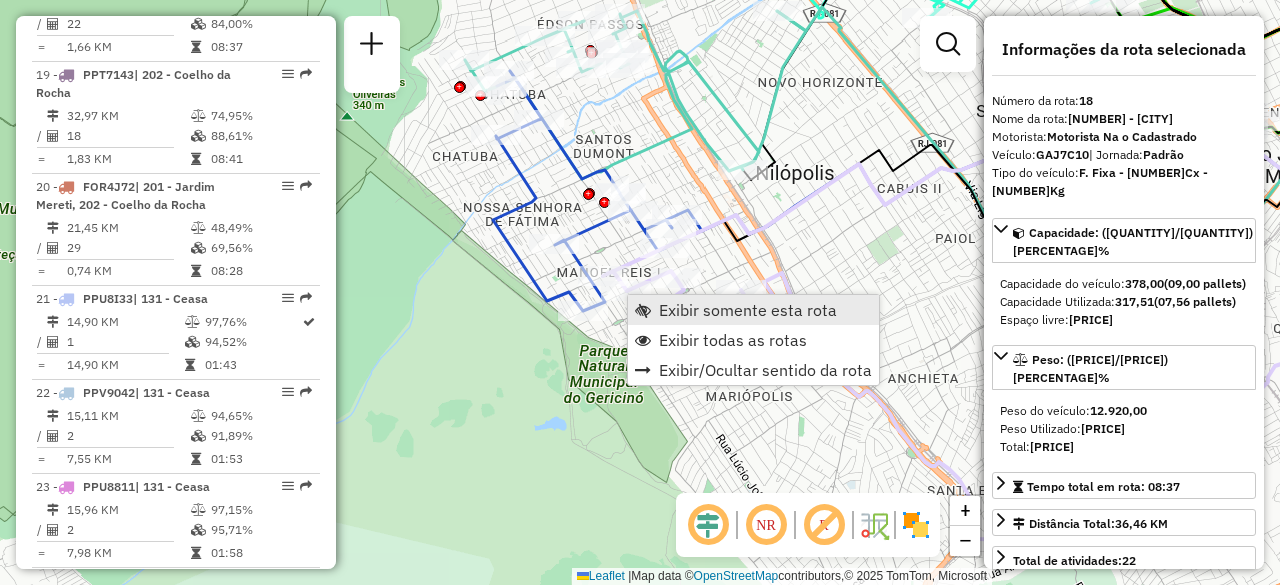 click on "Exibir somente esta rota" at bounding box center [748, 310] 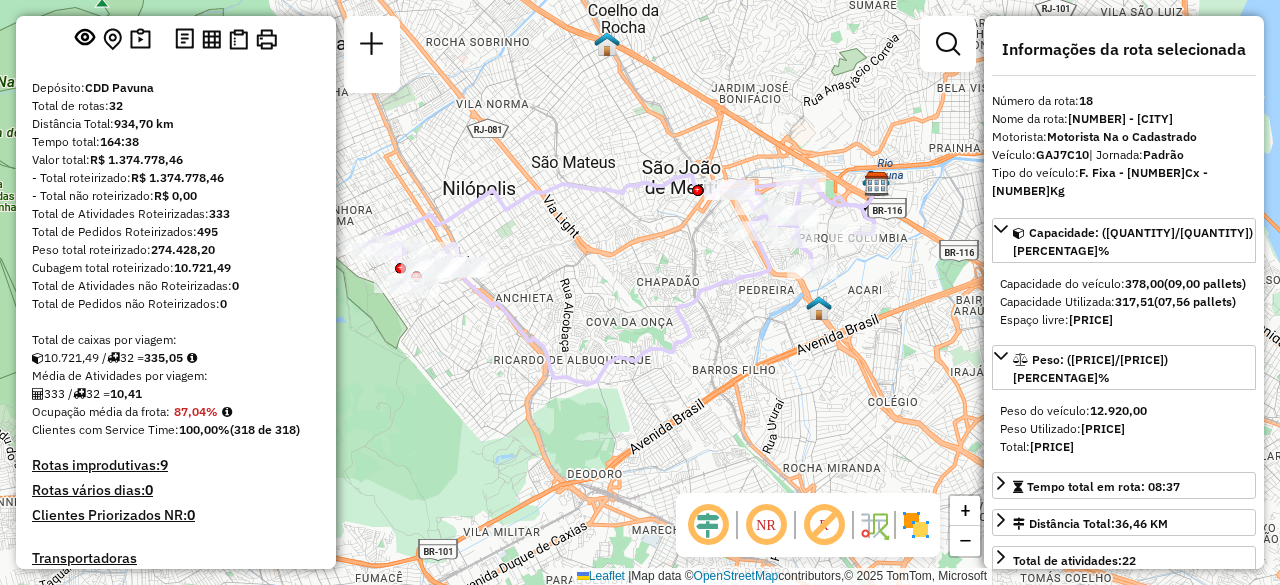 scroll, scrollTop: 0, scrollLeft: 0, axis: both 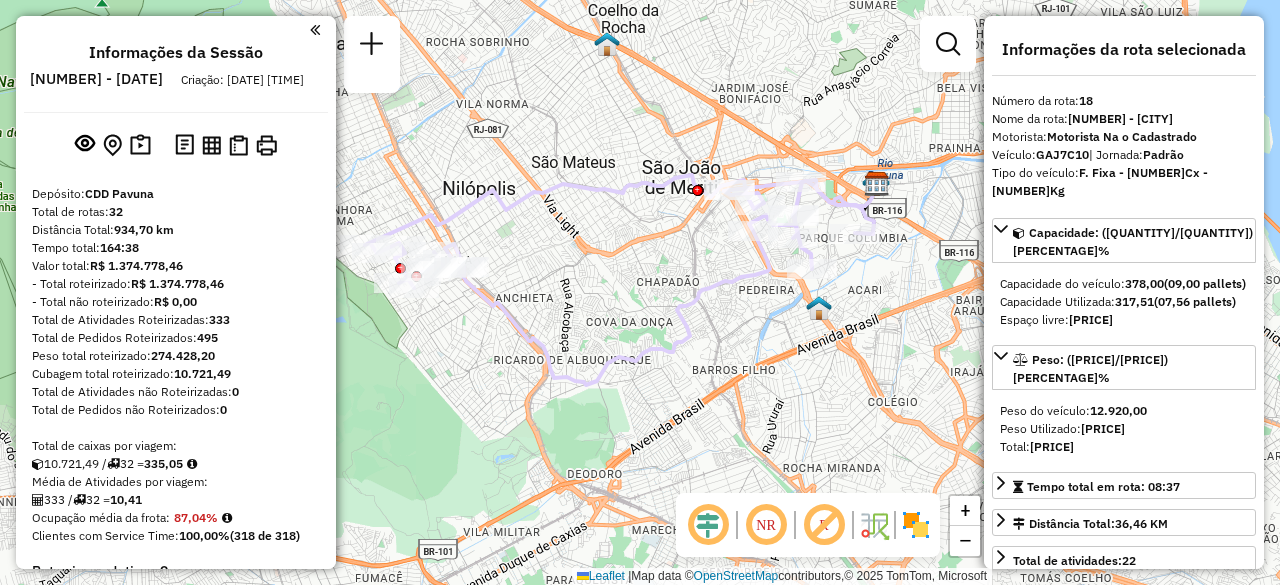 click at bounding box center [315, 30] 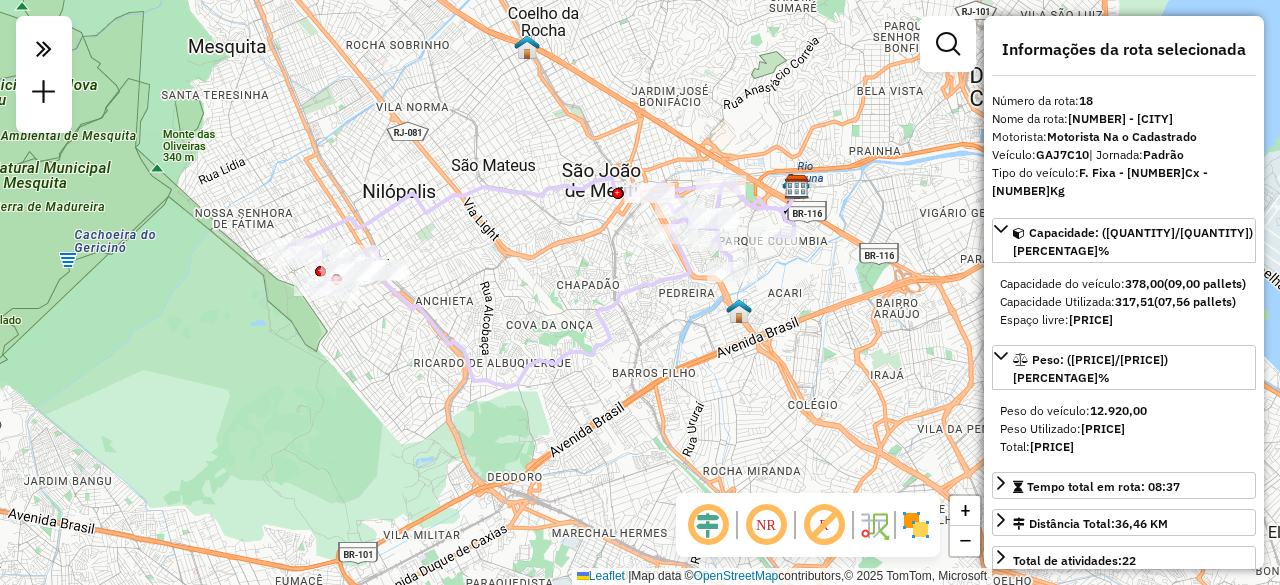 drag, startPoint x: 693, startPoint y: 277, endPoint x: 618, endPoint y: 279, distance: 75.026665 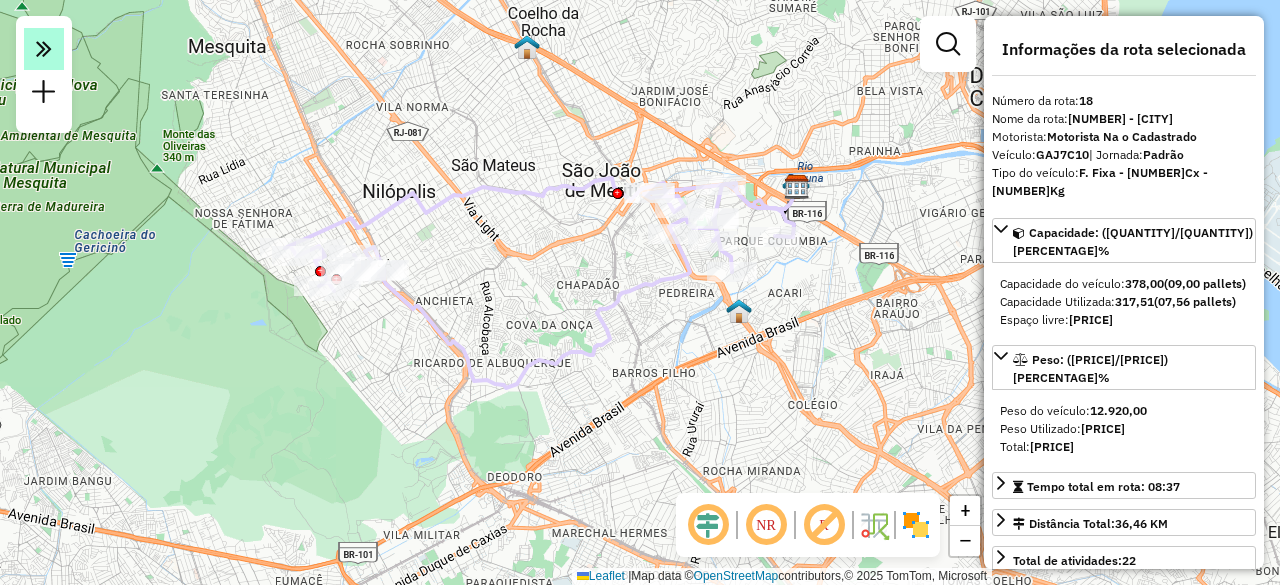 click 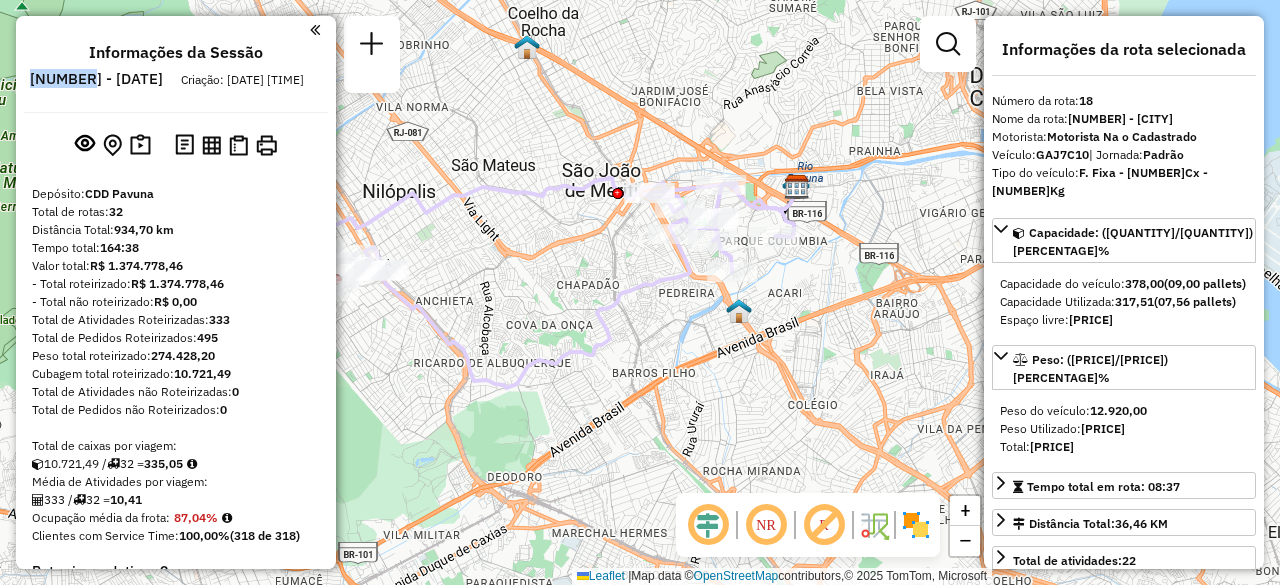 drag, startPoint x: 154, startPoint y: 82, endPoint x: 93, endPoint y: 80, distance: 61.03278 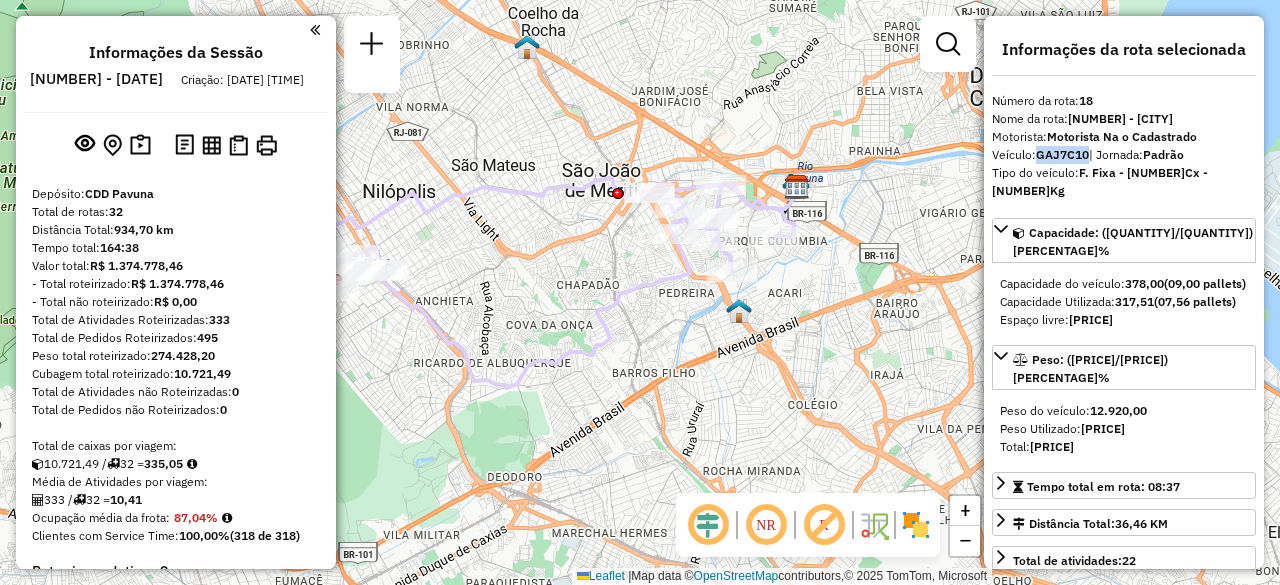drag, startPoint x: 1090, startPoint y: 154, endPoint x: 1041, endPoint y: 157, distance: 49.09175 